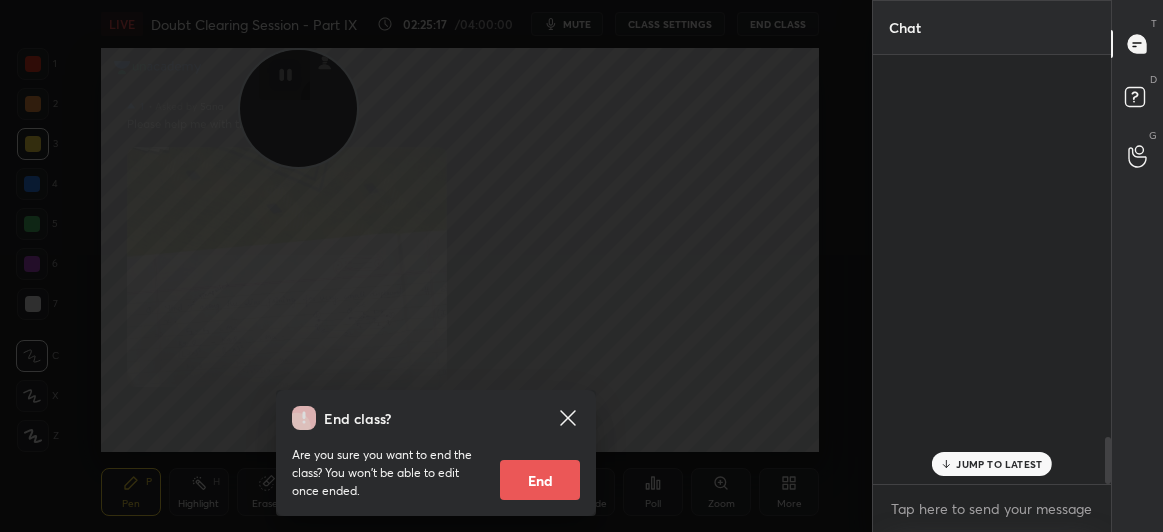 scroll, scrollTop: 0, scrollLeft: 0, axis: both 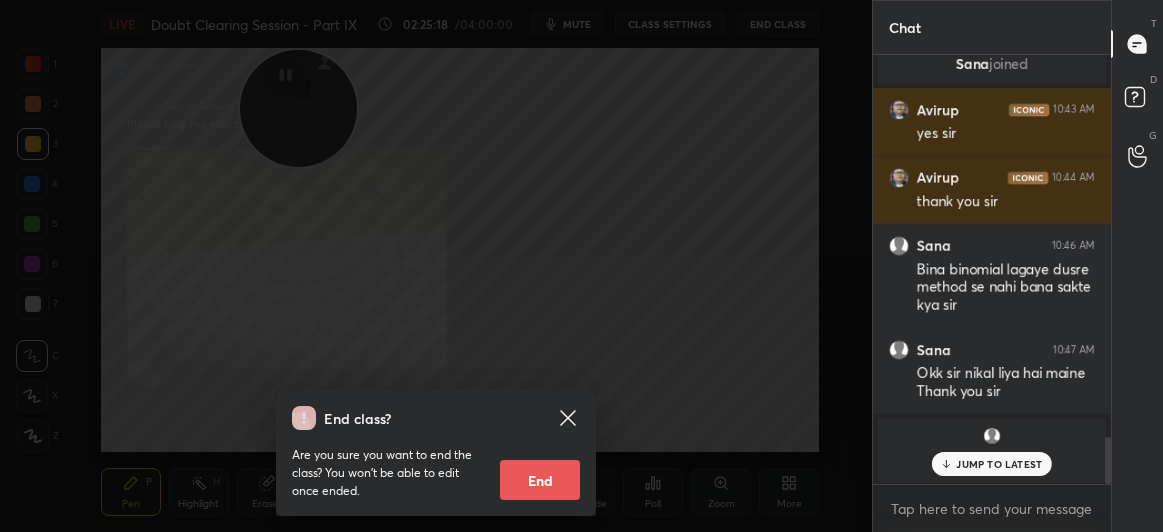 click 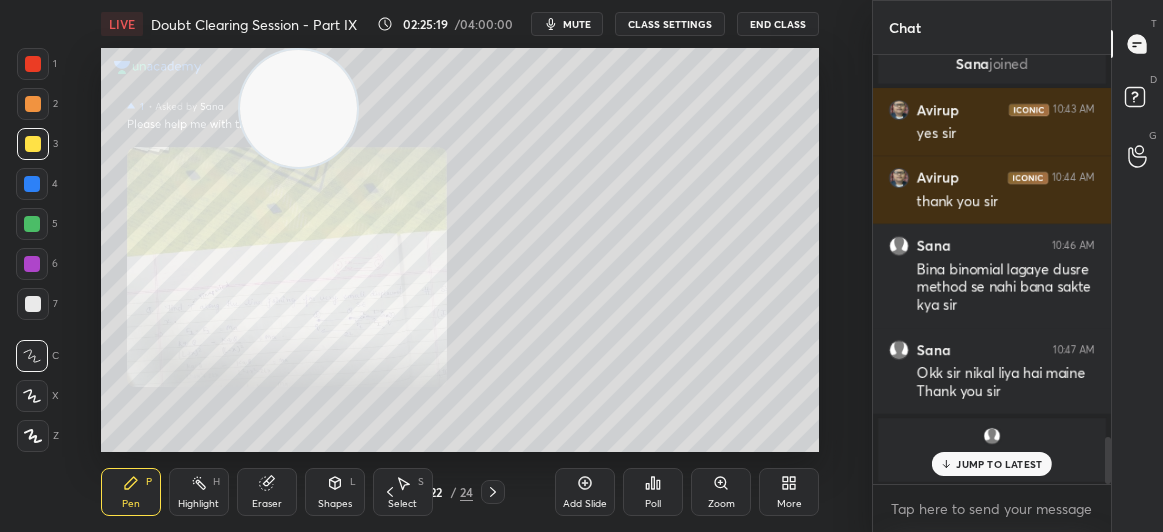 click at bounding box center [33, 64] 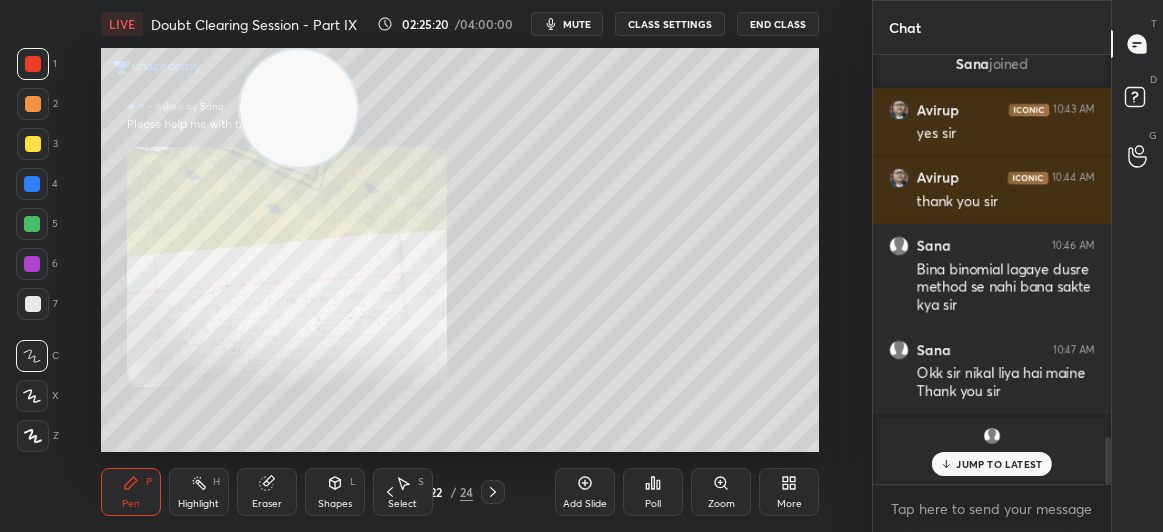 click at bounding box center (33, 64) 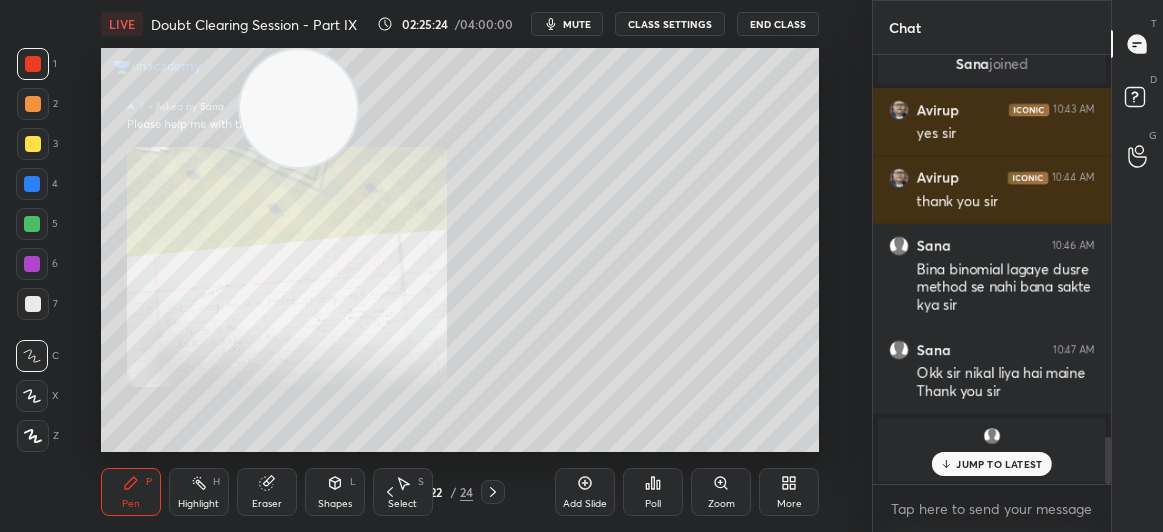 click at bounding box center [33, 144] 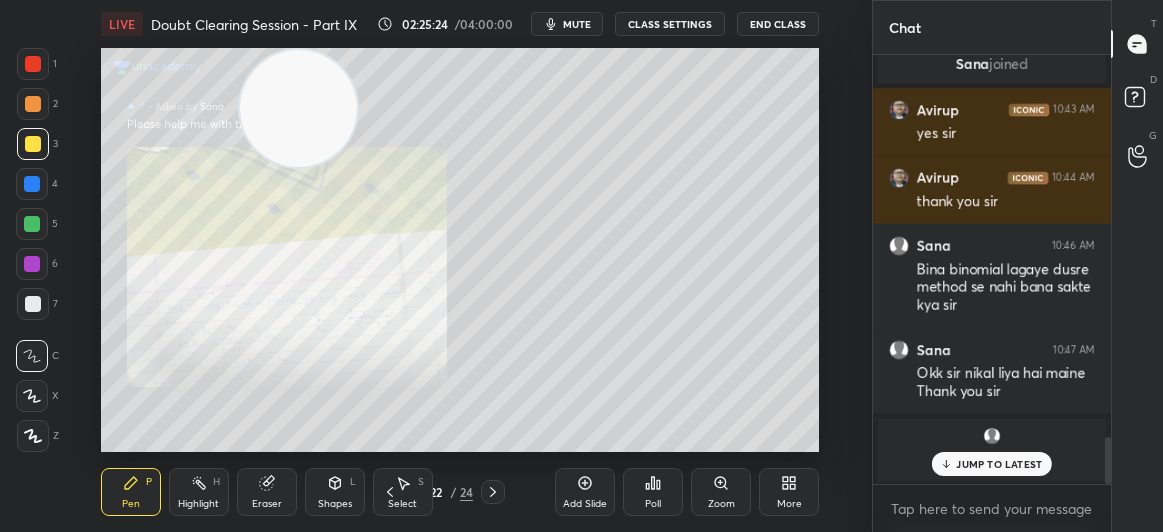 click at bounding box center (33, 144) 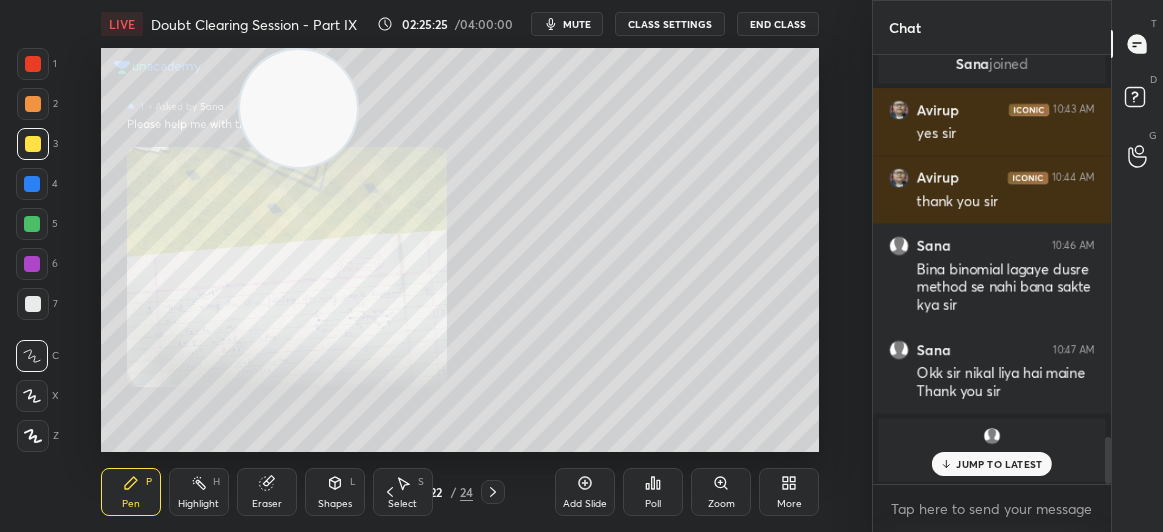 click at bounding box center (33, 64) 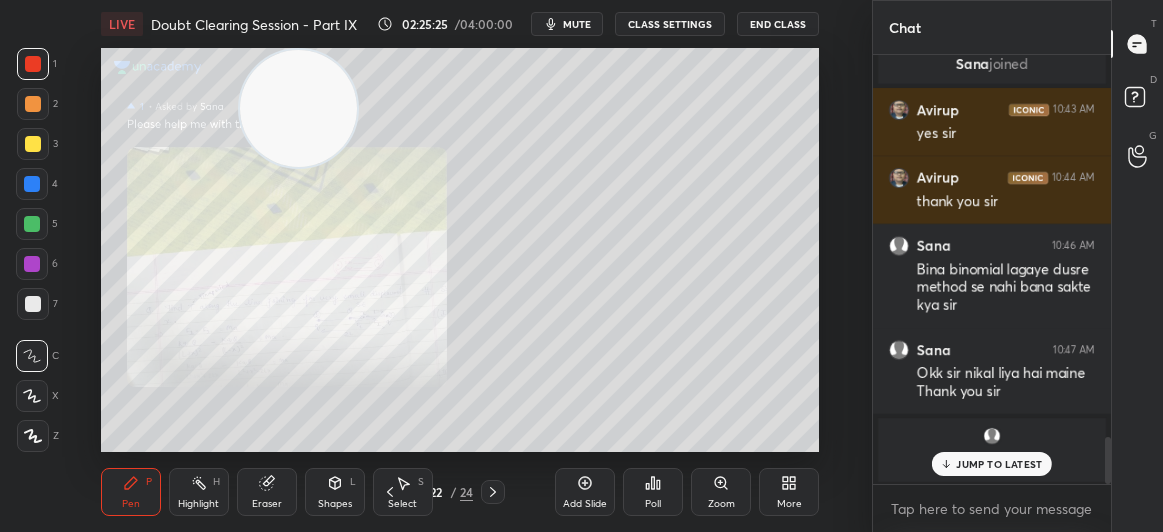 click at bounding box center (33, 64) 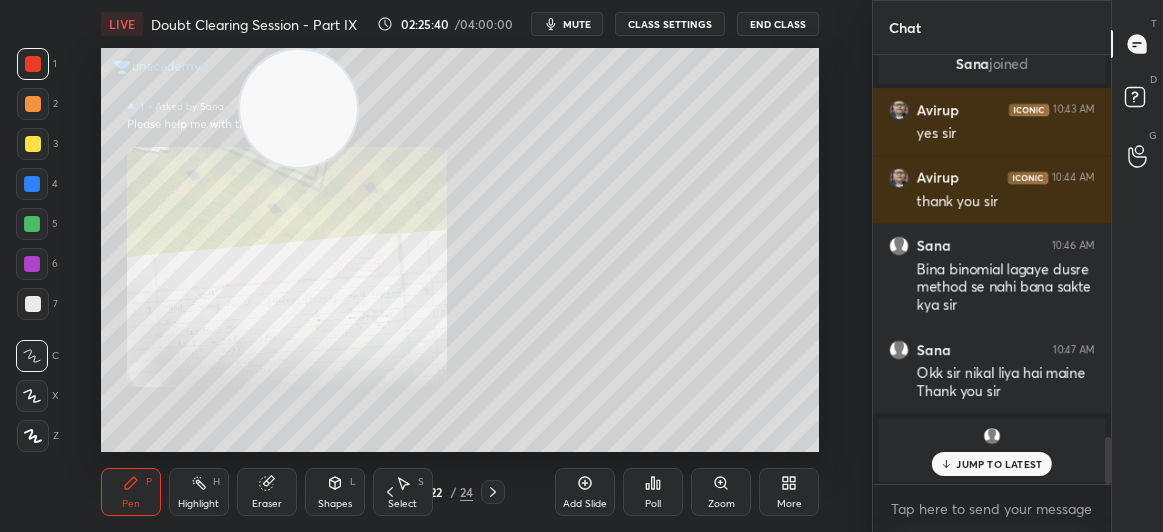 click on "End Class" at bounding box center [778, 24] 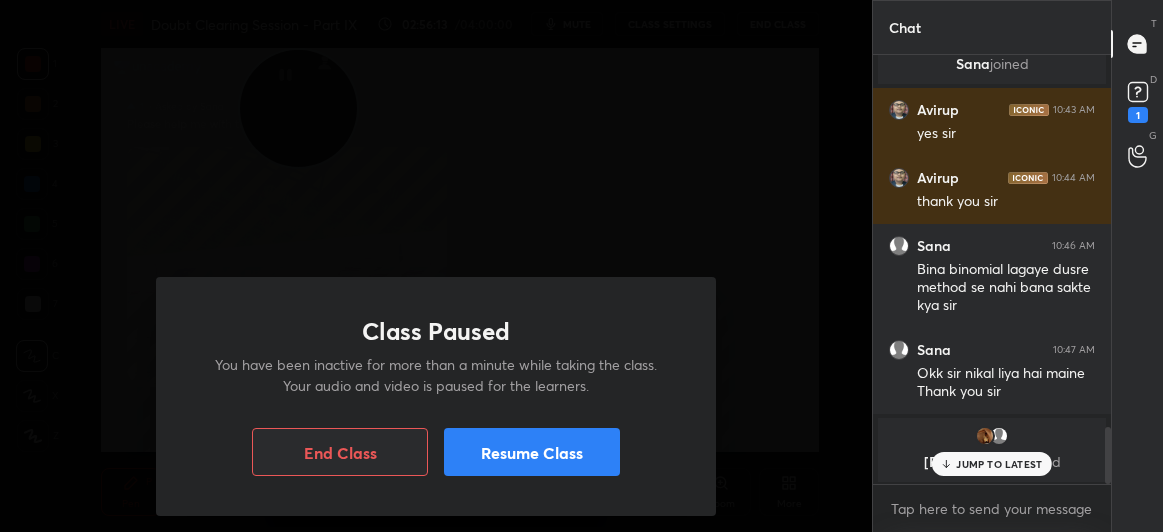 scroll, scrollTop: 2897, scrollLeft: 0, axis: vertical 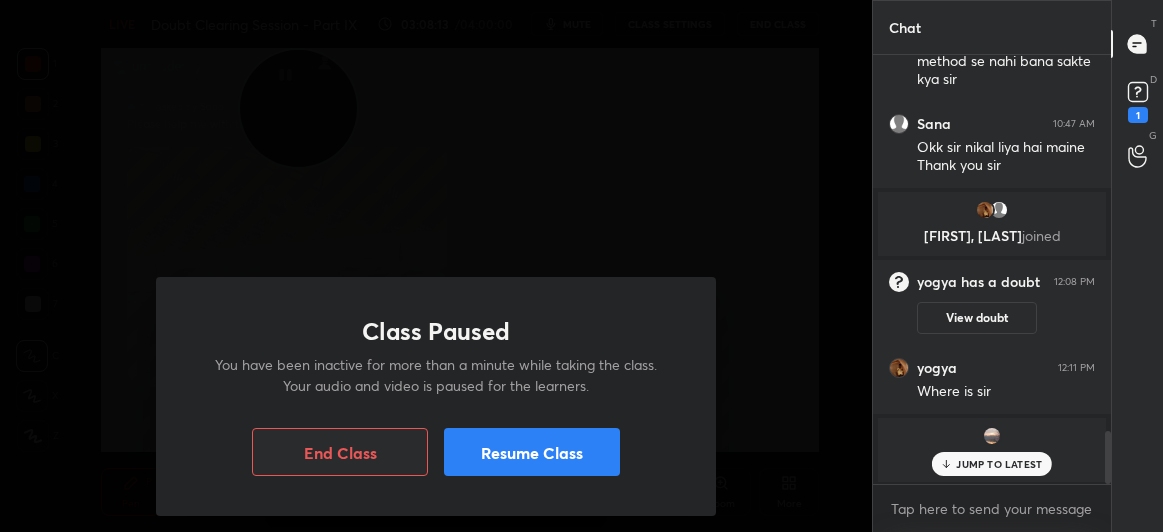click on "Resume Class" at bounding box center [532, 452] 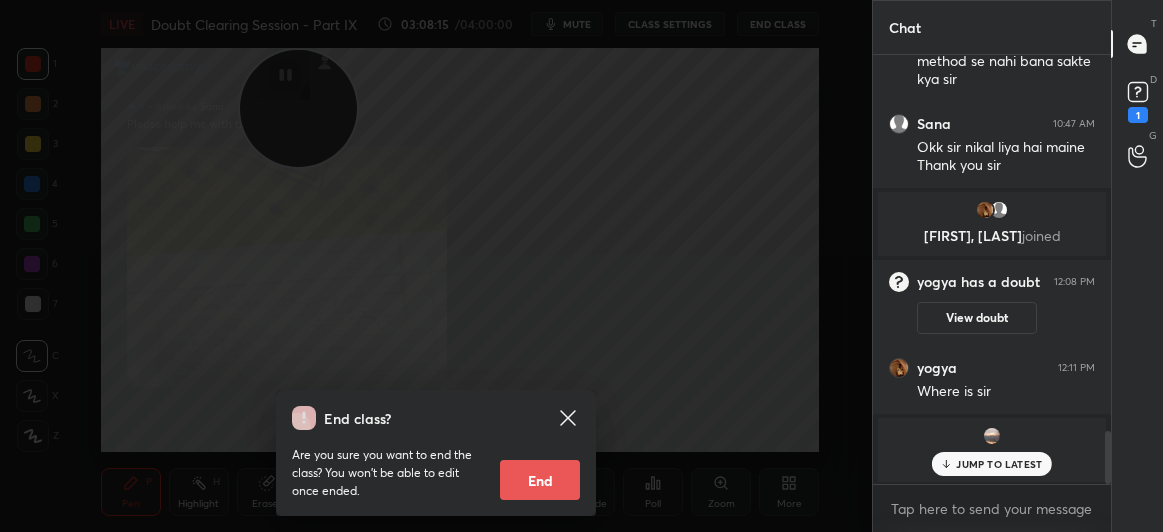 click 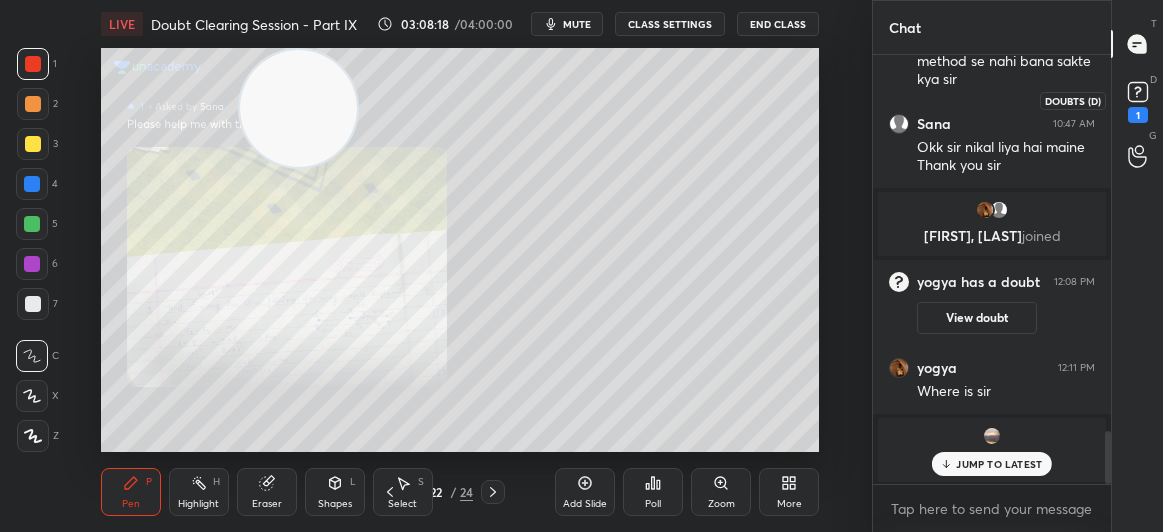 click 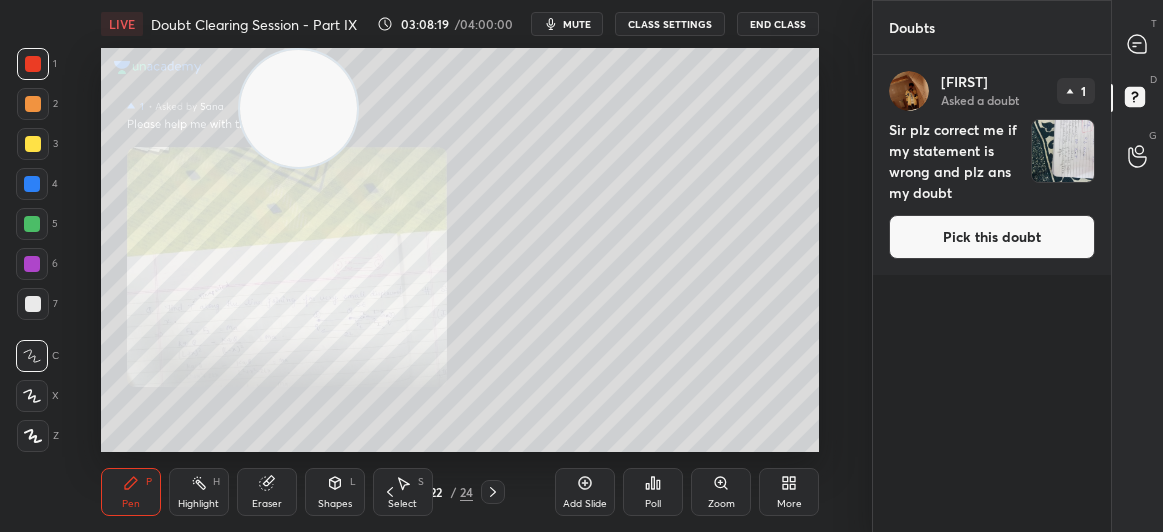 click on "Pick this doubt" at bounding box center (992, 237) 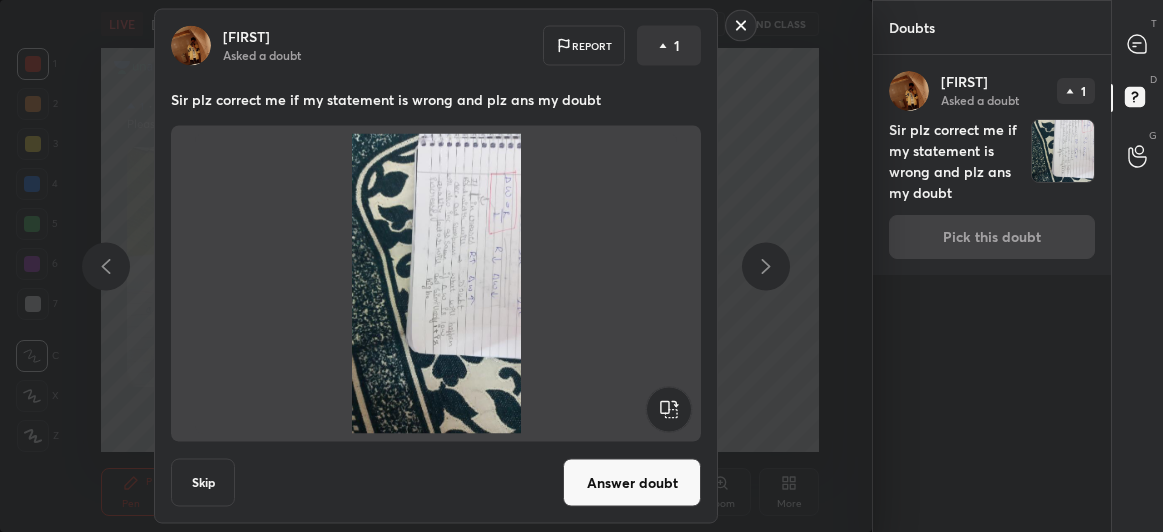click 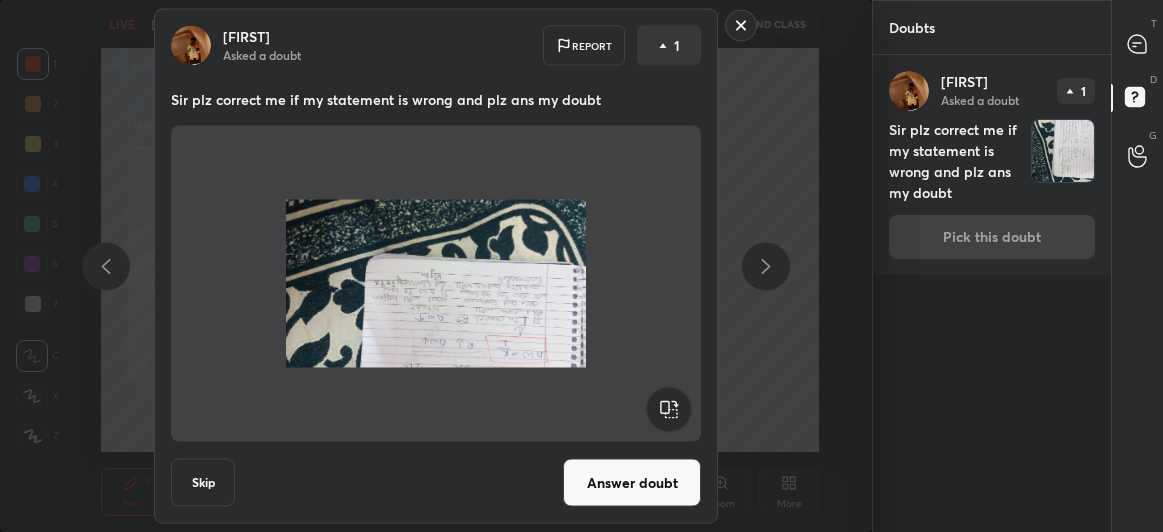 click 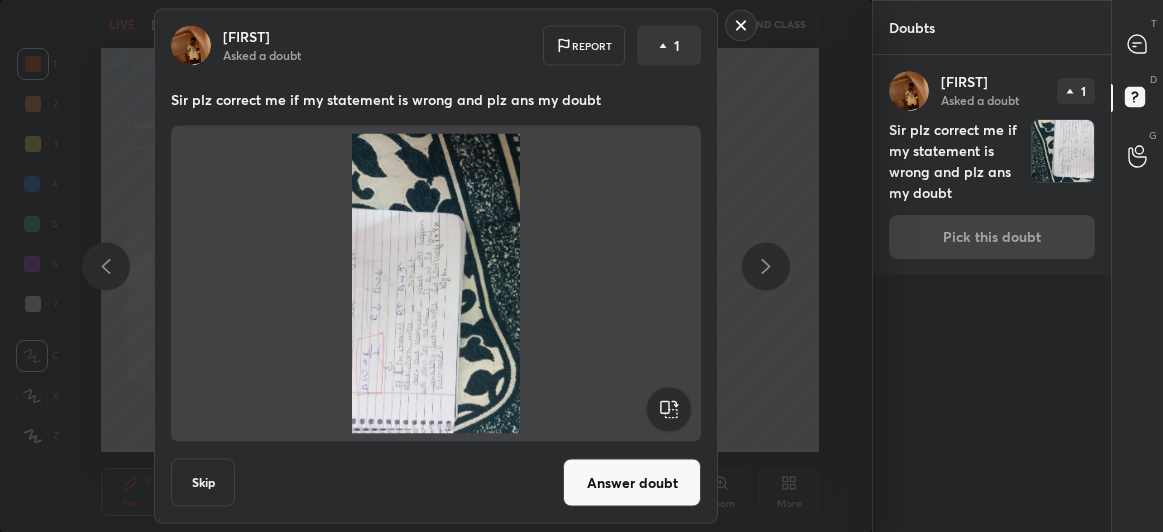 click 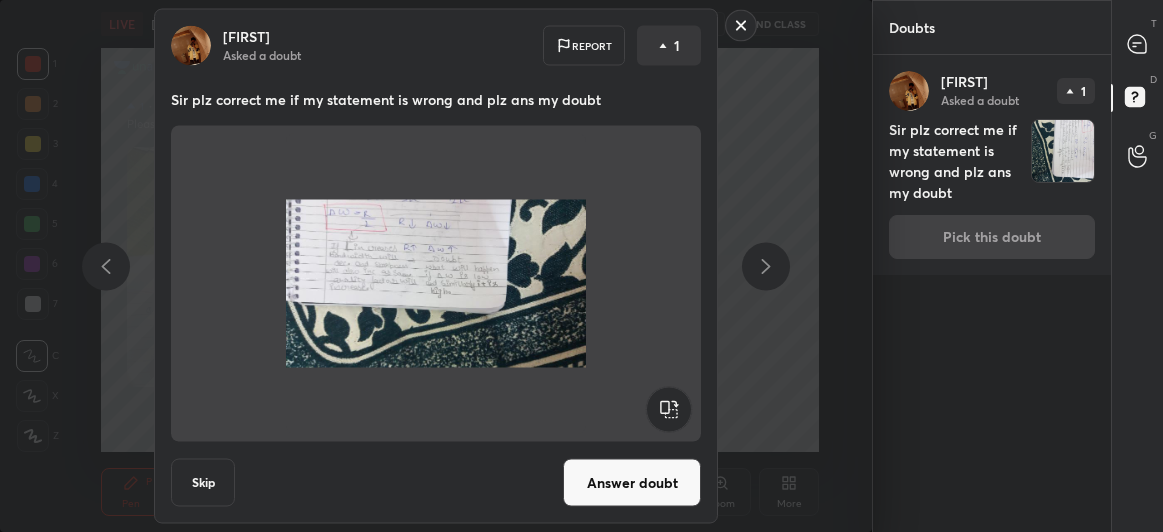 click on "Answer doubt" at bounding box center (632, 483) 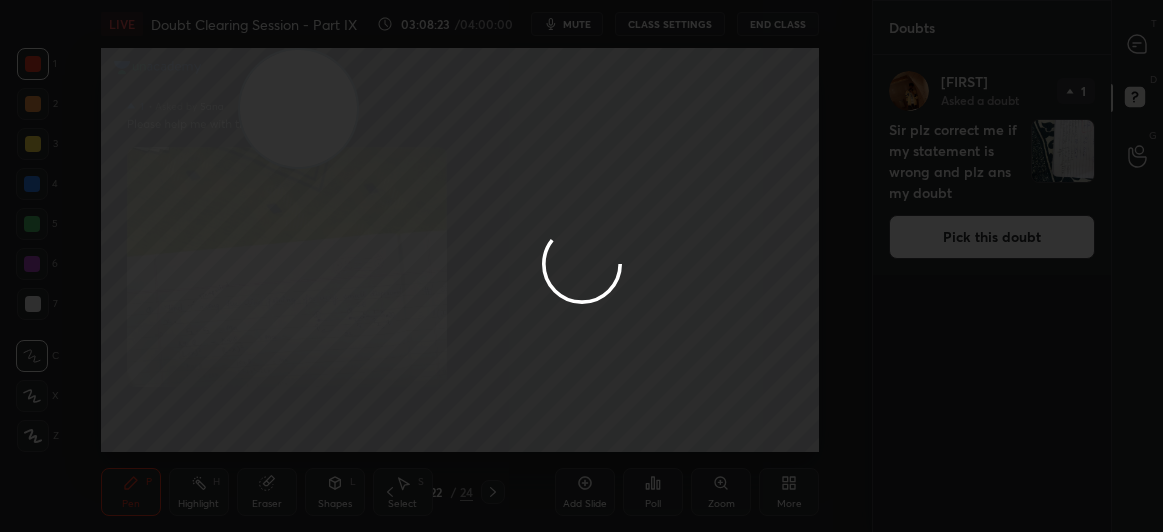 click at bounding box center (581, 266) 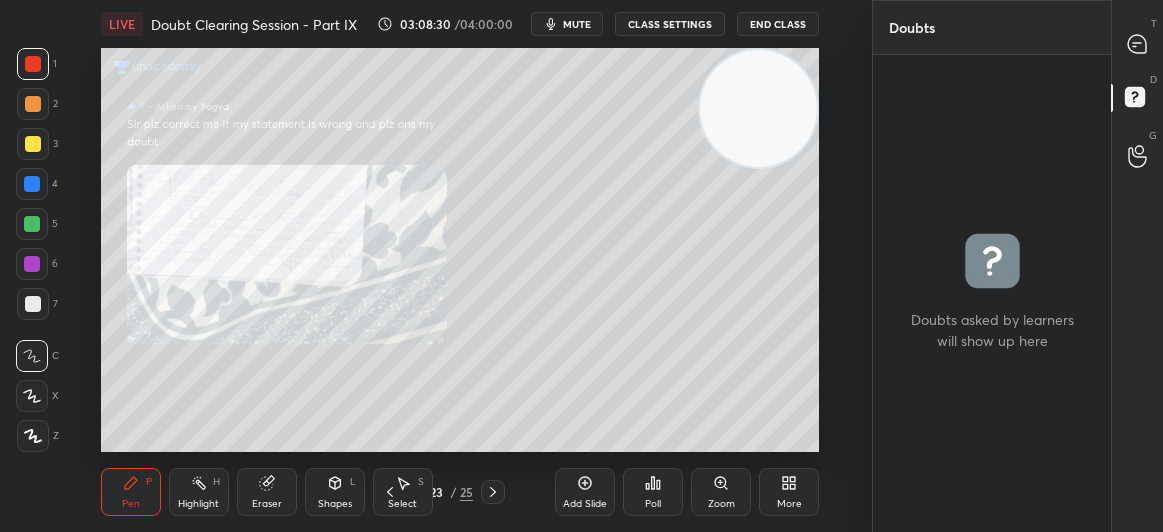click on "Doubts" at bounding box center [992, 27] 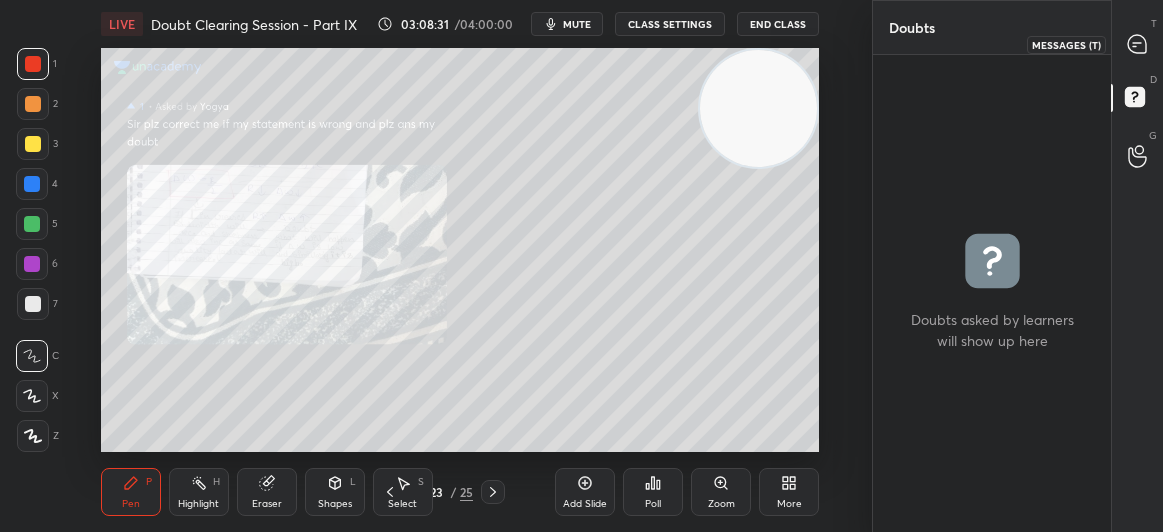 click 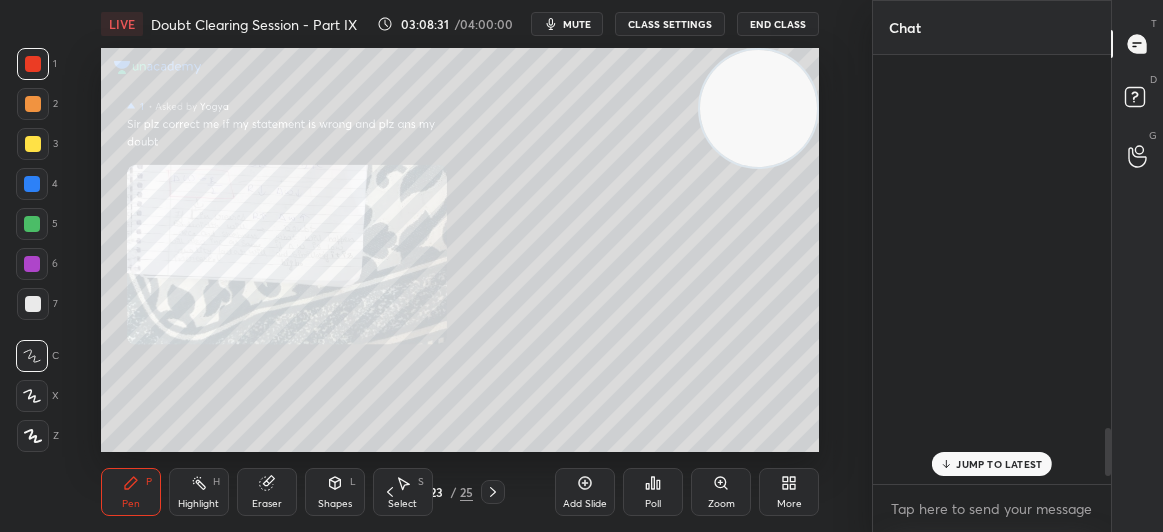 scroll, scrollTop: 3399, scrollLeft: 0, axis: vertical 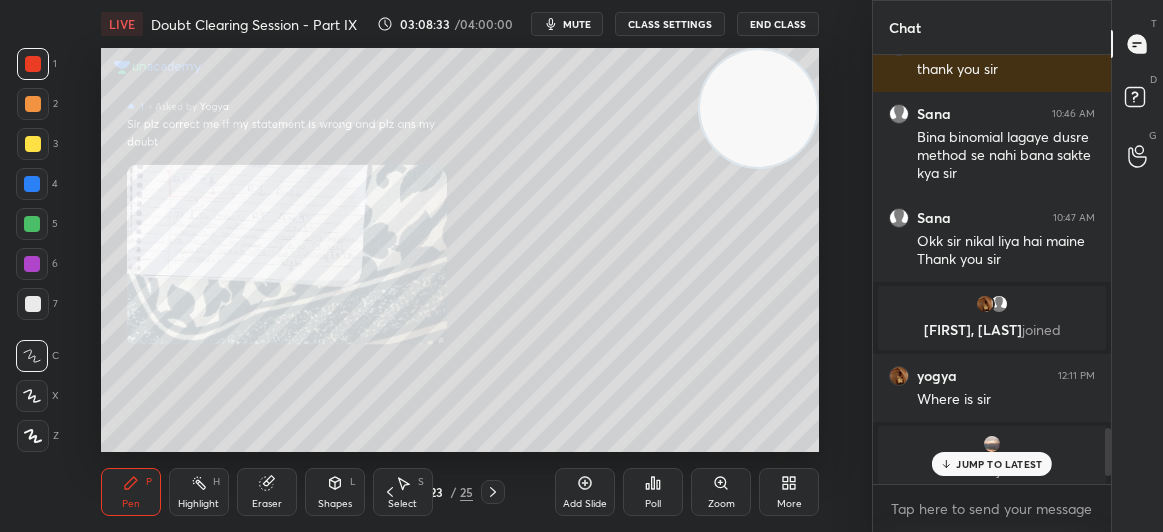 click on "JUMP TO LATEST" at bounding box center (992, 464) 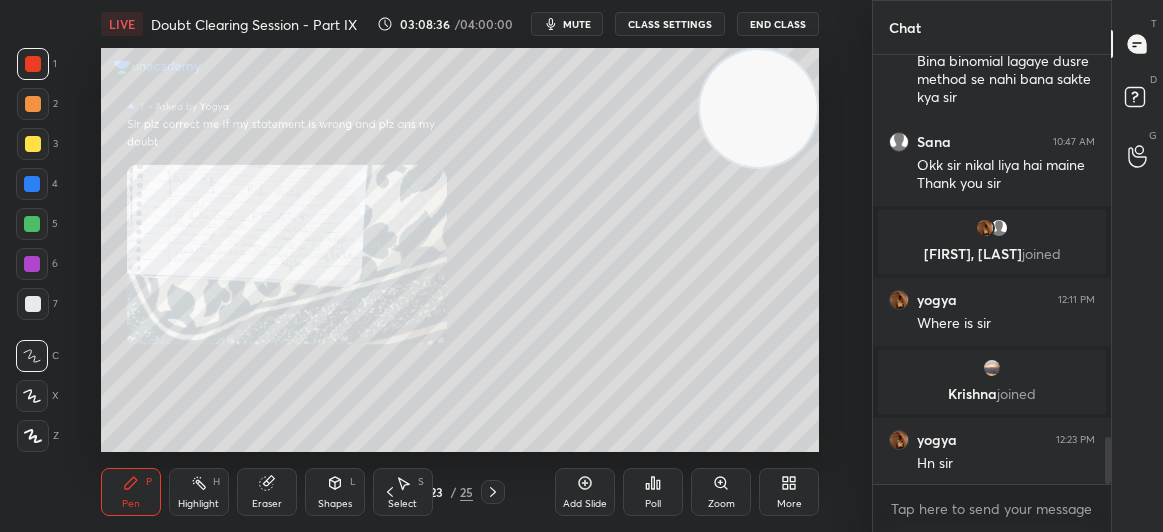 click on "Add Slide Poll Zoom More" at bounding box center (687, 492) 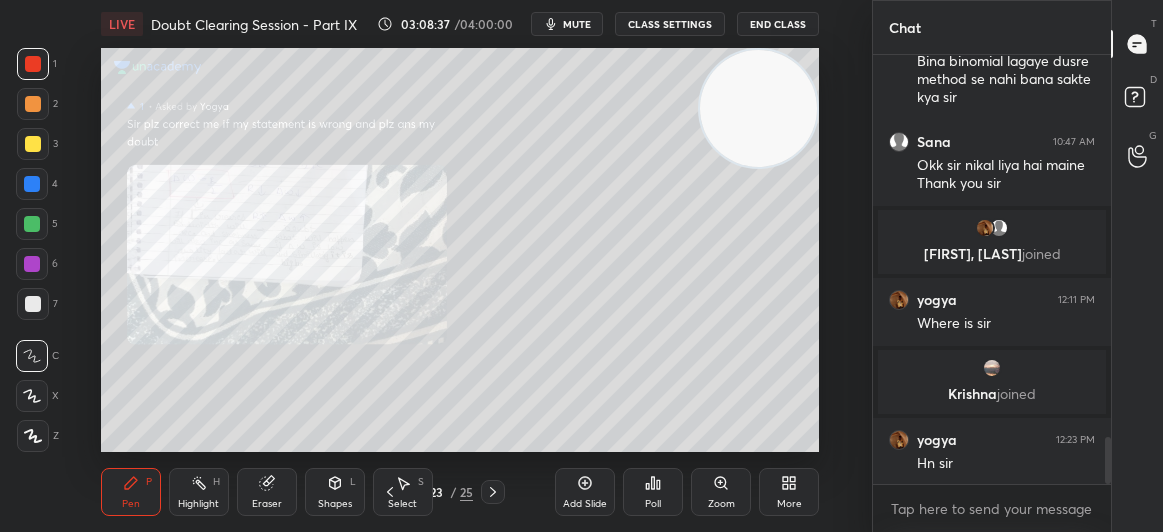 click on "Add Slide Poll Zoom More" at bounding box center [687, 492] 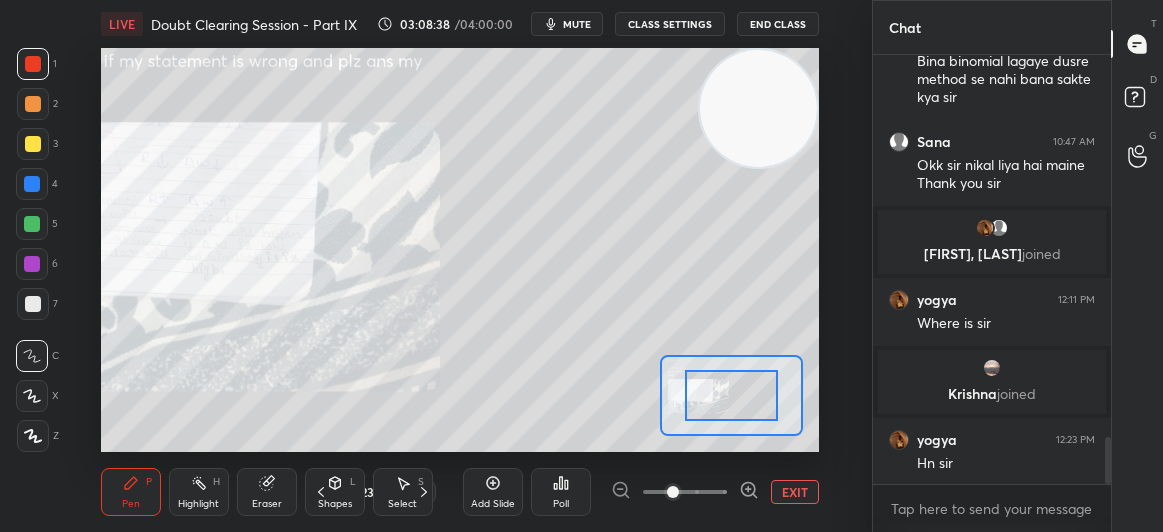 click at bounding box center (685, 492) 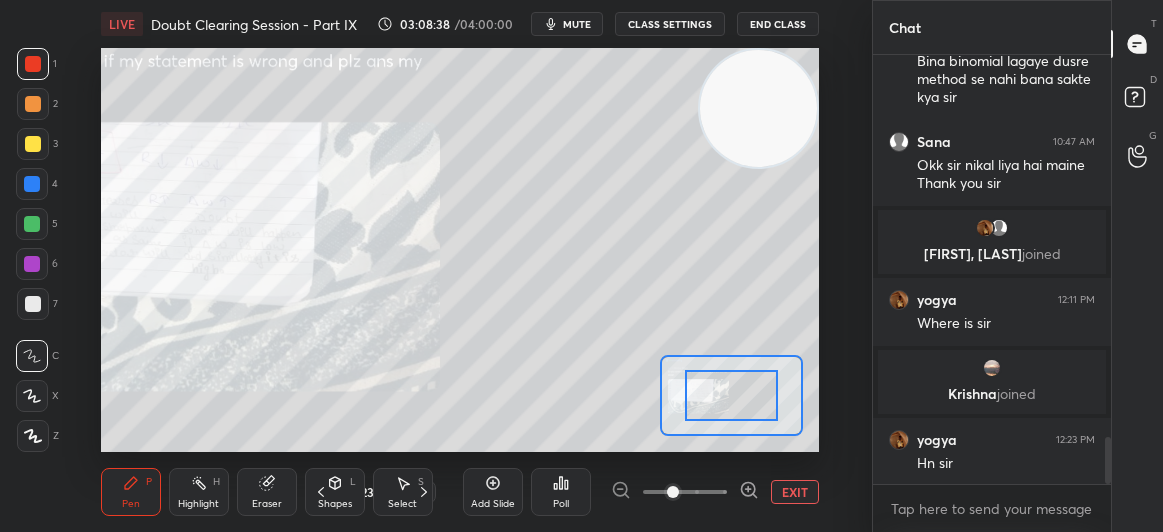 click at bounding box center [673, 492] 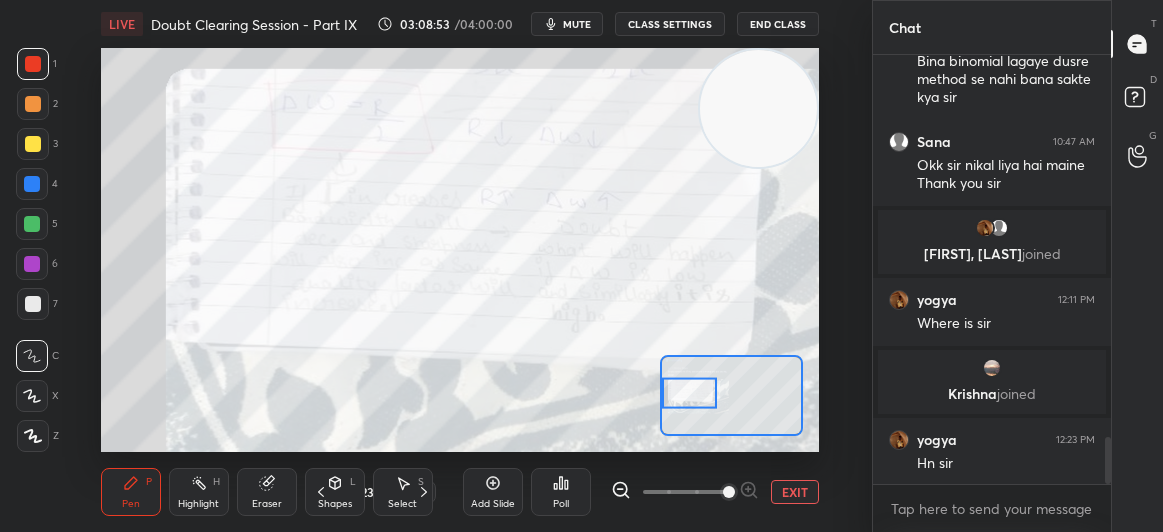 drag, startPoint x: 723, startPoint y: 396, endPoint x: 709, endPoint y: 396, distance: 14 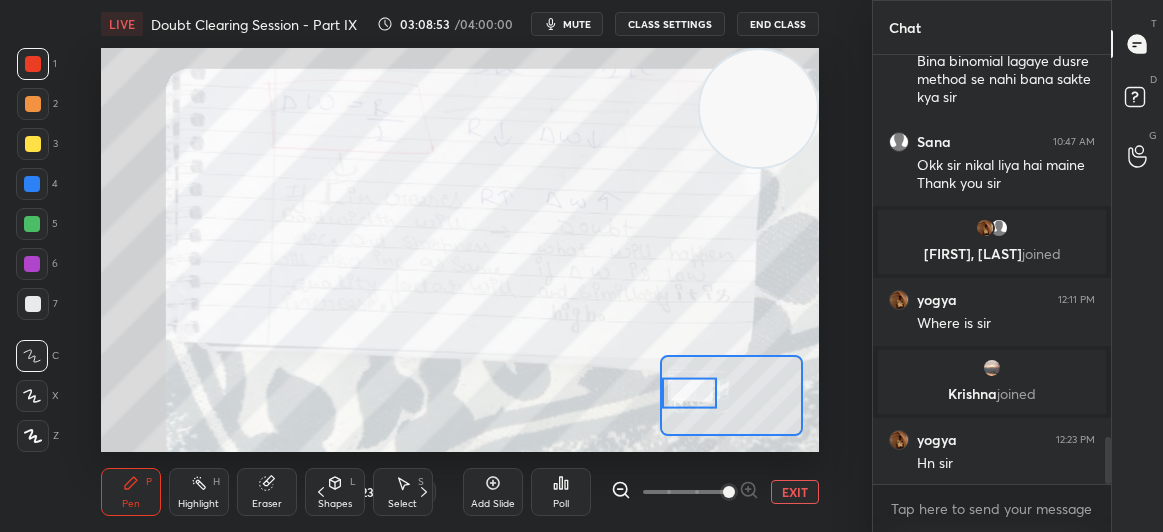 click at bounding box center (690, 393) 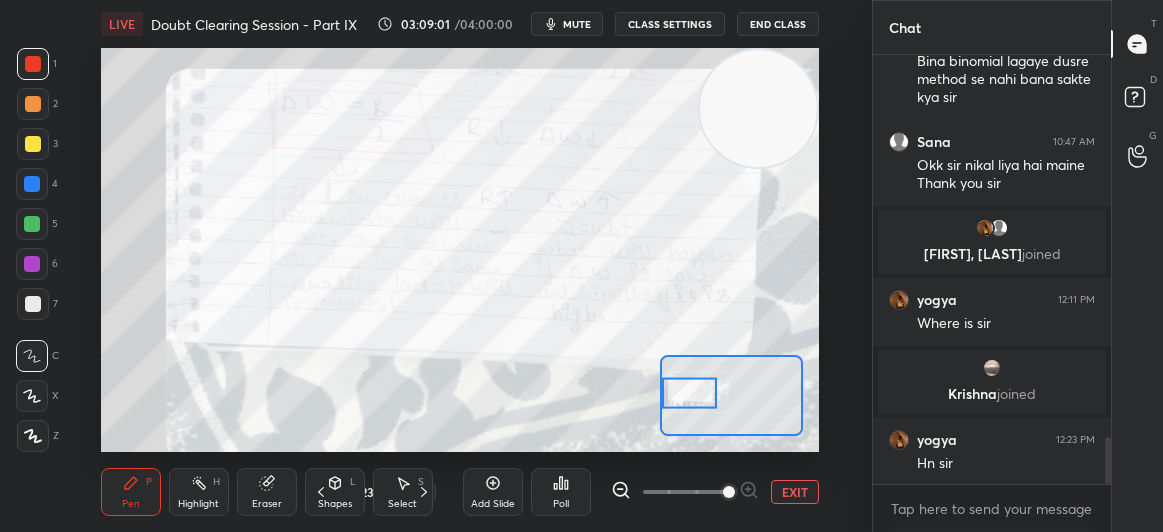 scroll, scrollTop: 3495, scrollLeft: 0, axis: vertical 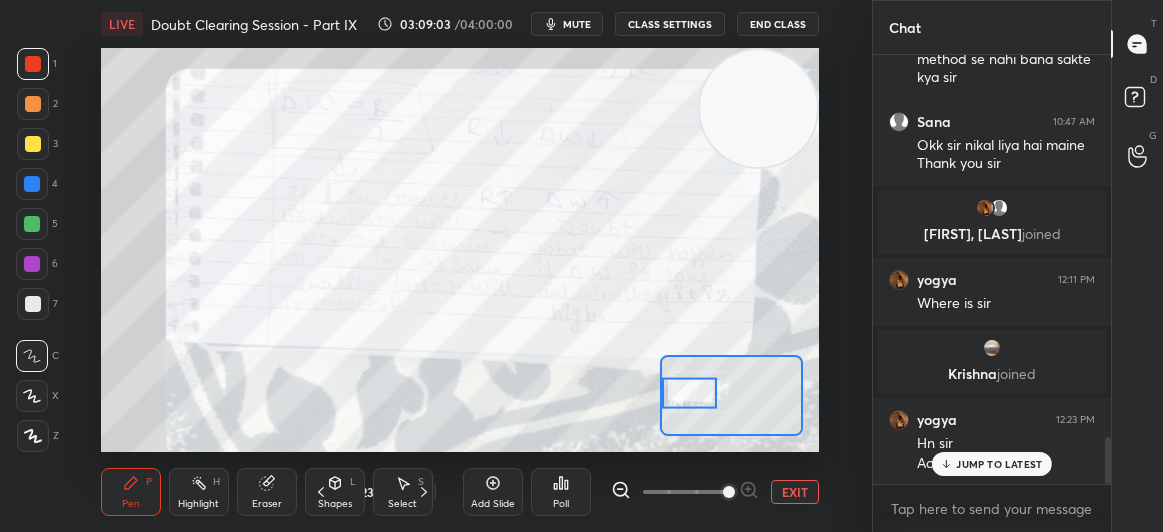click on "JUMP TO LATEST" at bounding box center [999, 464] 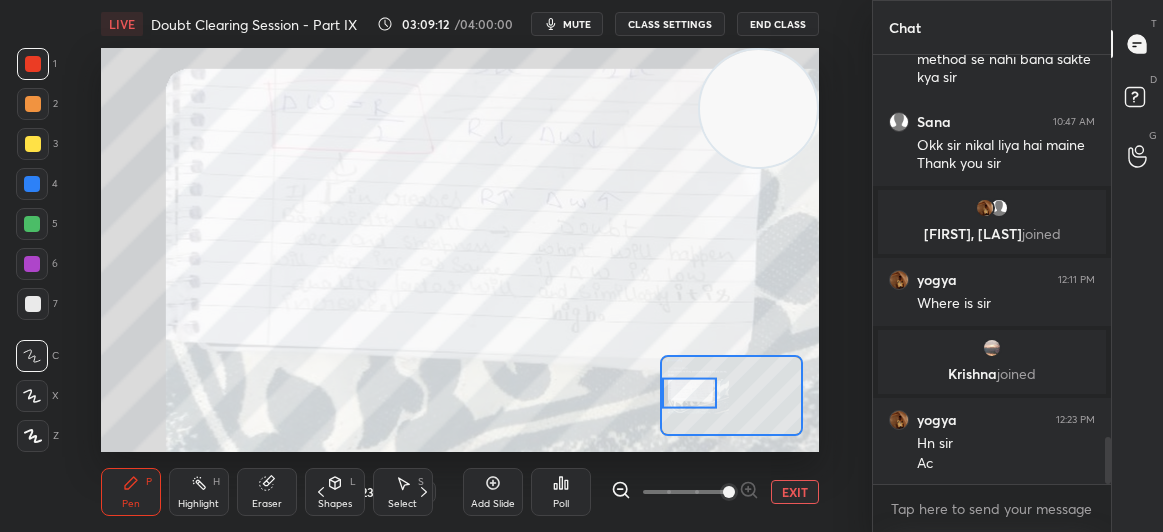 click on "4" at bounding box center [37, 184] 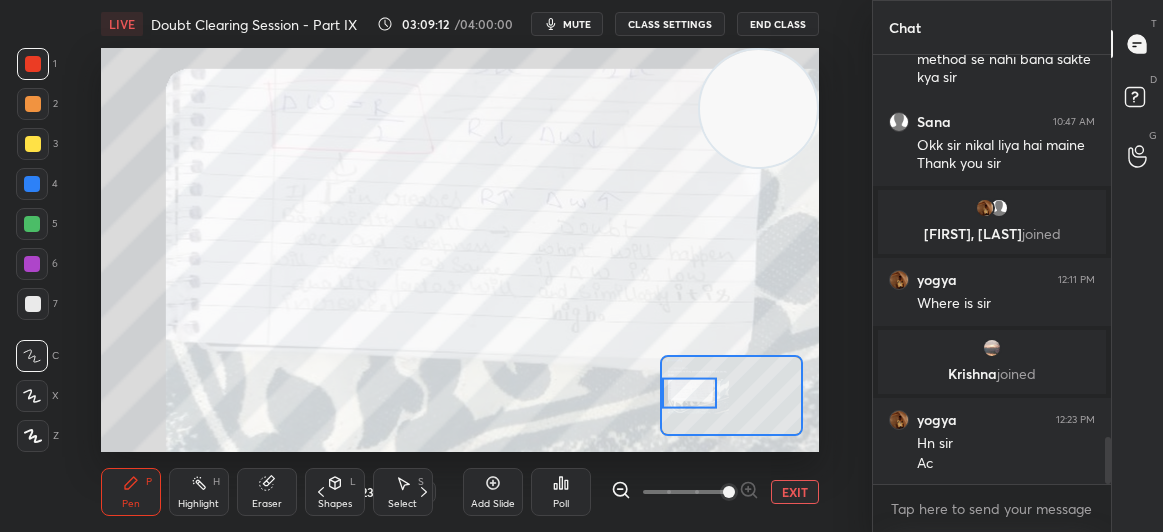 click at bounding box center (32, 184) 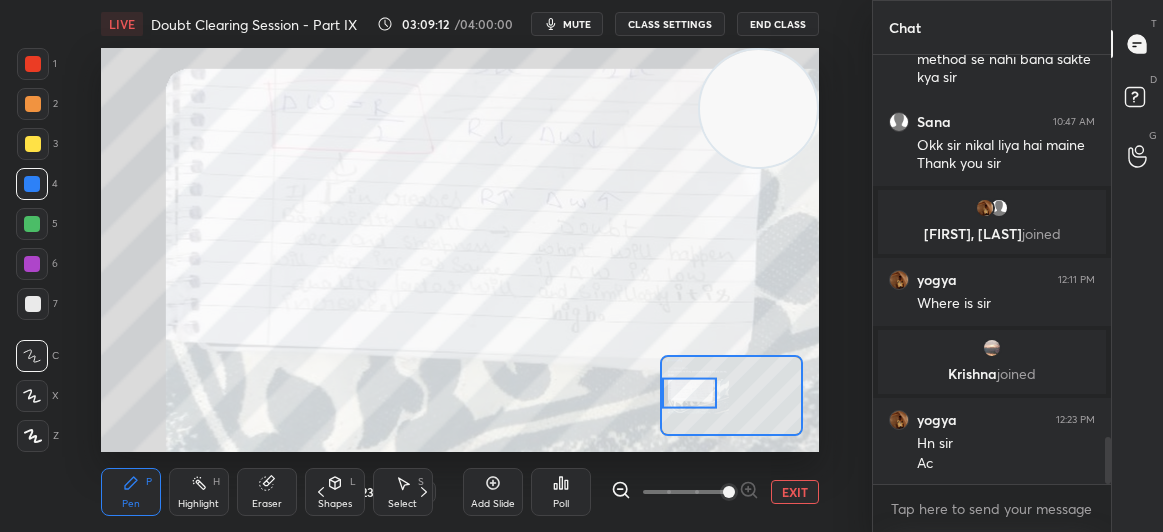 click at bounding box center (33, 144) 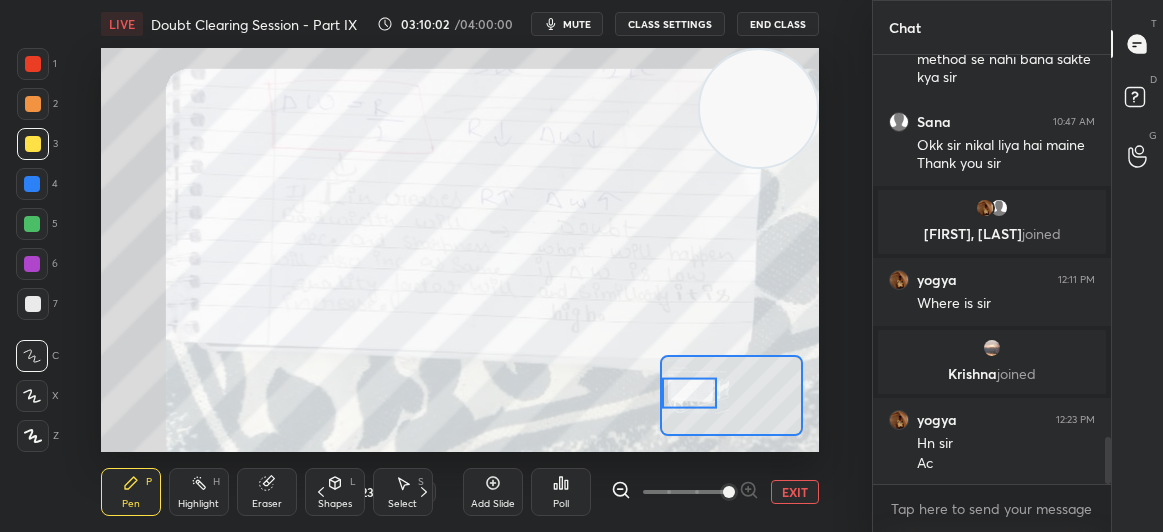 scroll, scrollTop: 3581, scrollLeft: 0, axis: vertical 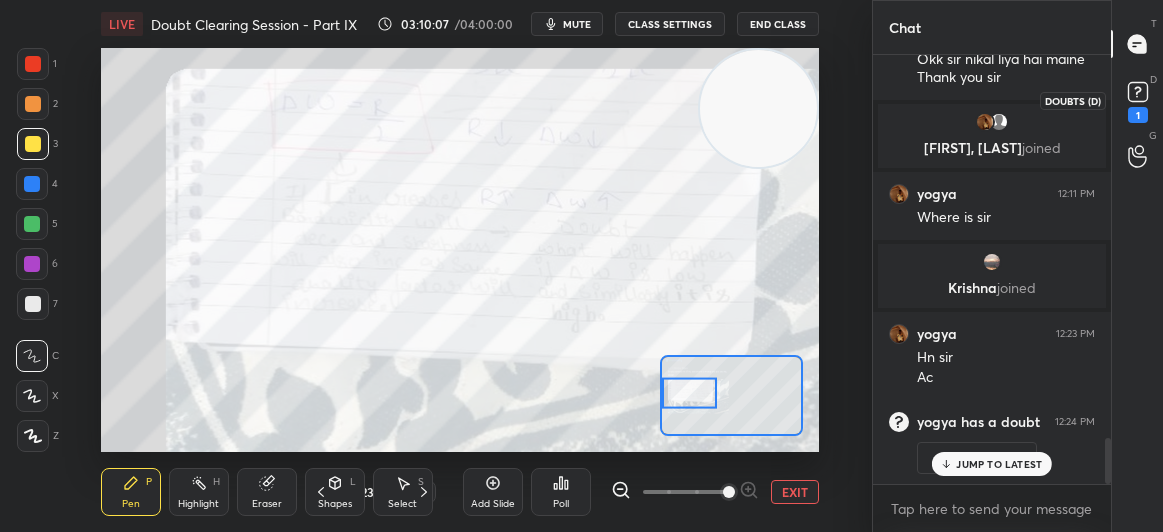 click 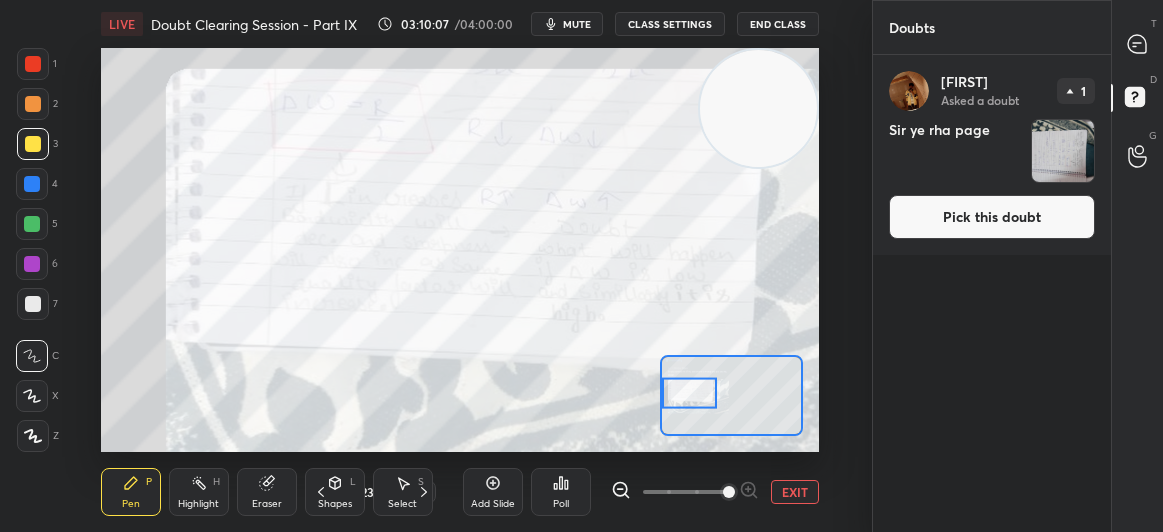 click on "Pick this doubt" at bounding box center (992, 217) 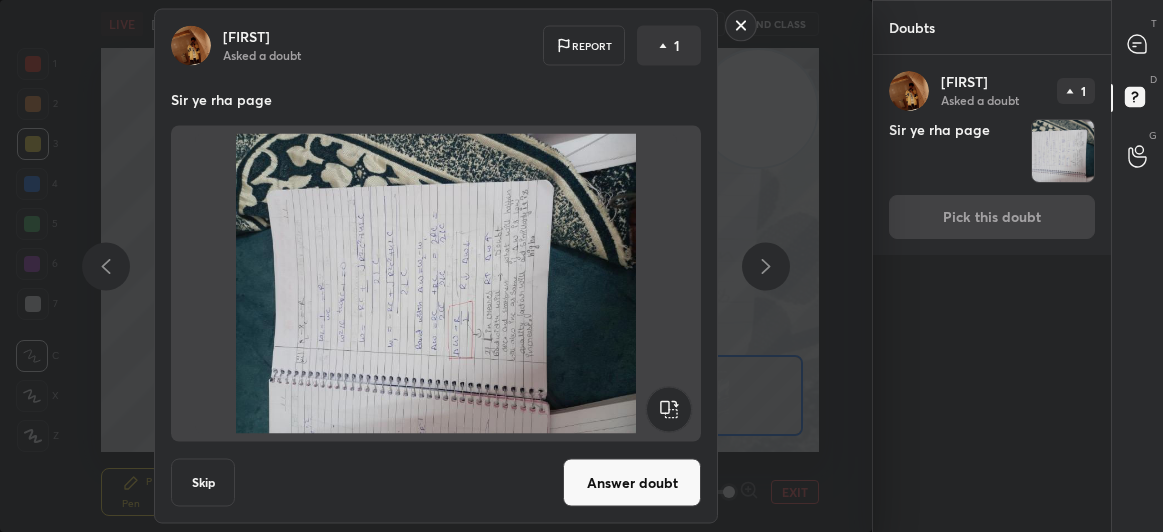 click 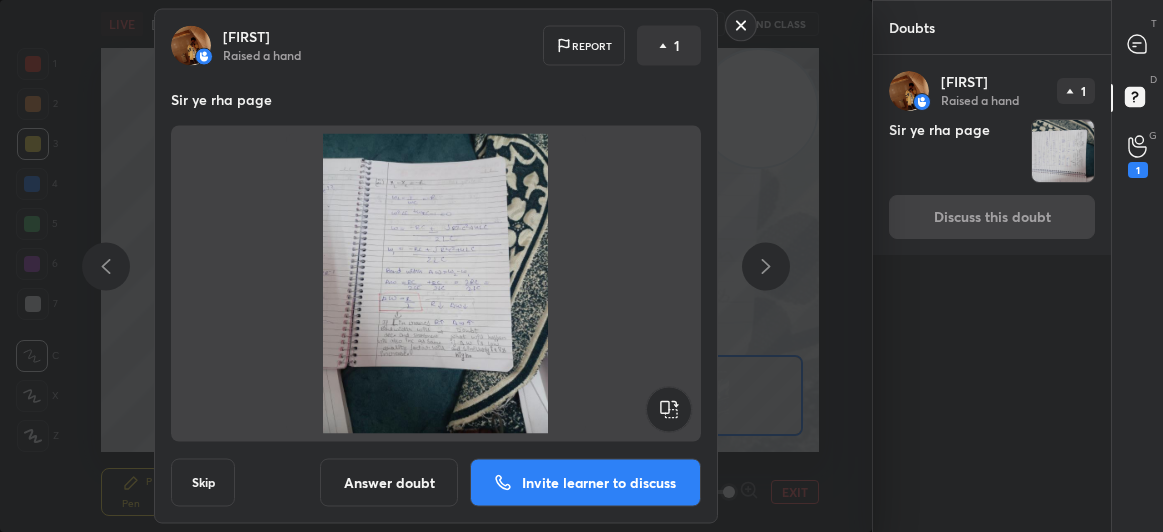 click on "Invite learner to discuss" at bounding box center (599, 483) 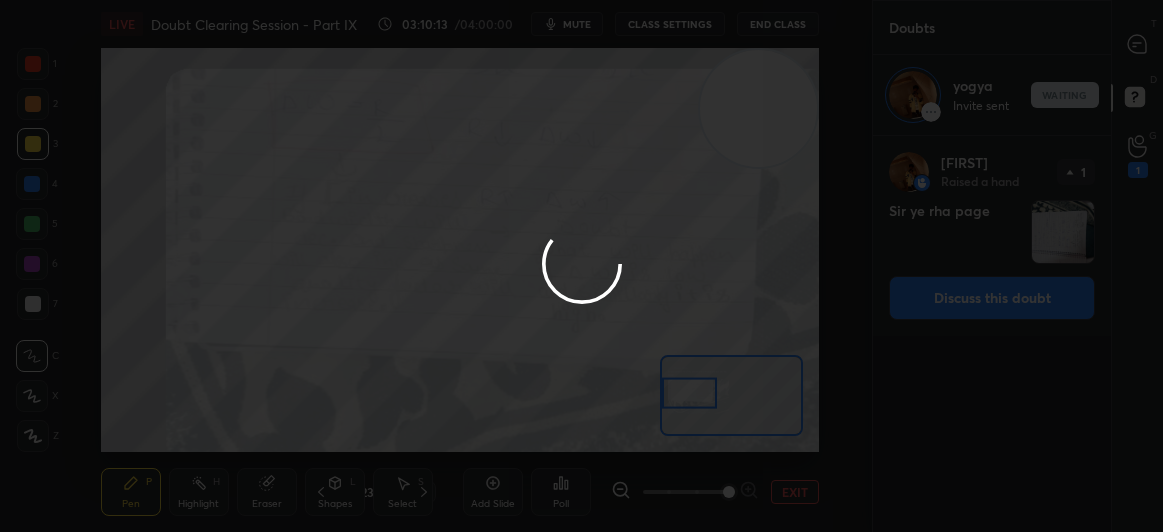 scroll, scrollTop: 391, scrollLeft: 232, axis: both 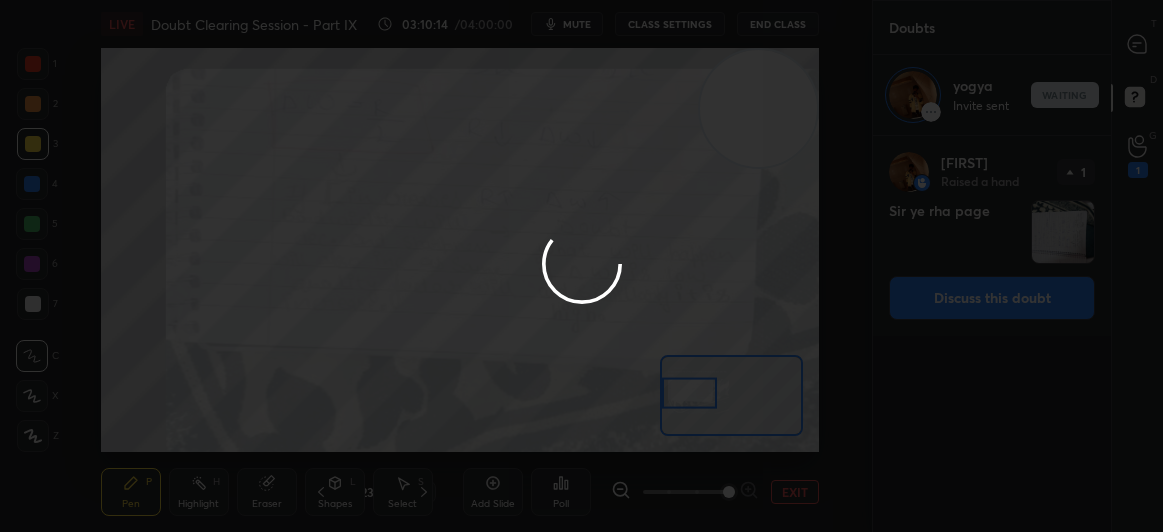 click at bounding box center (581, 266) 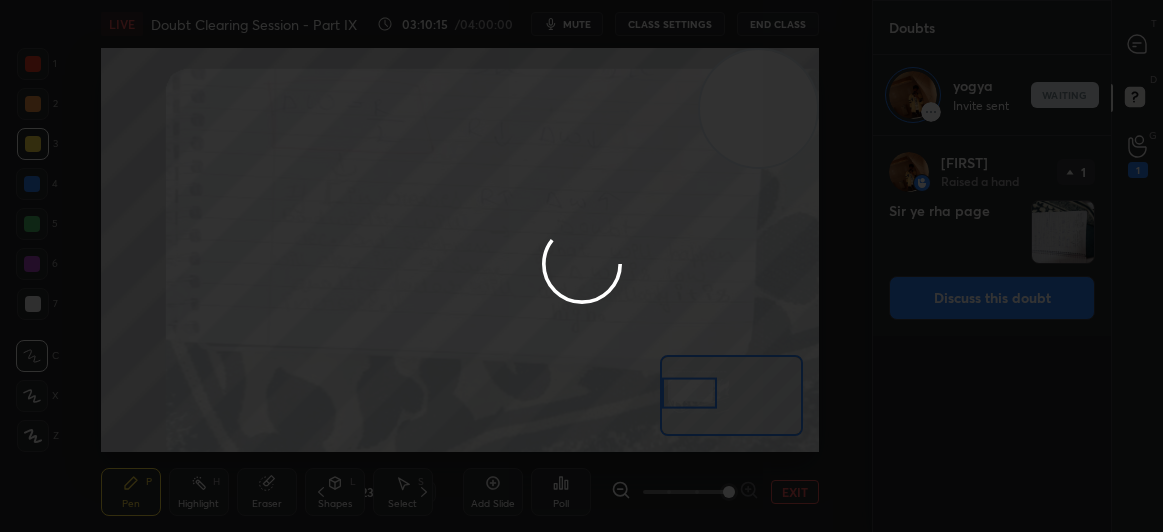 click at bounding box center [581, 266] 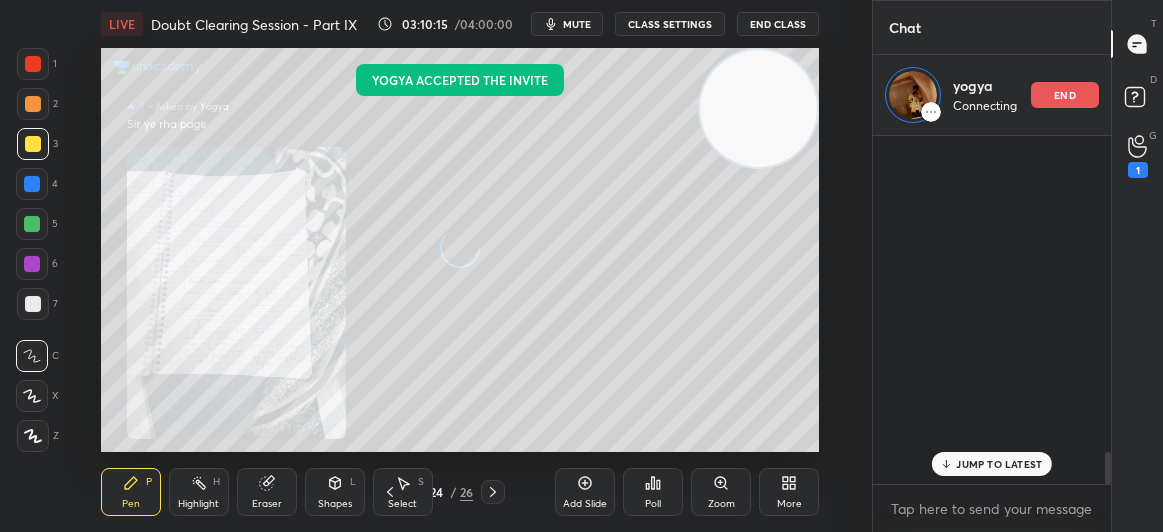 scroll, scrollTop: 3410, scrollLeft: 0, axis: vertical 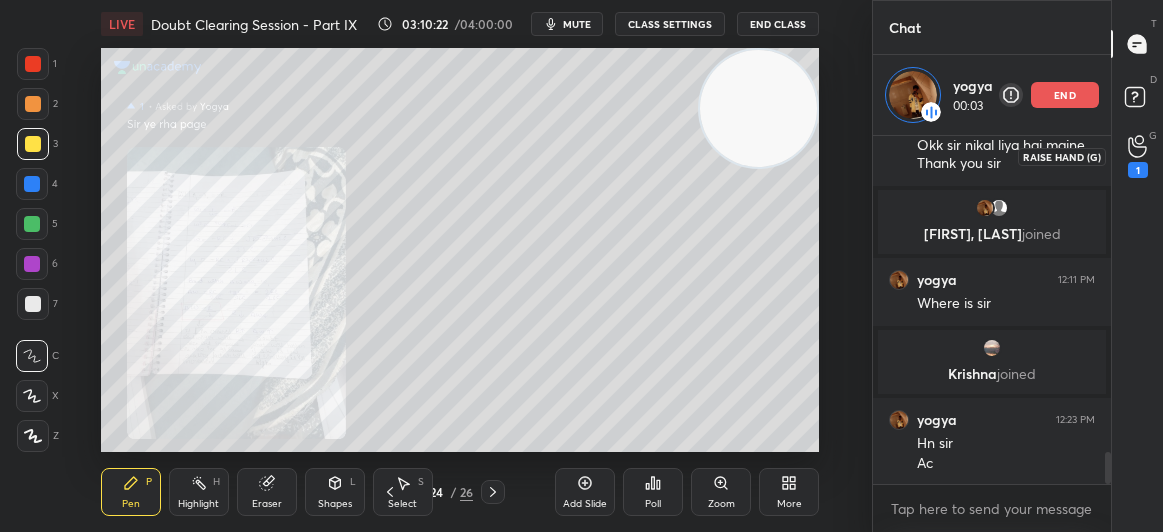 click 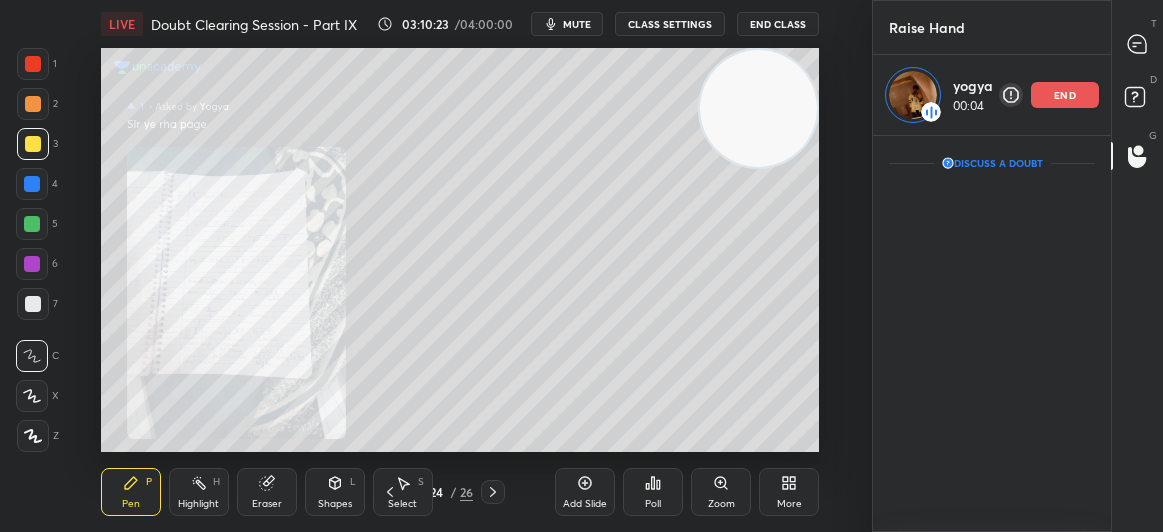 click on "T Messages (T)" at bounding box center (1137, 44) 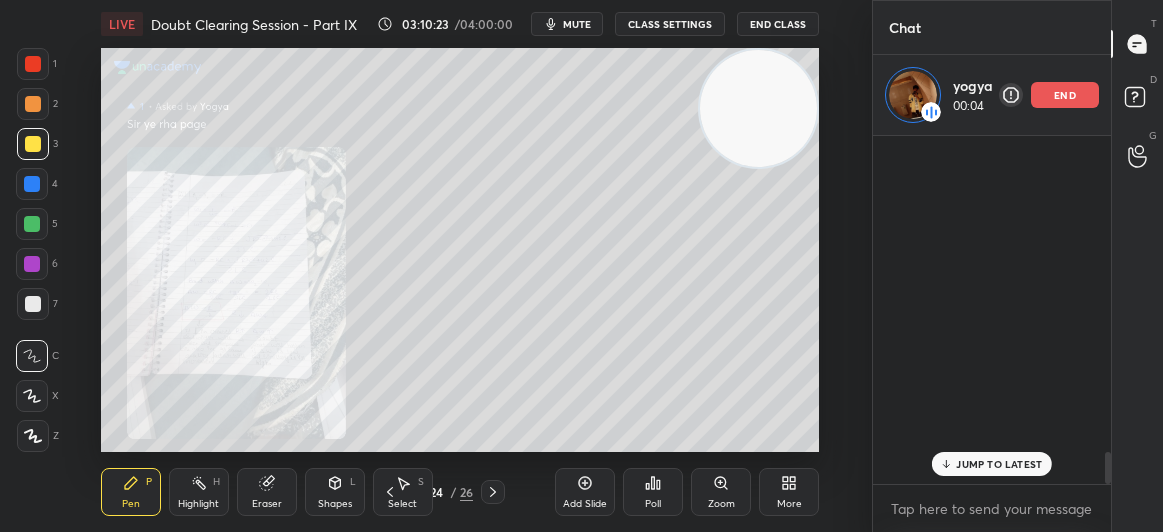scroll, scrollTop: 3410, scrollLeft: 0, axis: vertical 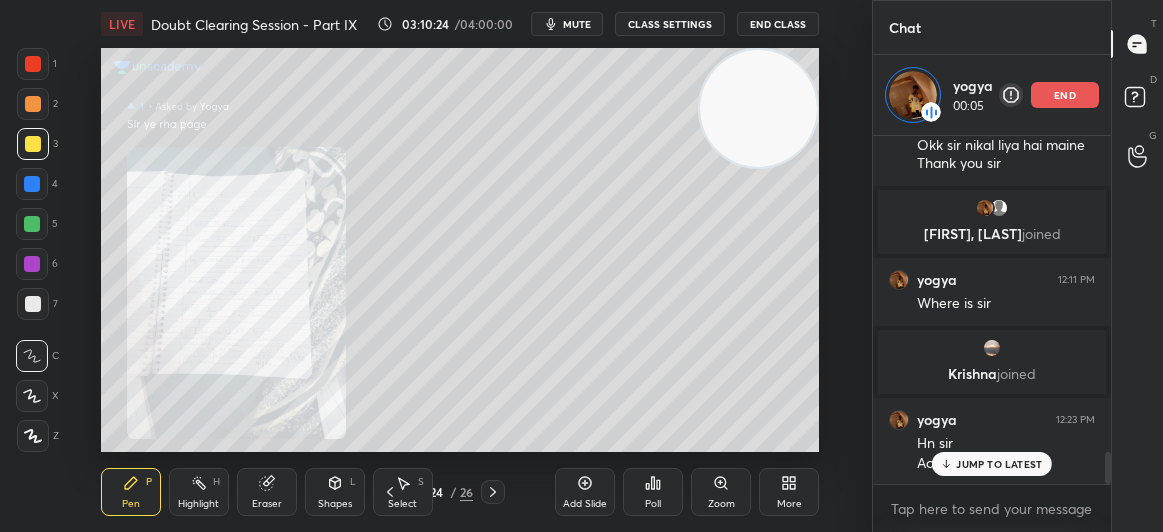 click on "Zoom" at bounding box center (721, 504) 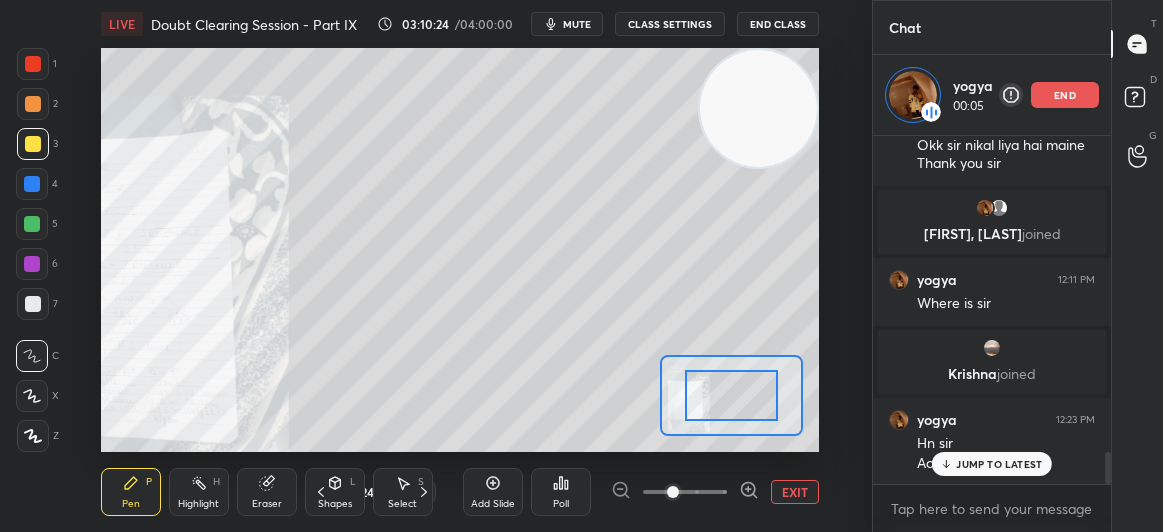 click at bounding box center (685, 492) 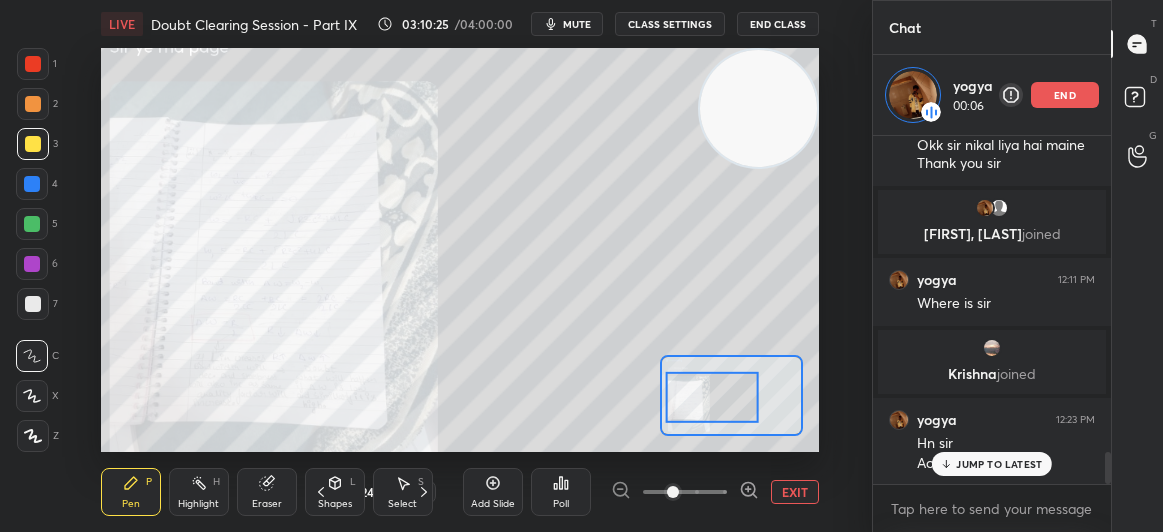 click 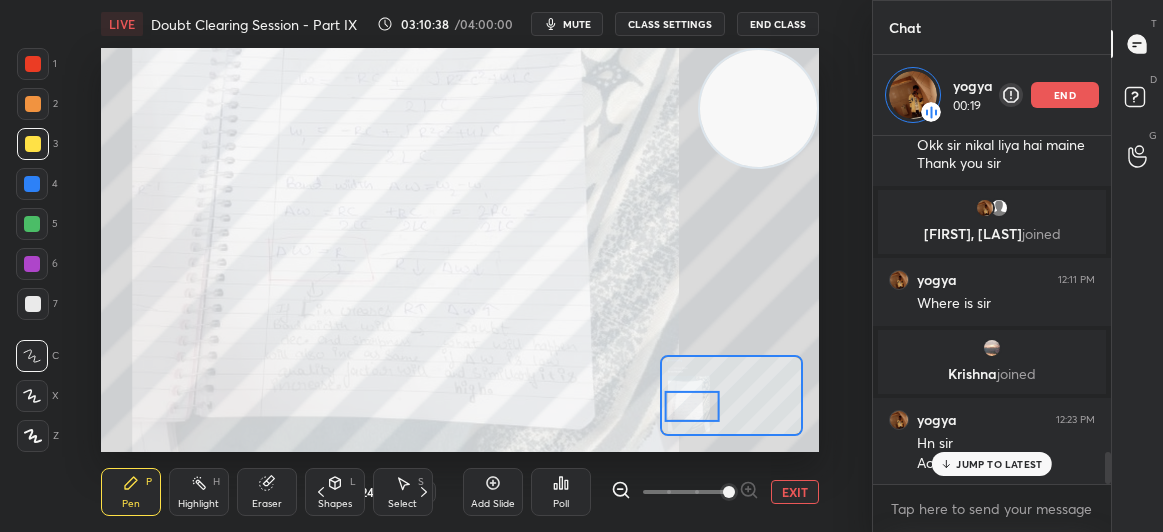 click on "1 2 3 4 5 6 7 C X Z C X Z E E Erase all   H H LIVE Doubt Clearing Session - Part IX 03:10:38 /  04:00:00 mute CLASS SETTINGS End Class Setting up your live class Poll for   secs No correct answer Start poll Back Doubt Clearing Session - Part IX • L7 of Doubt Clearing Course on Physics for IIT JEE - Part I Ashray Saxena Pen P Highlight H Eraser Shapes L Select S 24 / 26 Add Slide Poll EXIT" at bounding box center (428, 266) 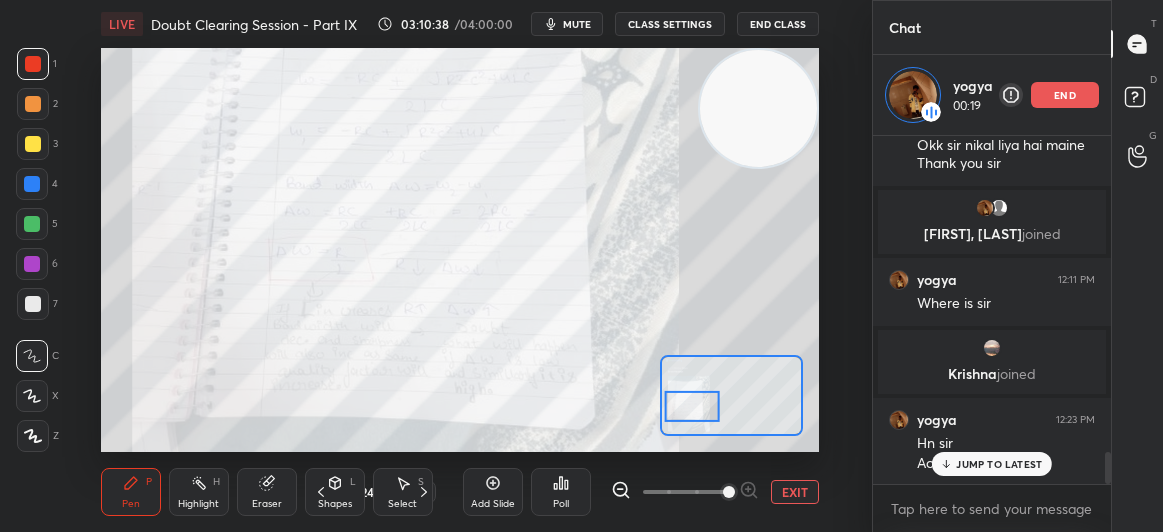 click at bounding box center [33, 64] 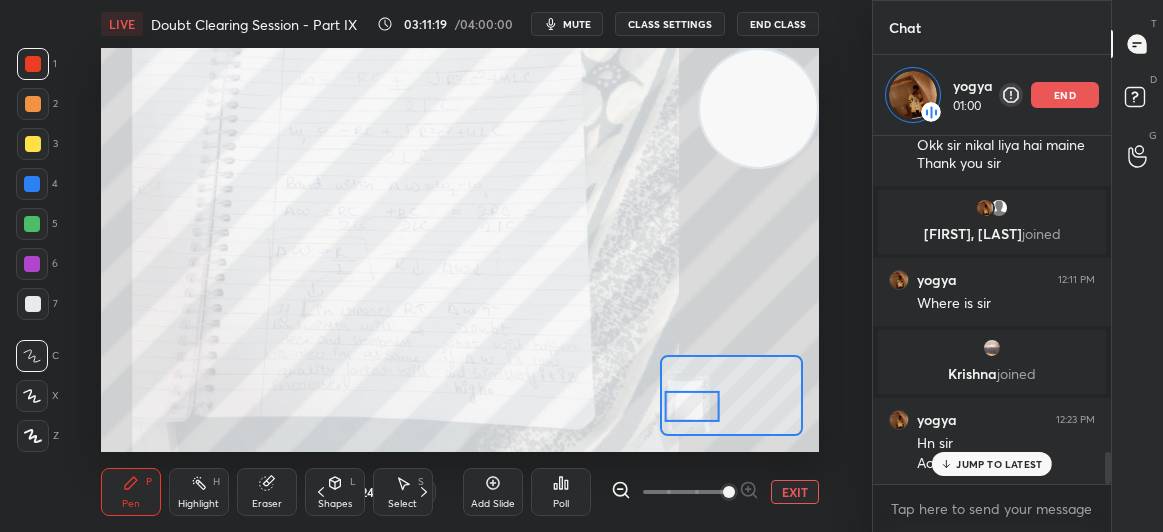 click 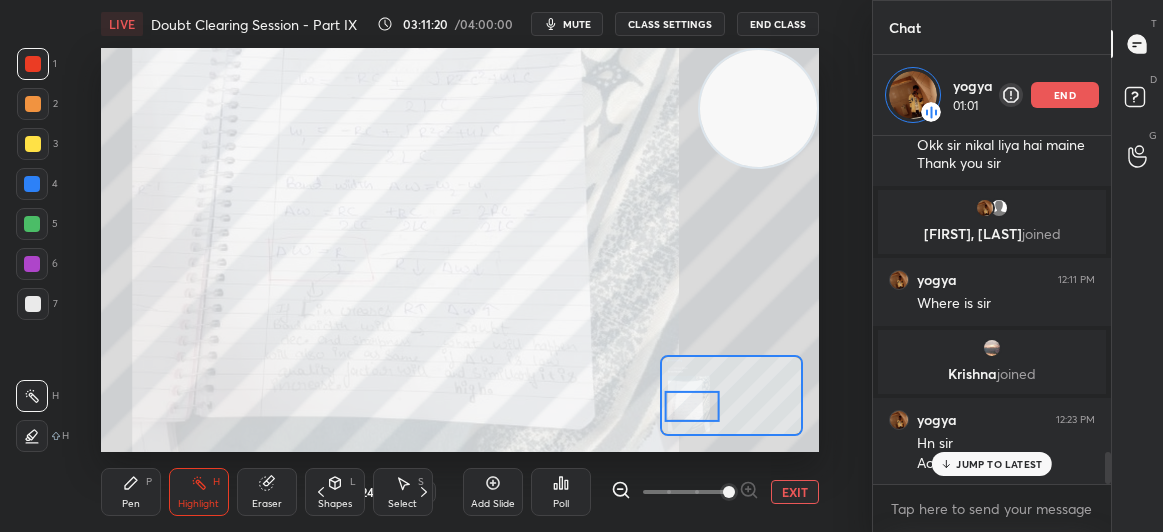 click on "EXIT" at bounding box center (795, 492) 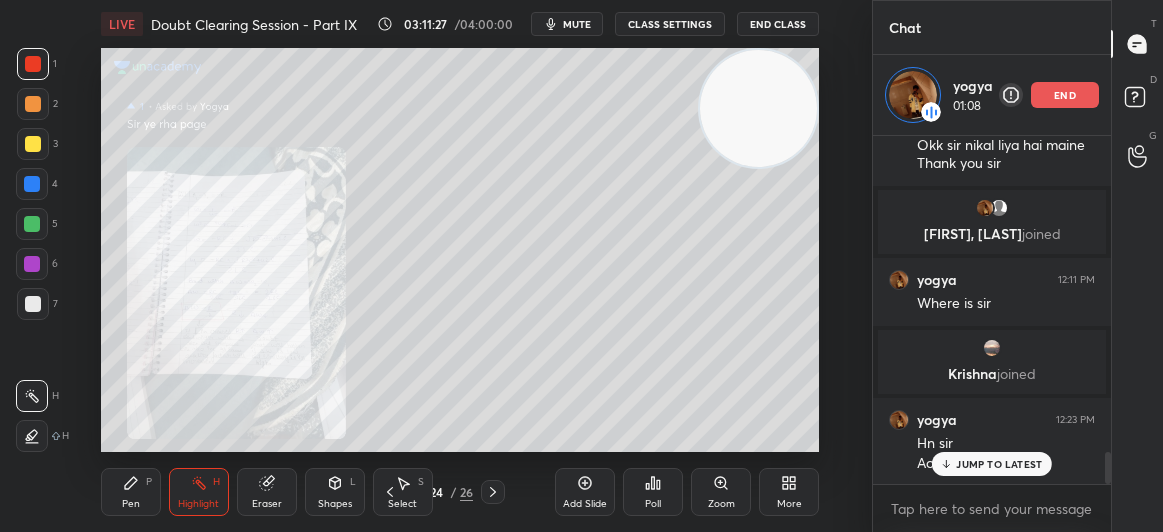 click 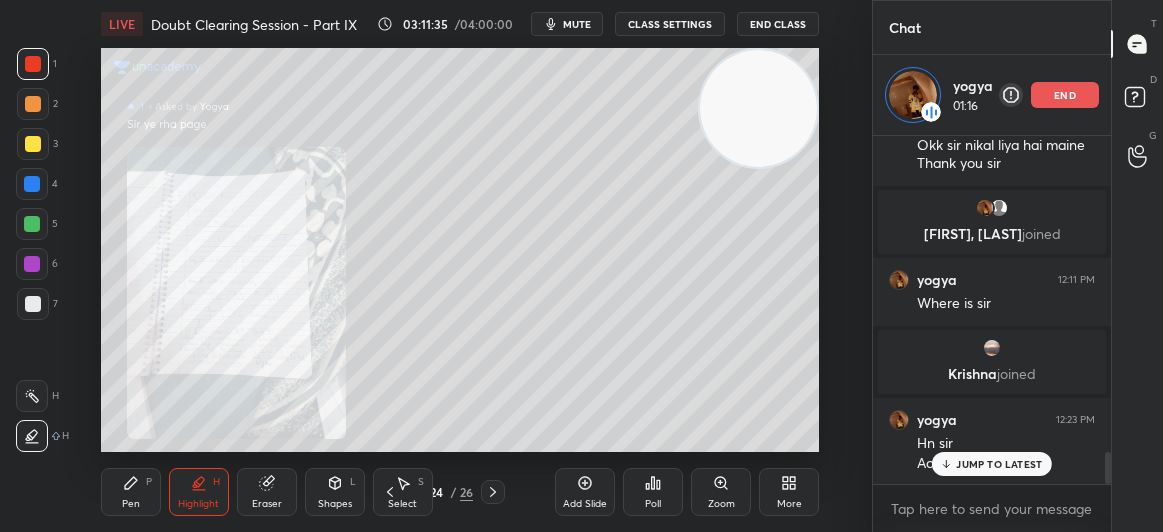 click on "Zoom" at bounding box center [721, 492] 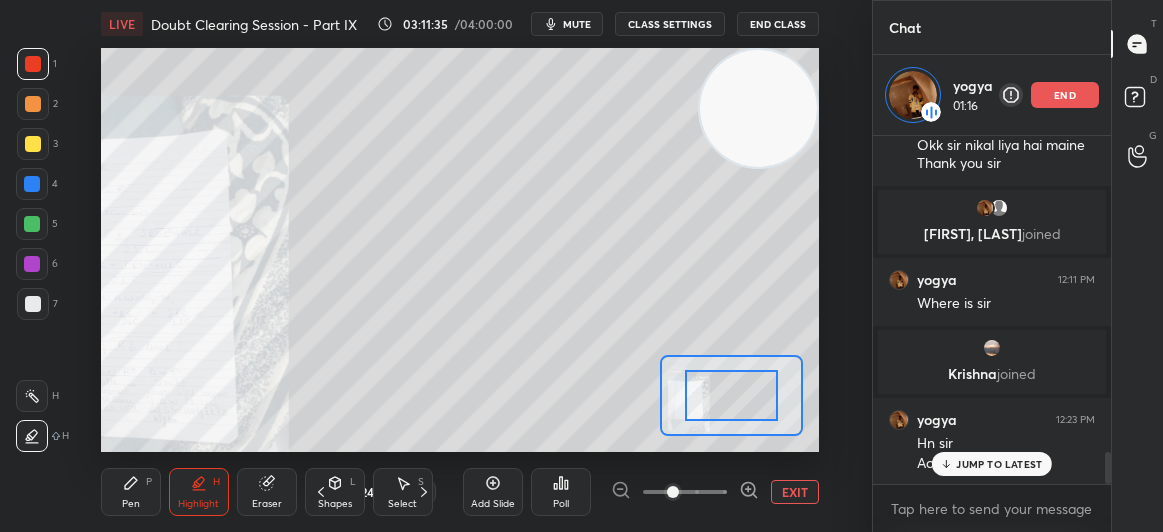 click at bounding box center (685, 492) 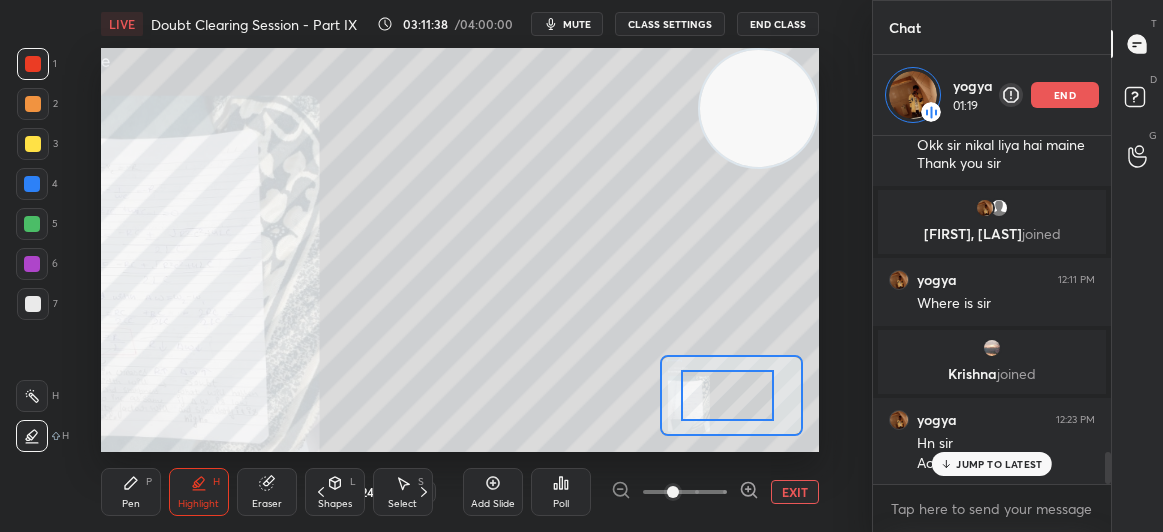 click at bounding box center [749, 492] 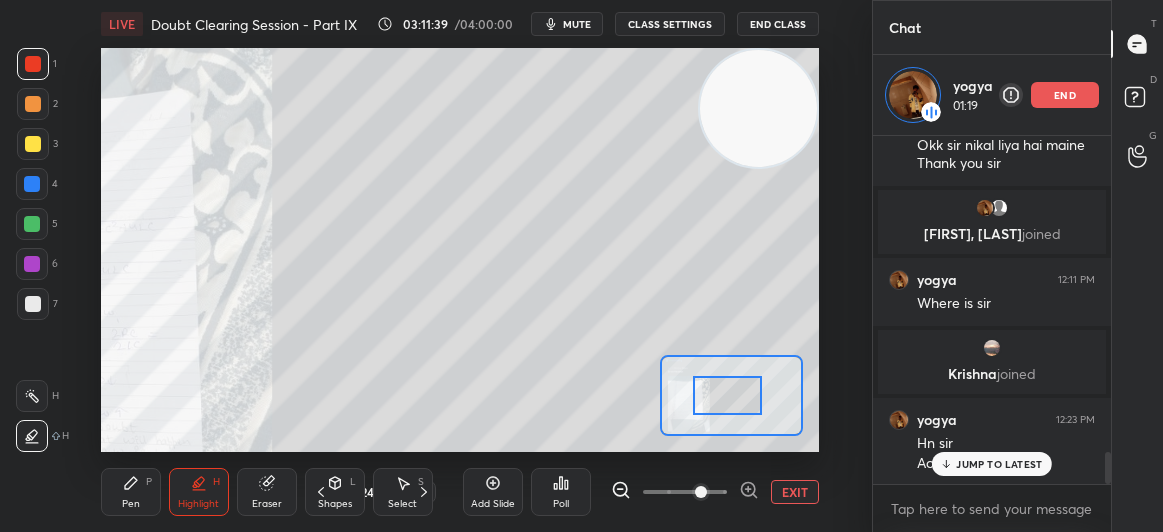 click at bounding box center [749, 492] 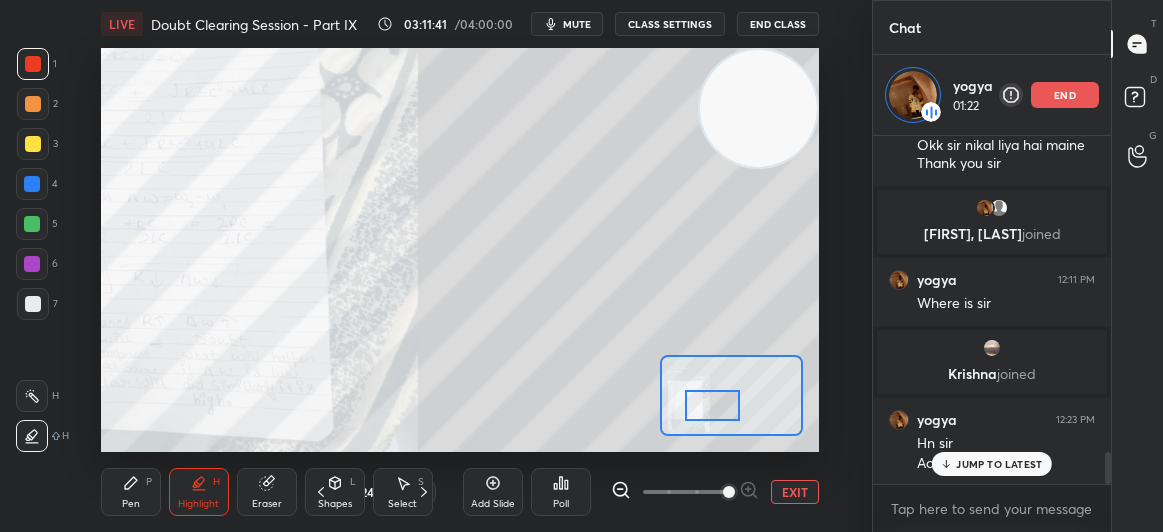 drag, startPoint x: 739, startPoint y: 386, endPoint x: 724, endPoint y: 396, distance: 18.027756 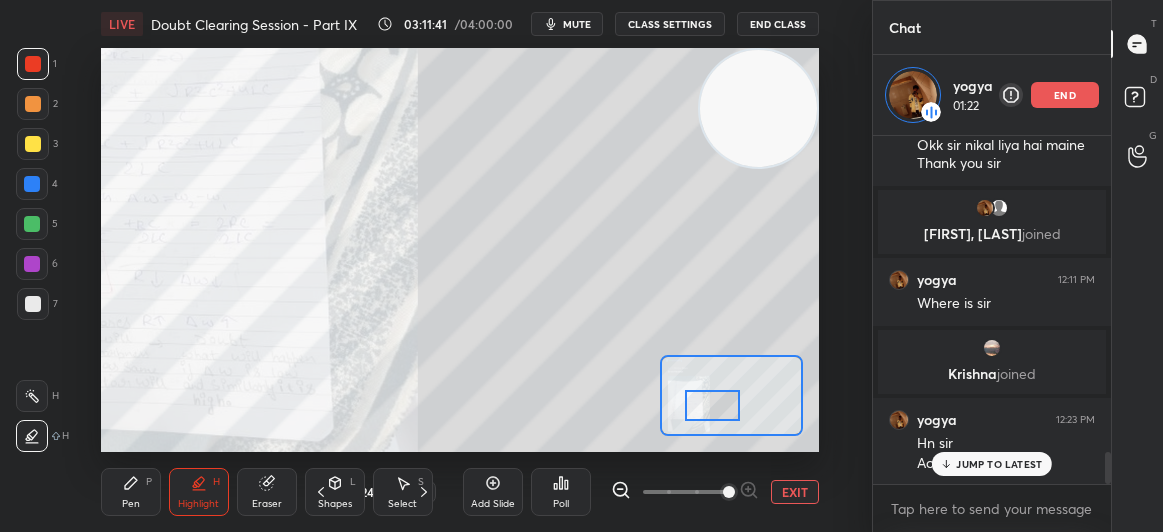 click at bounding box center (713, 405) 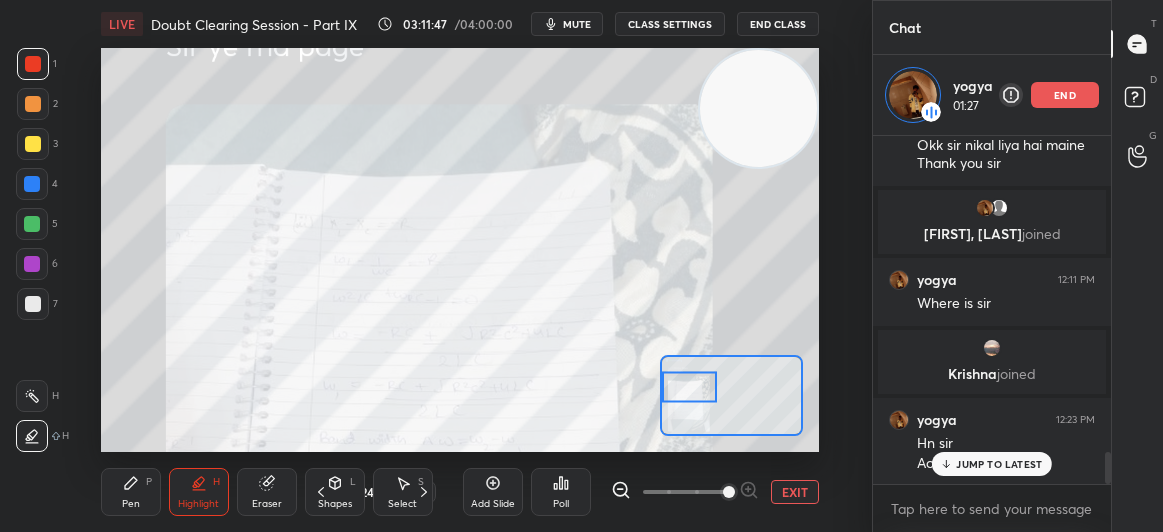 click on "EXIT" at bounding box center [795, 492] 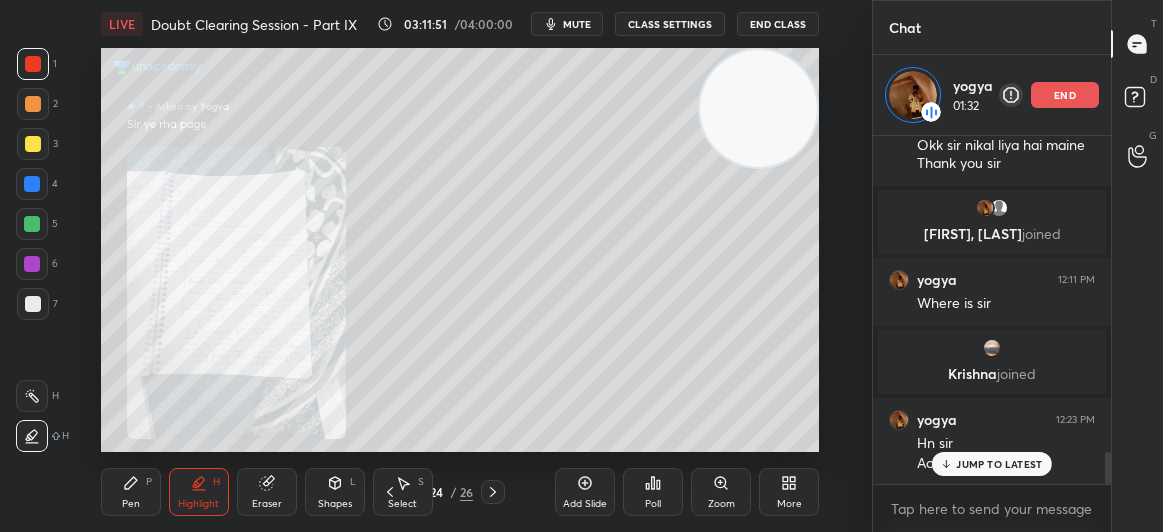 click on "Pen" at bounding box center [131, 504] 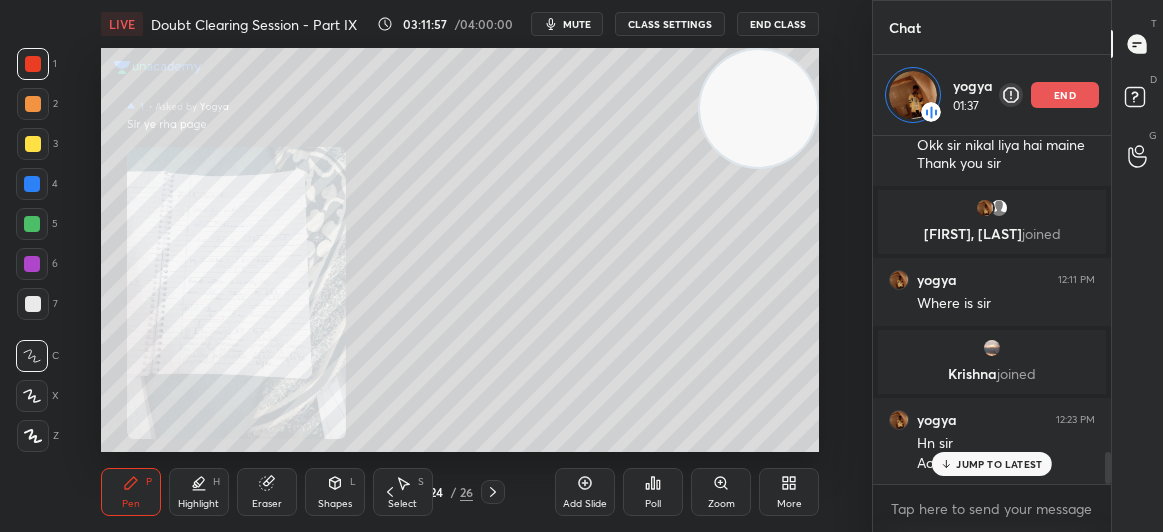 click on "Zoom" at bounding box center [721, 504] 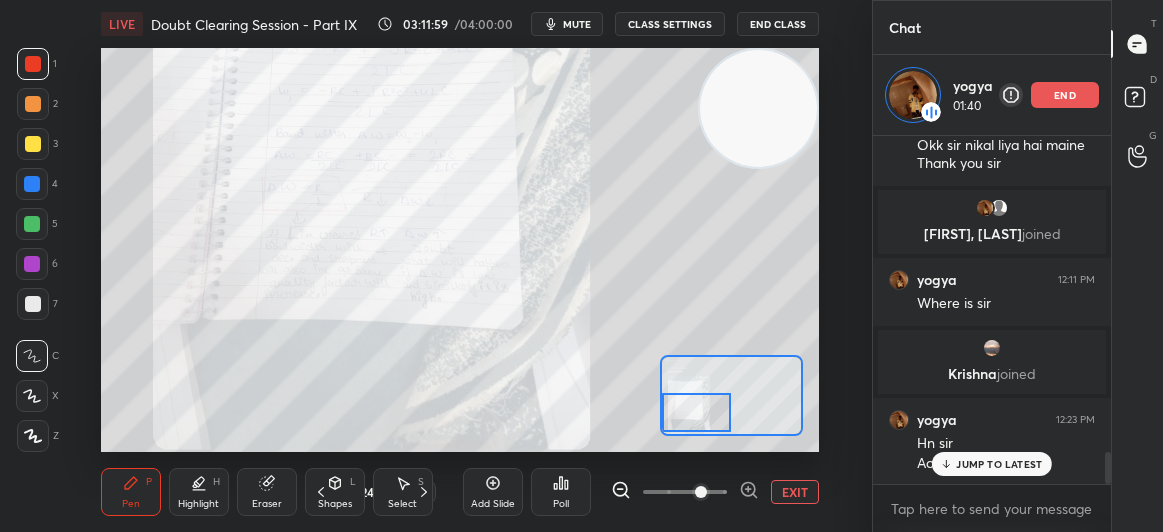 drag, startPoint x: 741, startPoint y: 400, endPoint x: 695, endPoint y: 416, distance: 48.703182 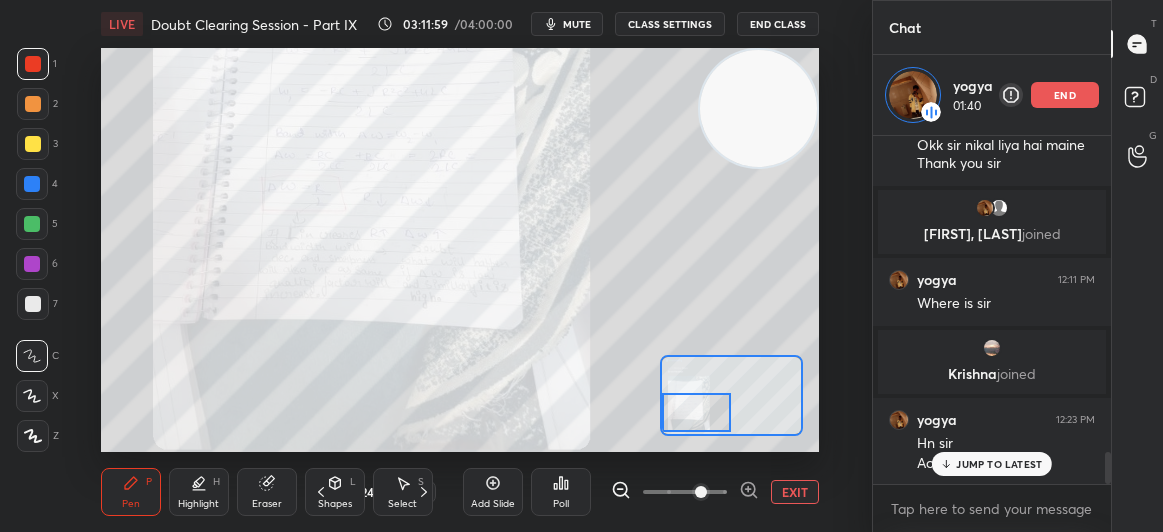 click at bounding box center [697, 412] 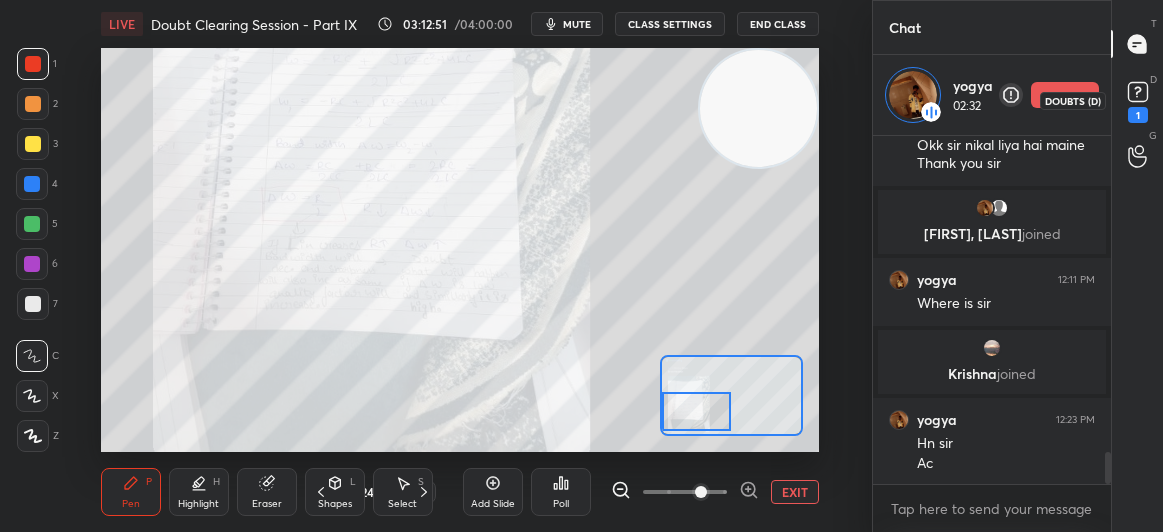 click on "1" at bounding box center (1138, 115) 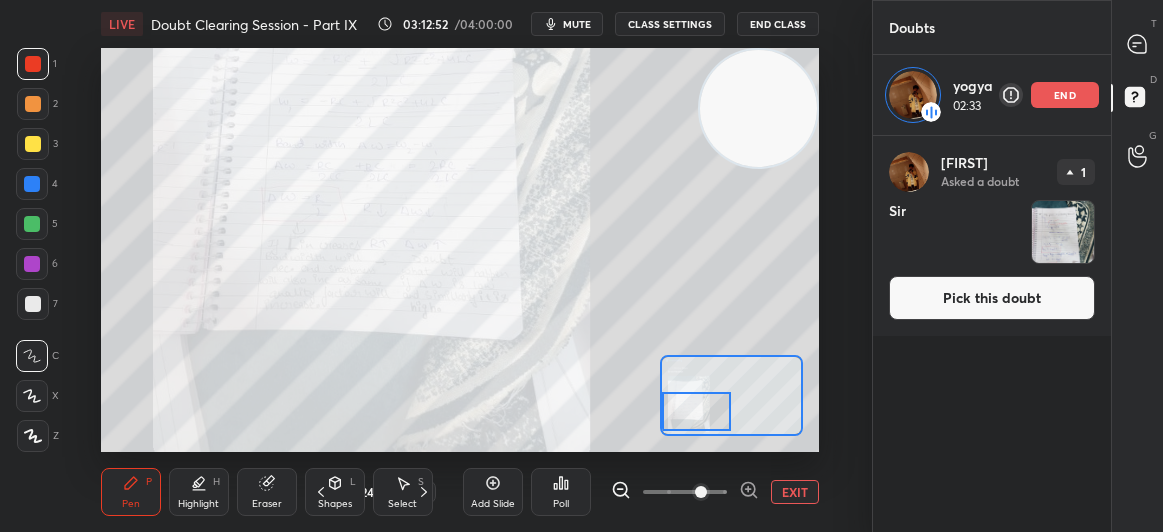 click on "Pick this doubt" at bounding box center (992, 298) 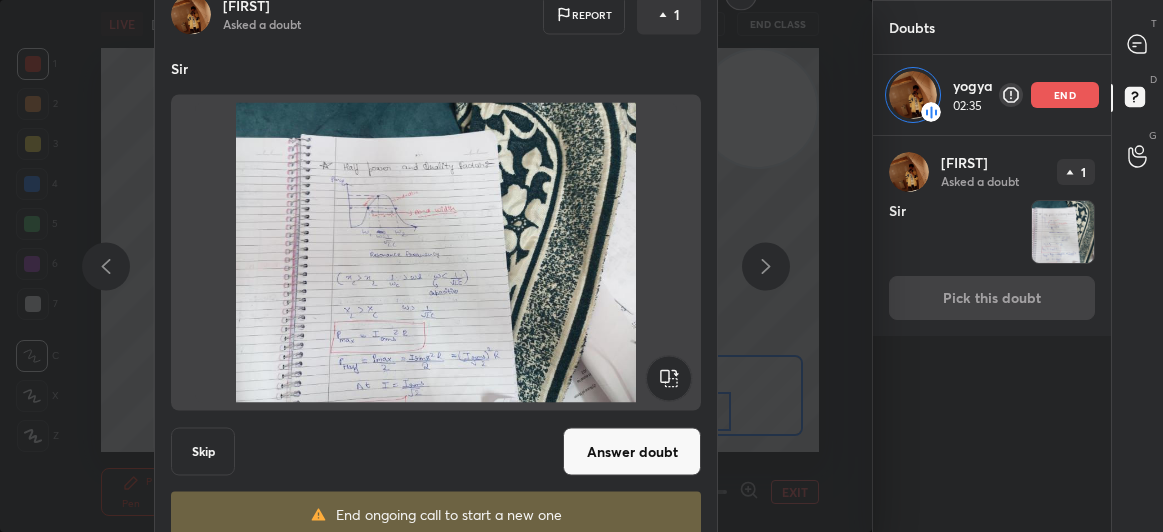 click on "Answer doubt" at bounding box center [632, 452] 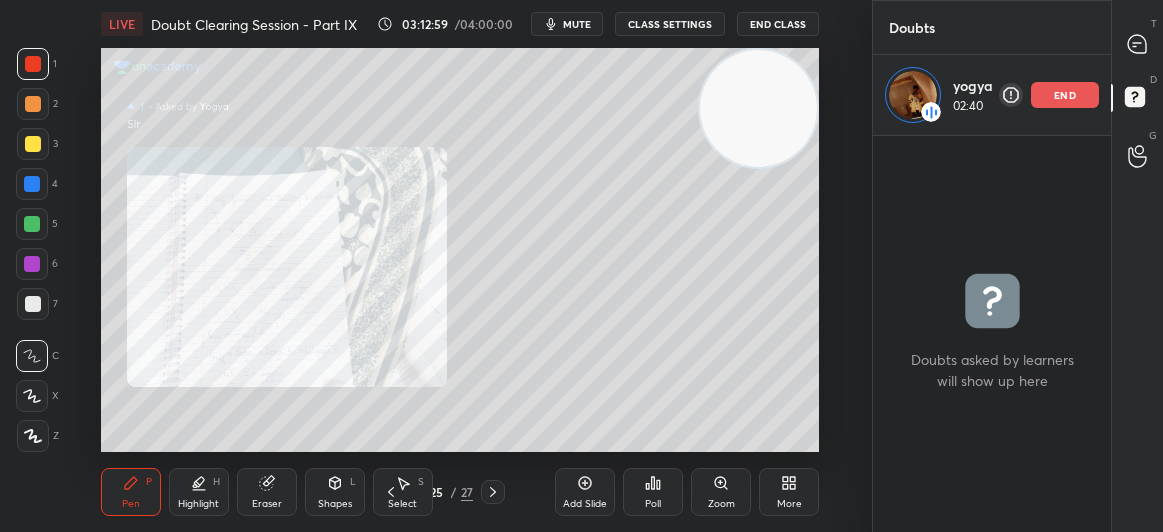 click on "Zoom" at bounding box center [721, 504] 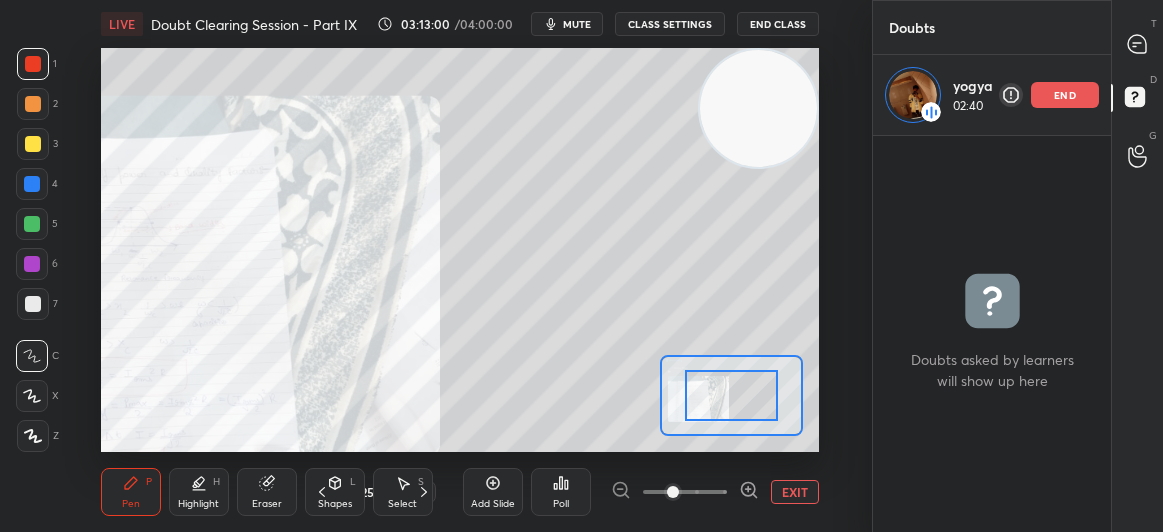 click on "Add Slide Poll EXIT" at bounding box center (641, 492) 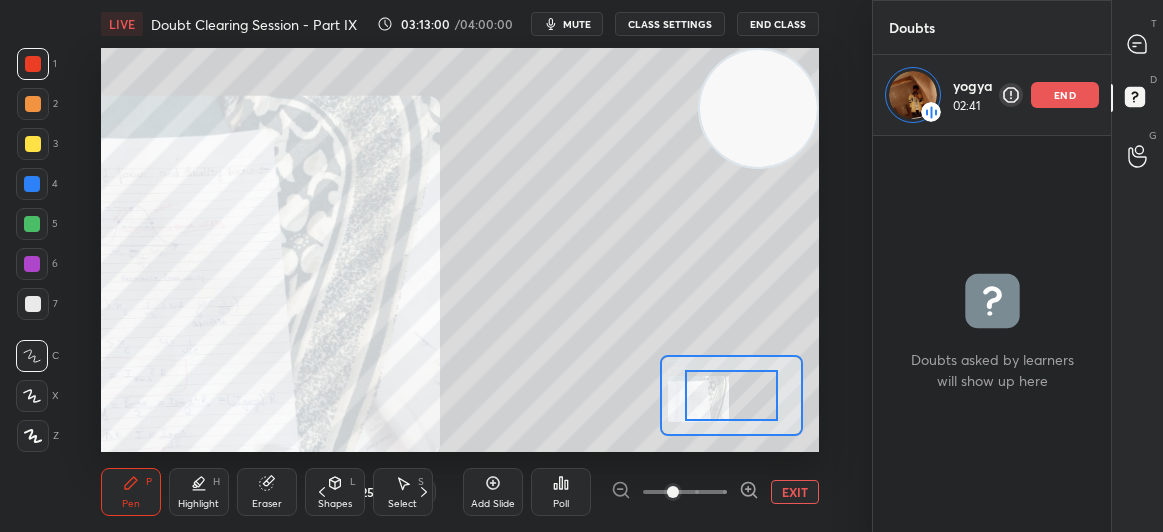 click on "Add Slide Poll EXIT" at bounding box center [641, 492] 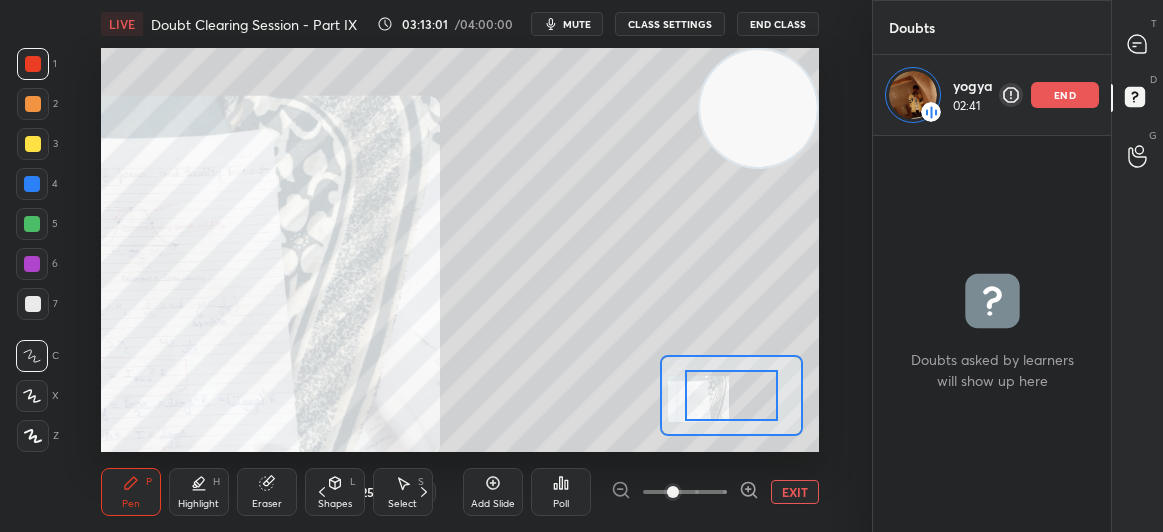 click 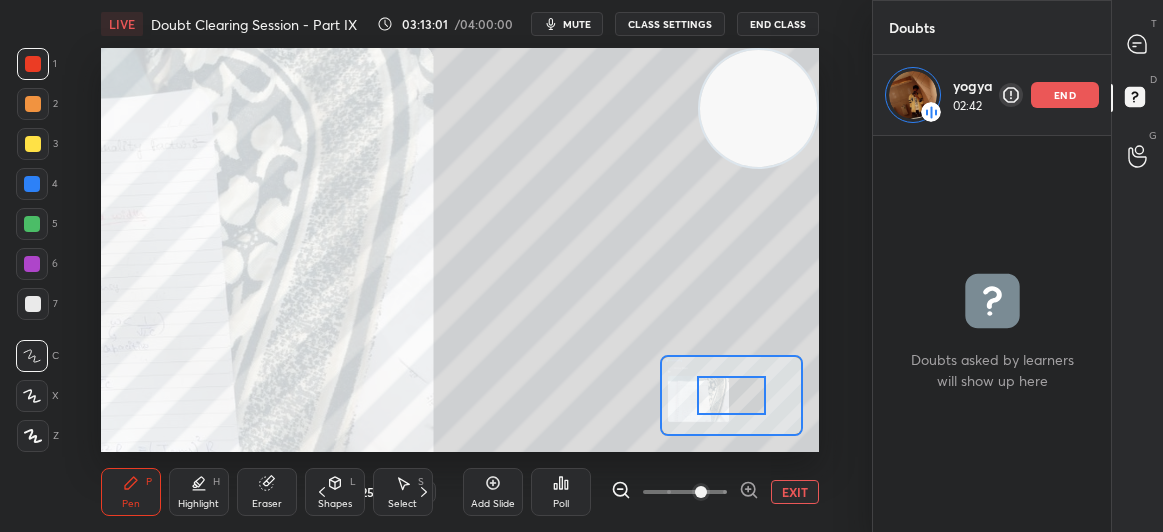 click 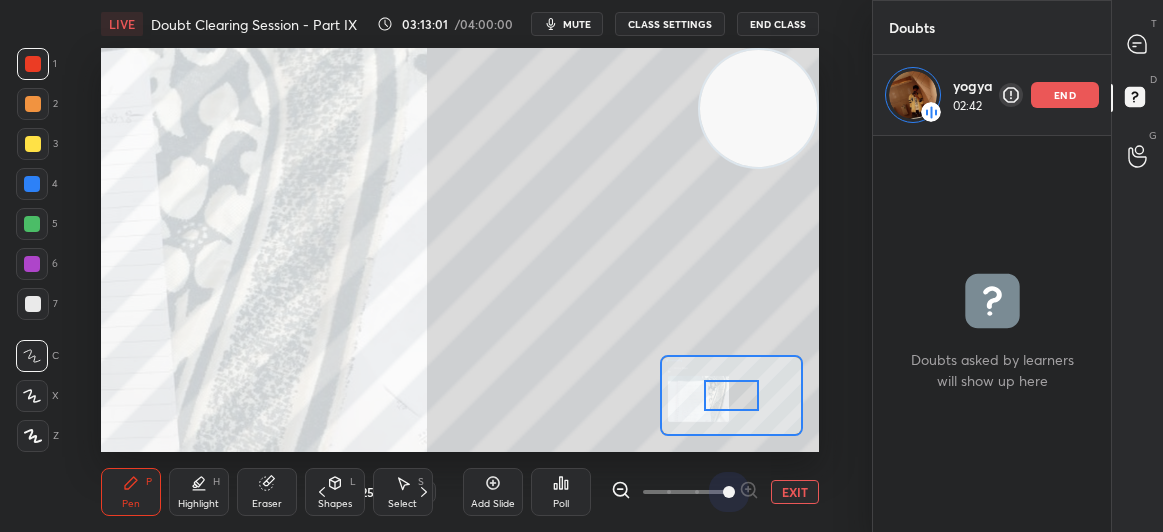 click at bounding box center [729, 492] 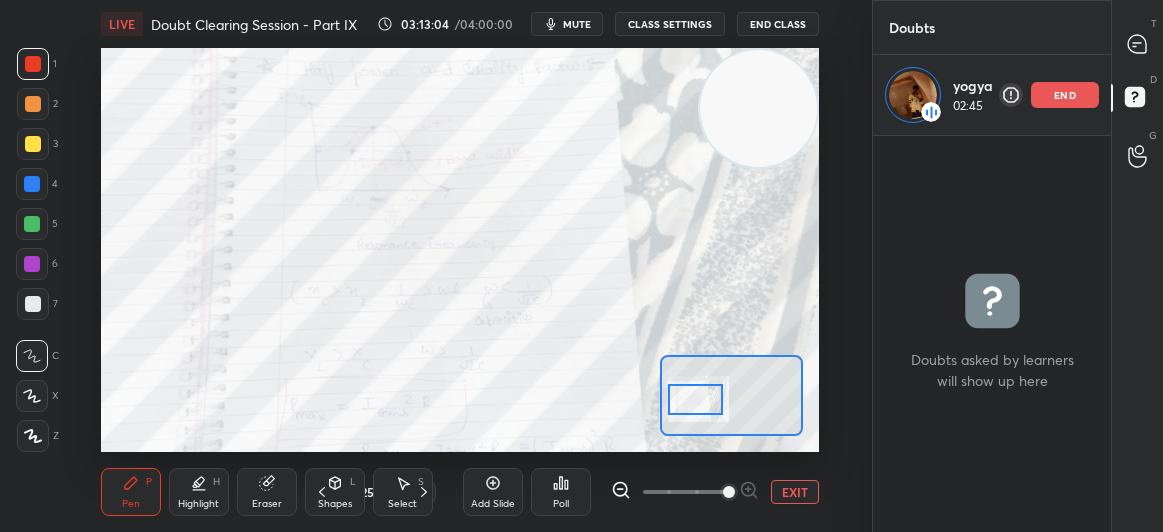 drag, startPoint x: 738, startPoint y: 399, endPoint x: 702, endPoint y: 403, distance: 36.221542 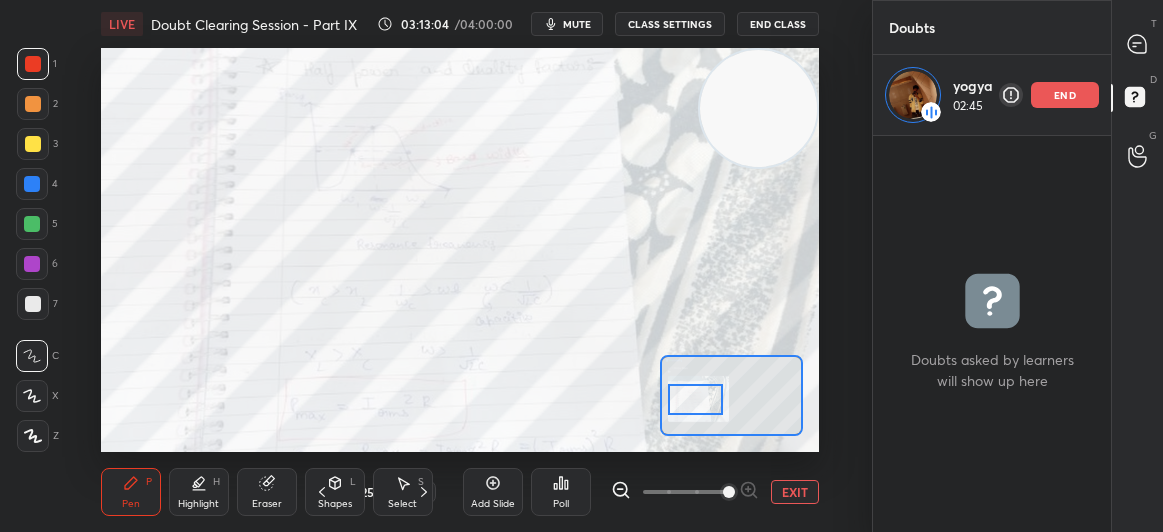 click at bounding box center (696, 399) 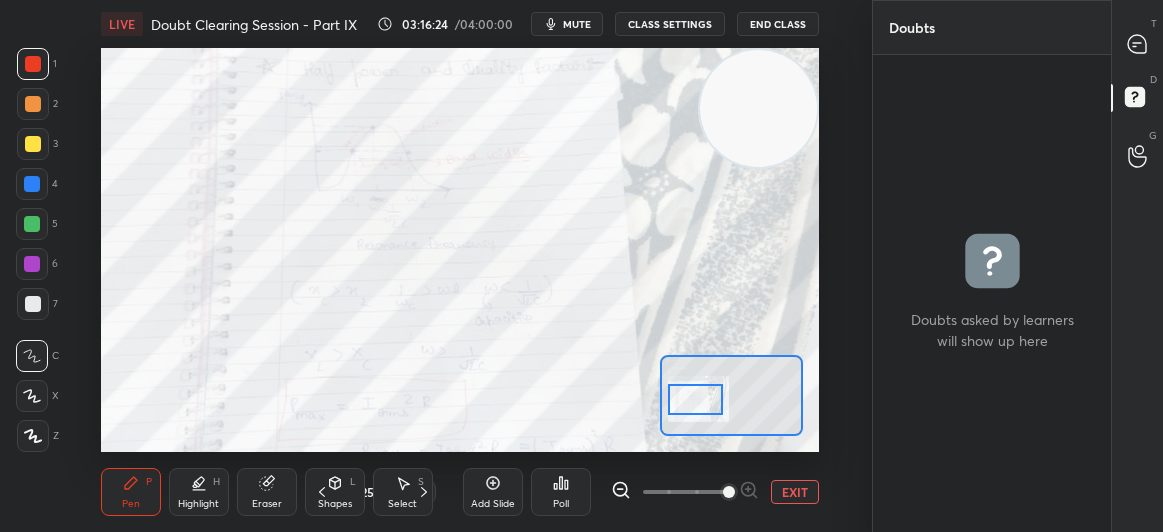 scroll, scrollTop: 6, scrollLeft: 6, axis: both 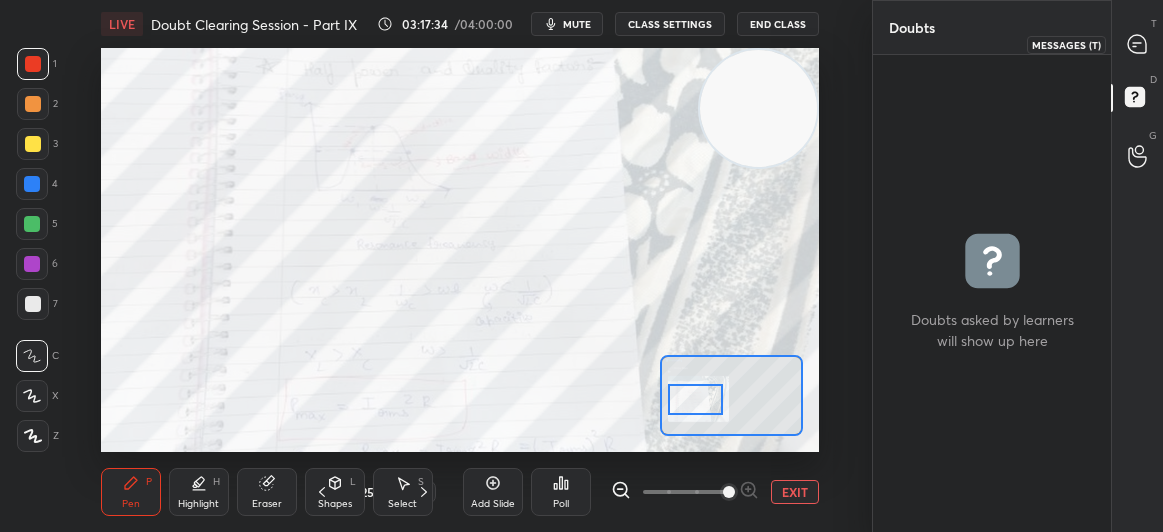 click 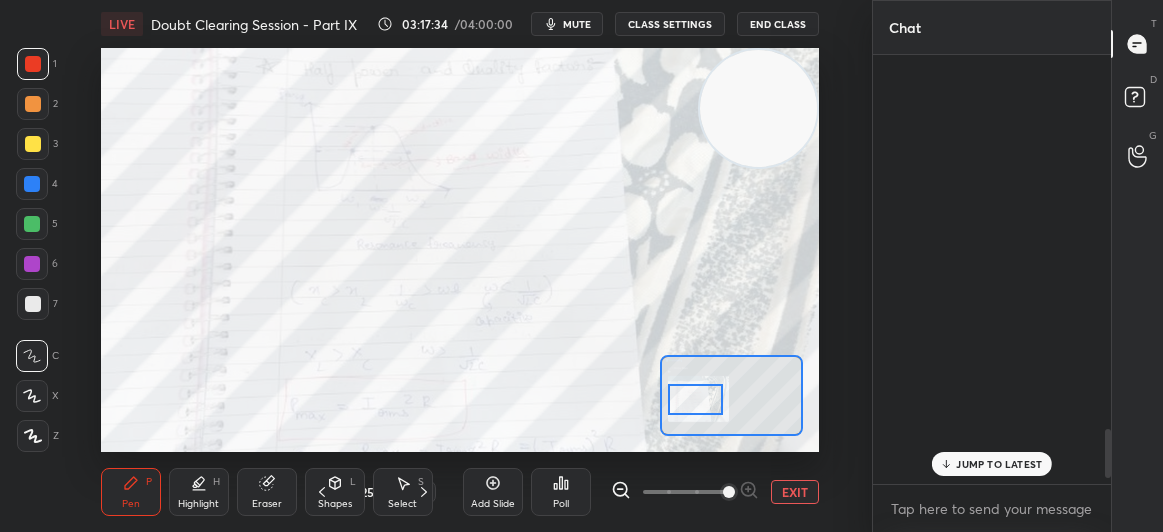 scroll, scrollTop: 3329, scrollLeft: 0, axis: vertical 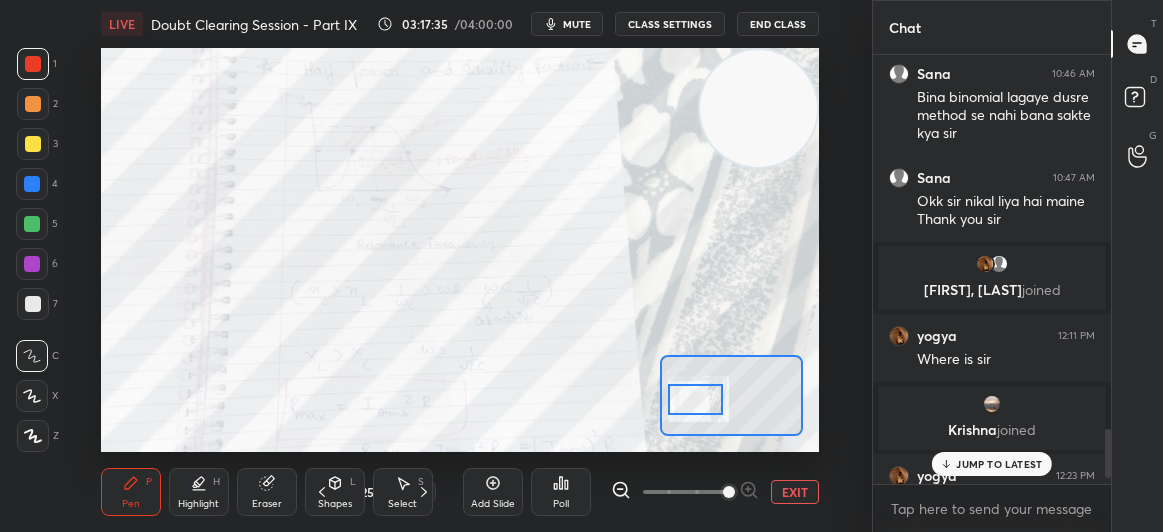 click on "JUMP TO LATEST" at bounding box center [999, 464] 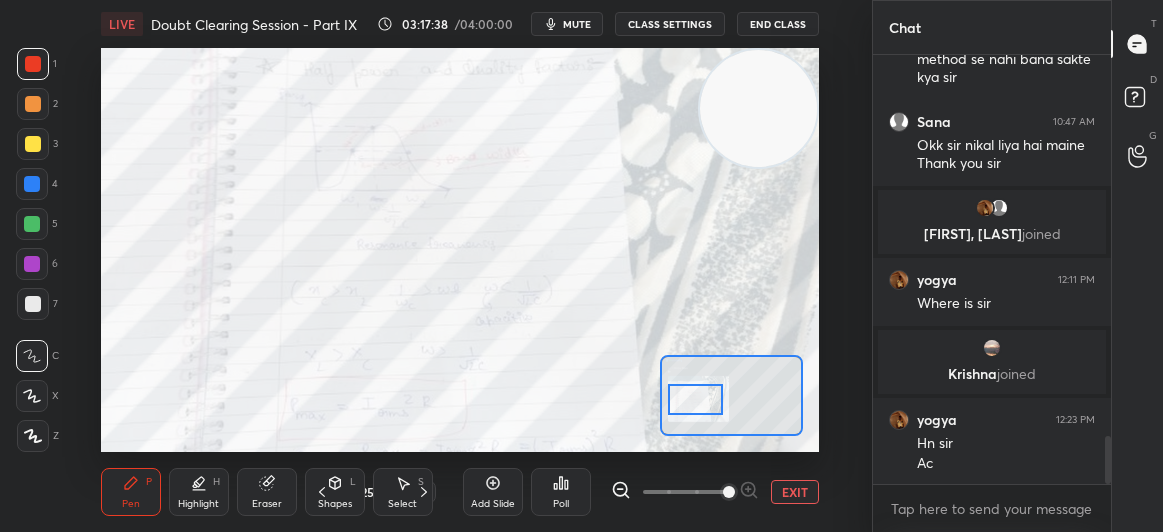 click on "EXIT" at bounding box center (795, 492) 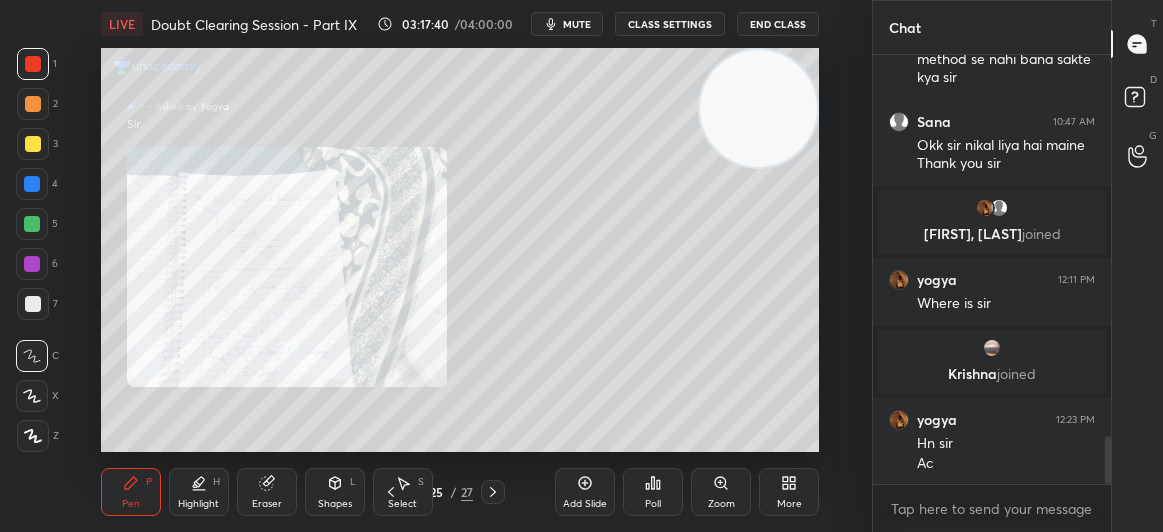 click on "2" at bounding box center (37, 108) 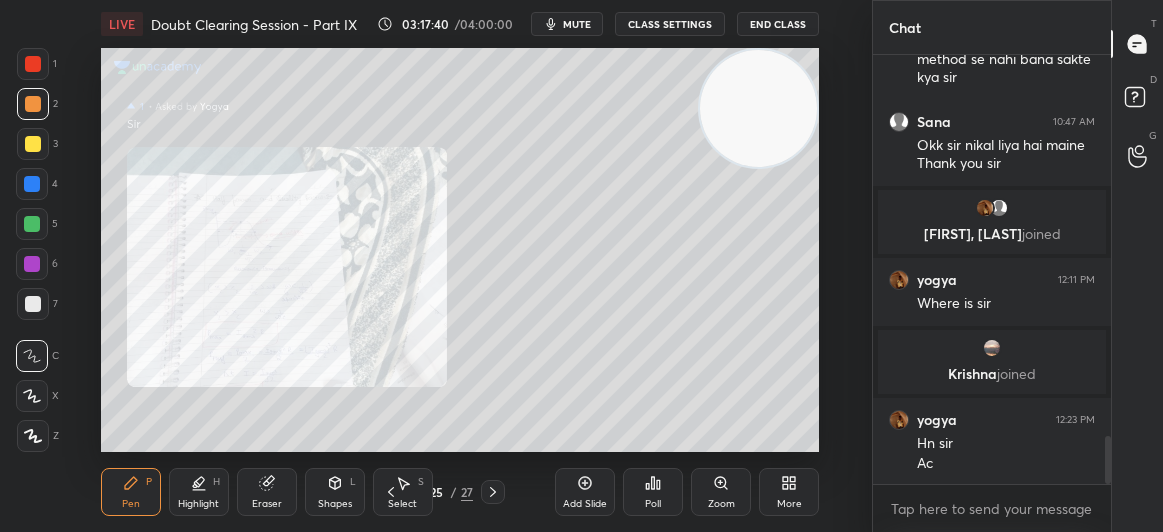 click at bounding box center [33, 144] 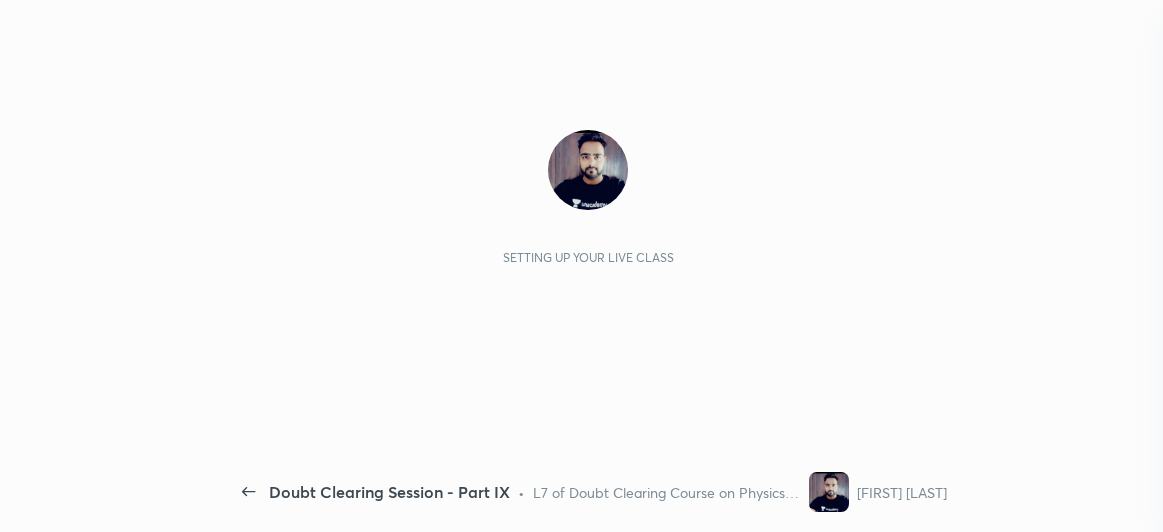 scroll, scrollTop: 0, scrollLeft: 0, axis: both 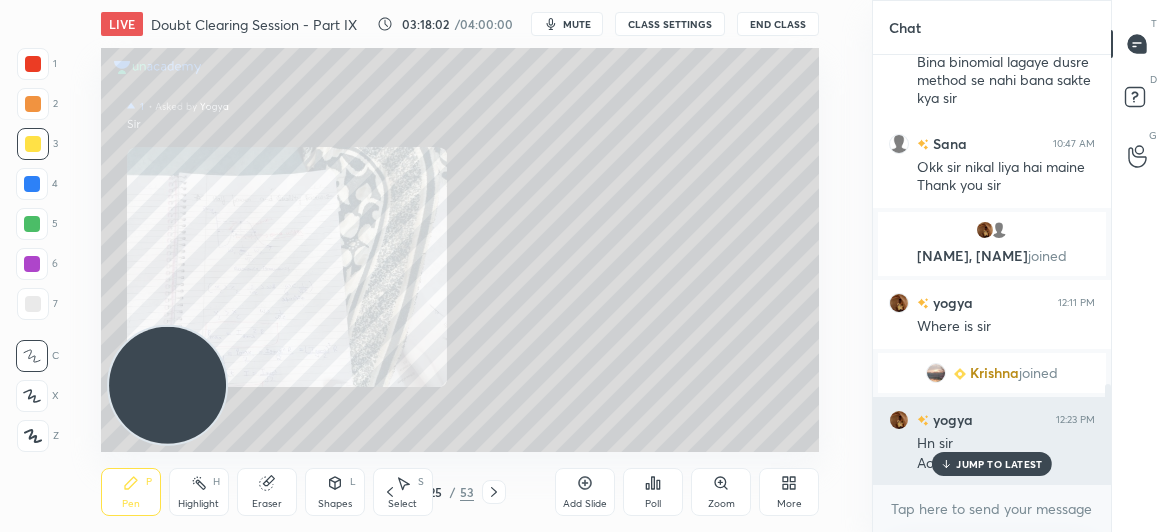 click on "JUMP TO LATEST" at bounding box center [999, 464] 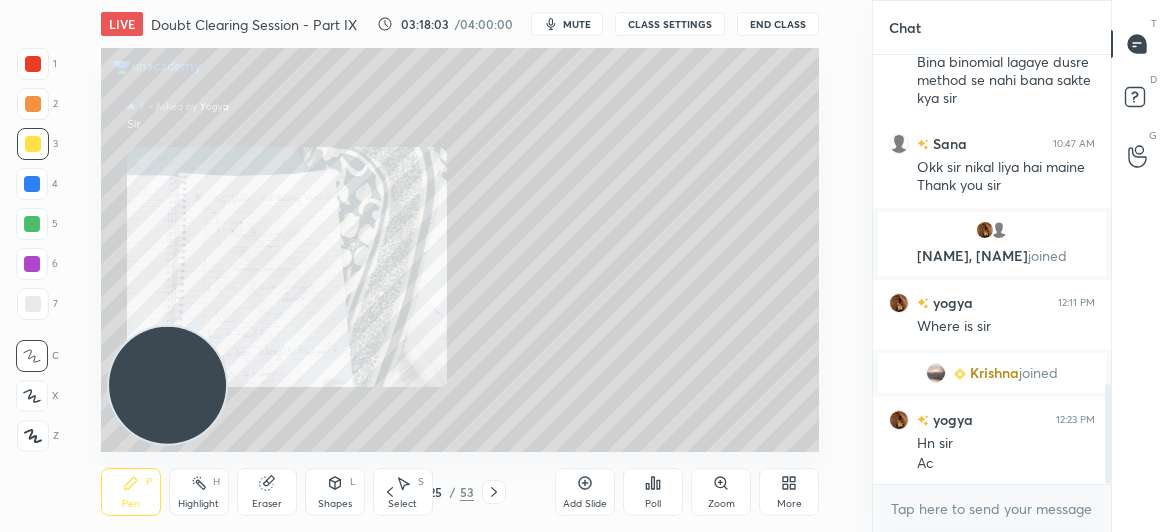 click 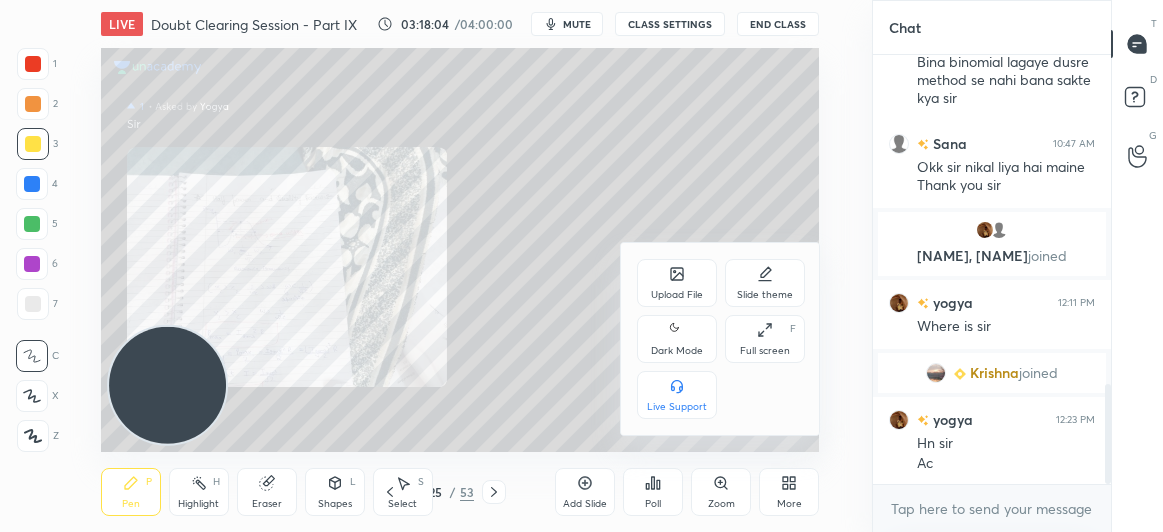 click on "Dark Mode" at bounding box center (677, 339) 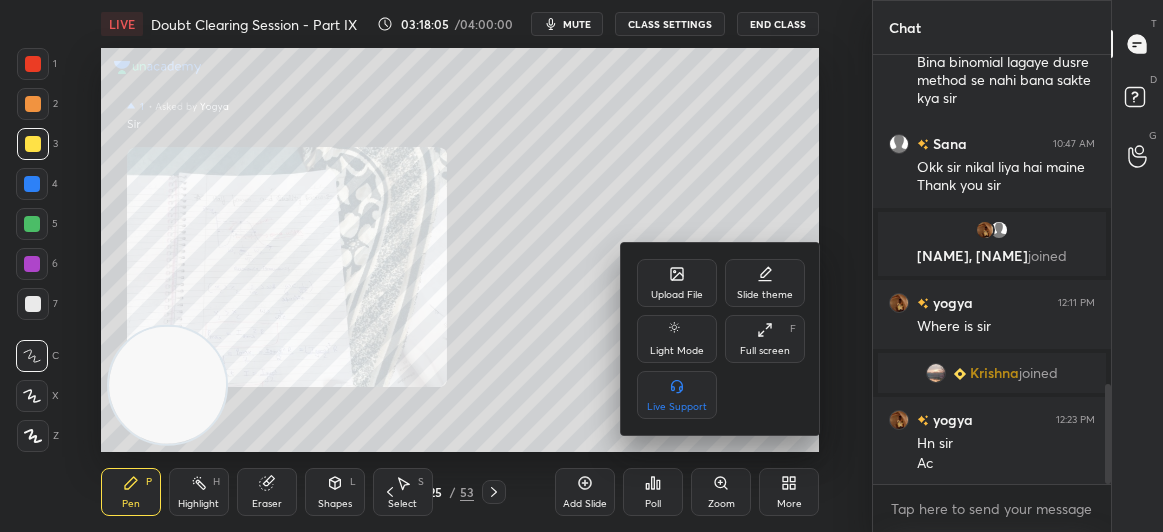 click at bounding box center (581, 266) 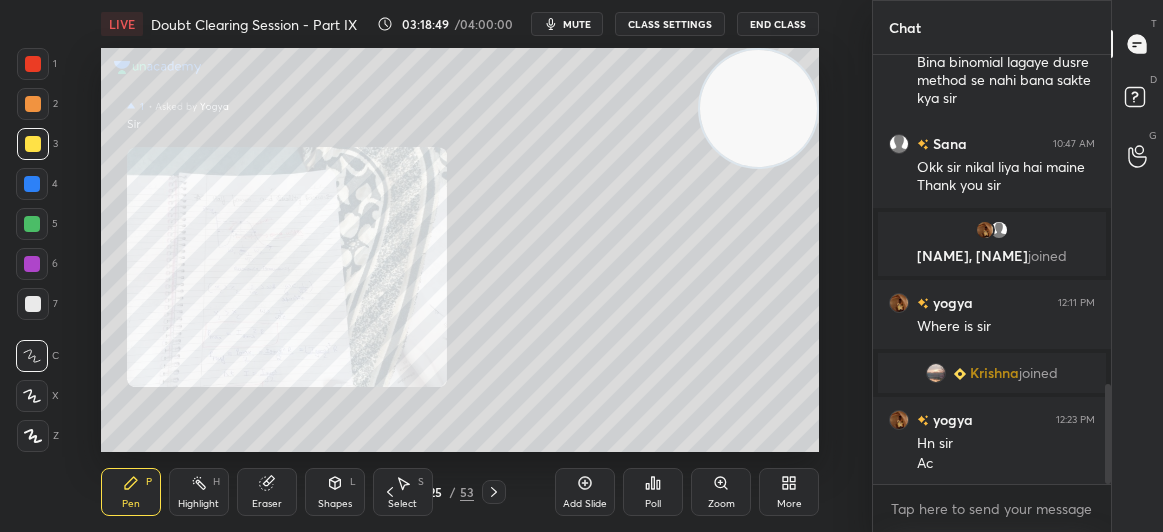 click on "mute" at bounding box center (577, 24) 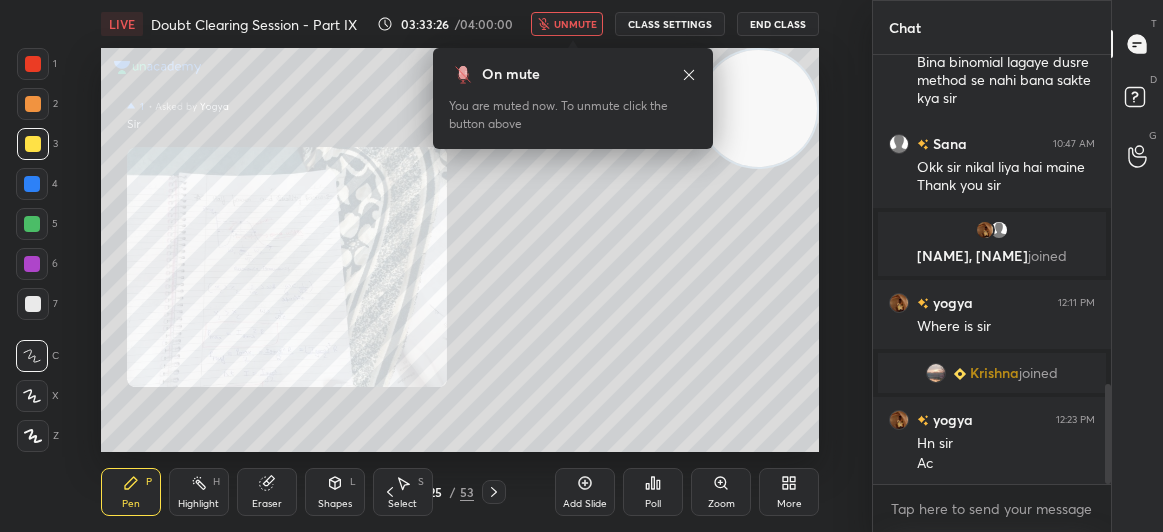 click on "End Class" at bounding box center [778, 24] 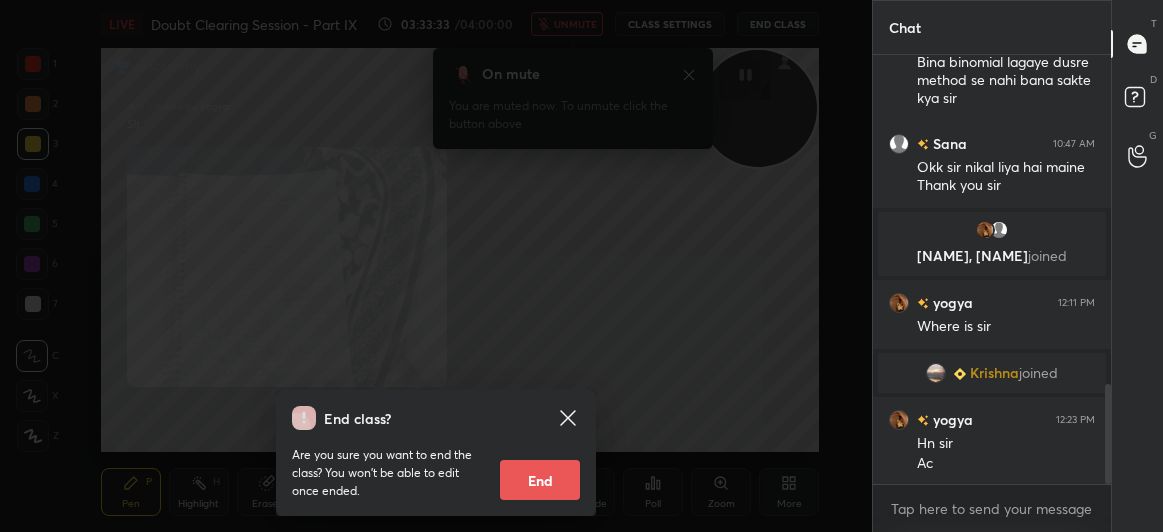 click on "End class? Are you sure you want to end the class? You won’t be able to edit once ended. End" at bounding box center [436, 266] 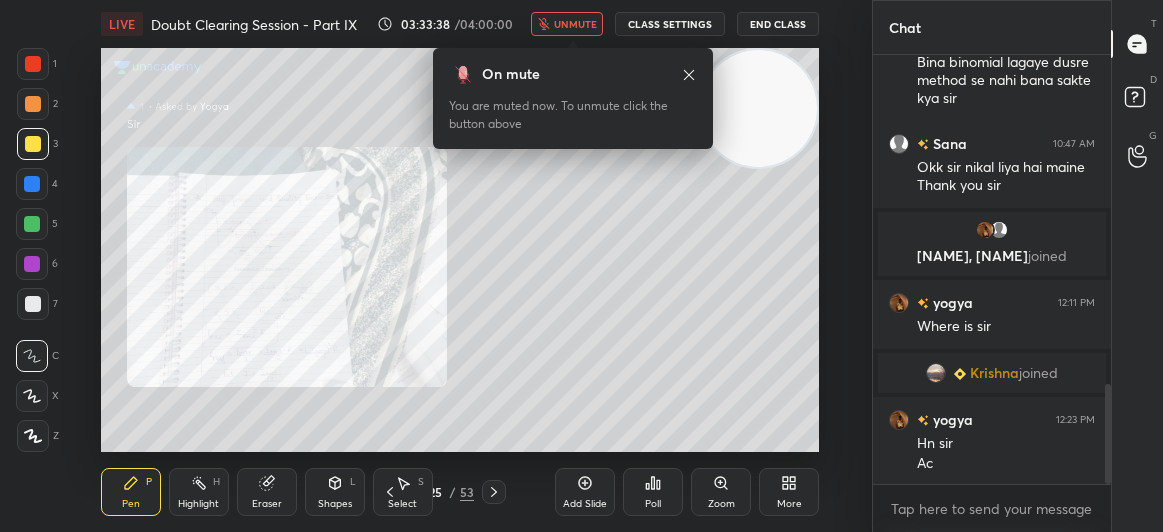 click on "End Class" at bounding box center [778, 24] 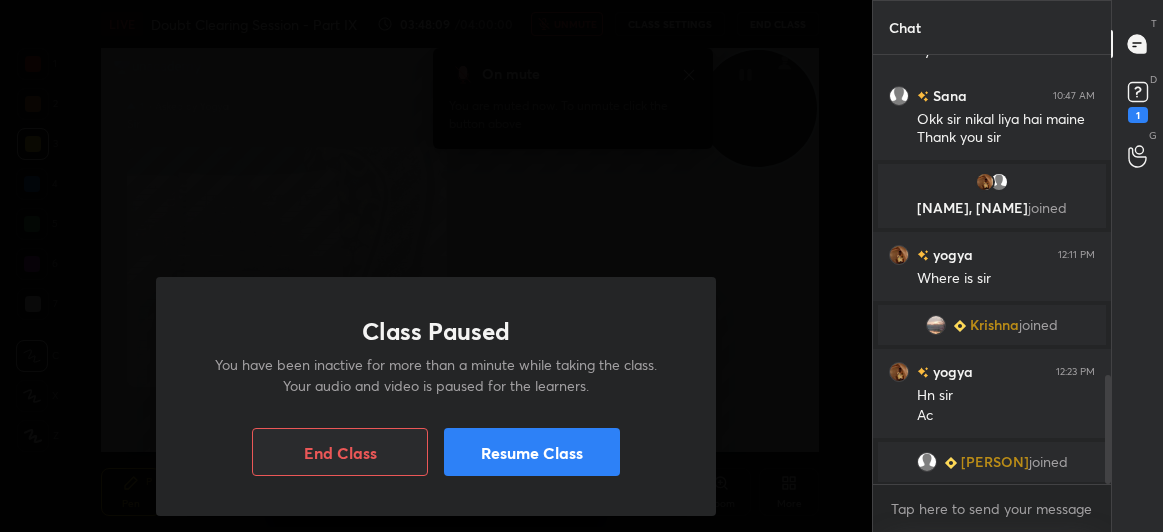 scroll, scrollTop: 1434, scrollLeft: 0, axis: vertical 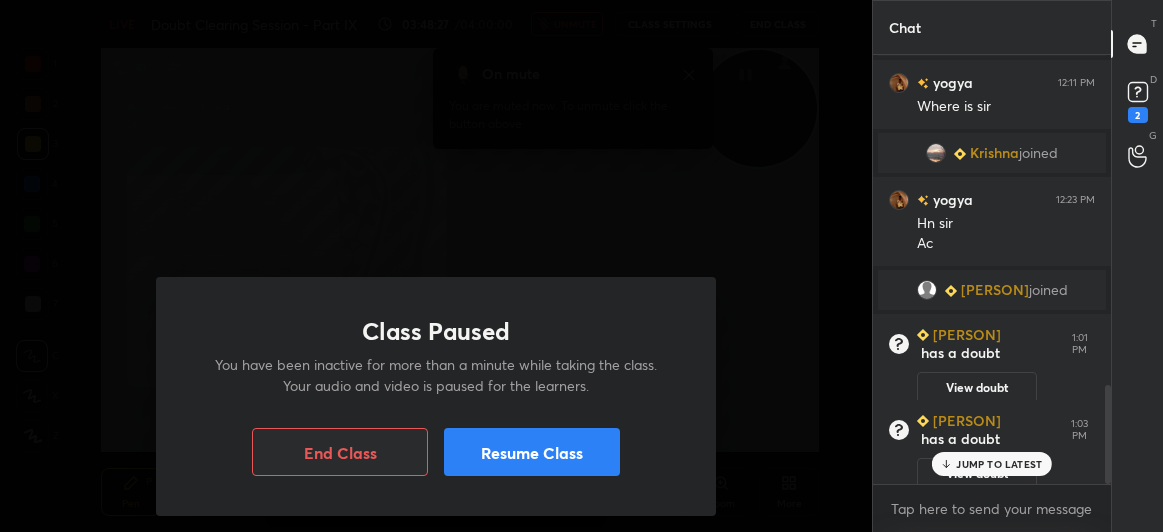 click on "Resume Class" at bounding box center [532, 452] 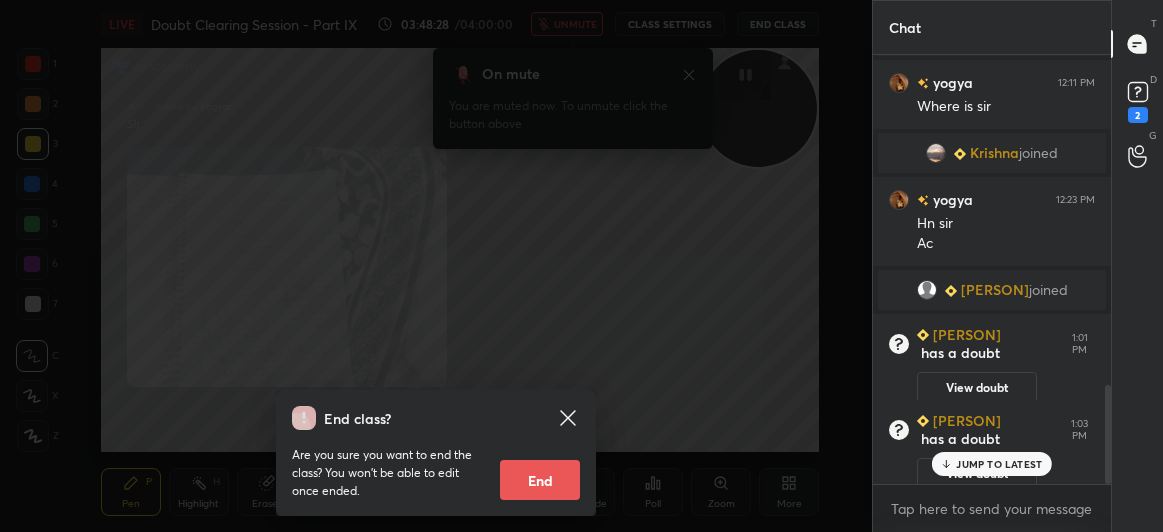 click 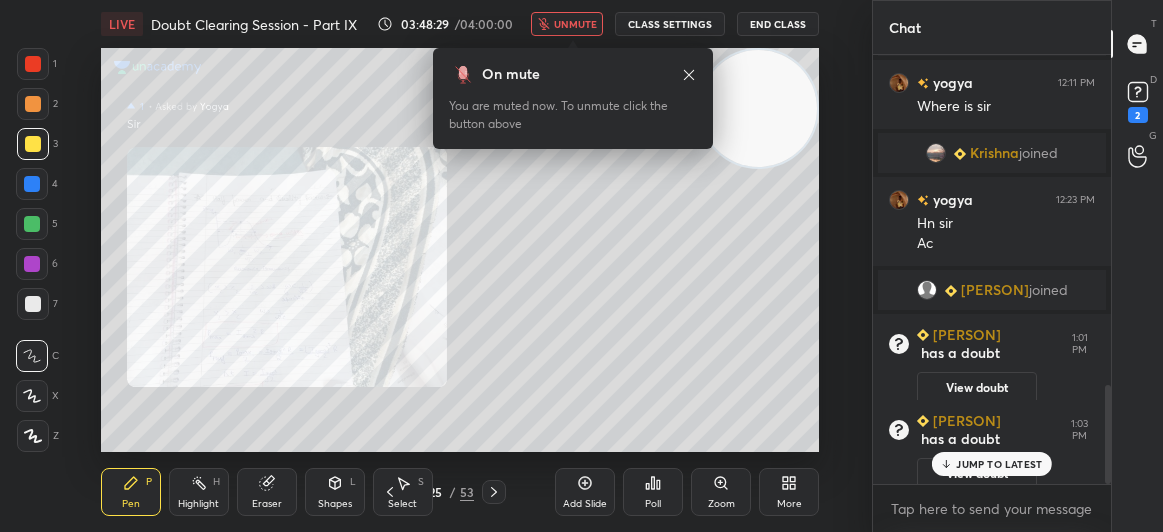 click on "unmute" at bounding box center [567, 24] 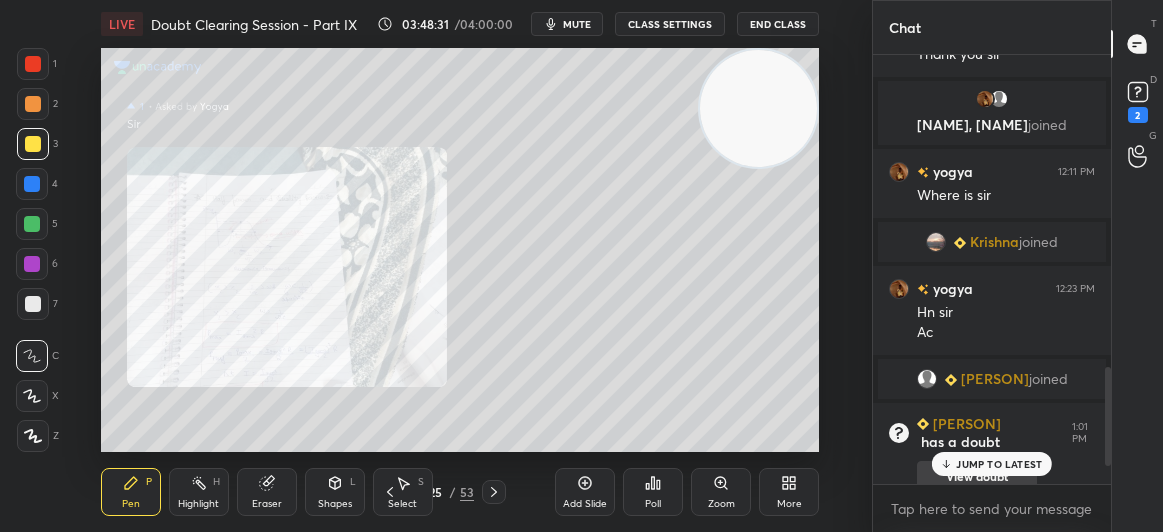 scroll, scrollTop: 1434, scrollLeft: 0, axis: vertical 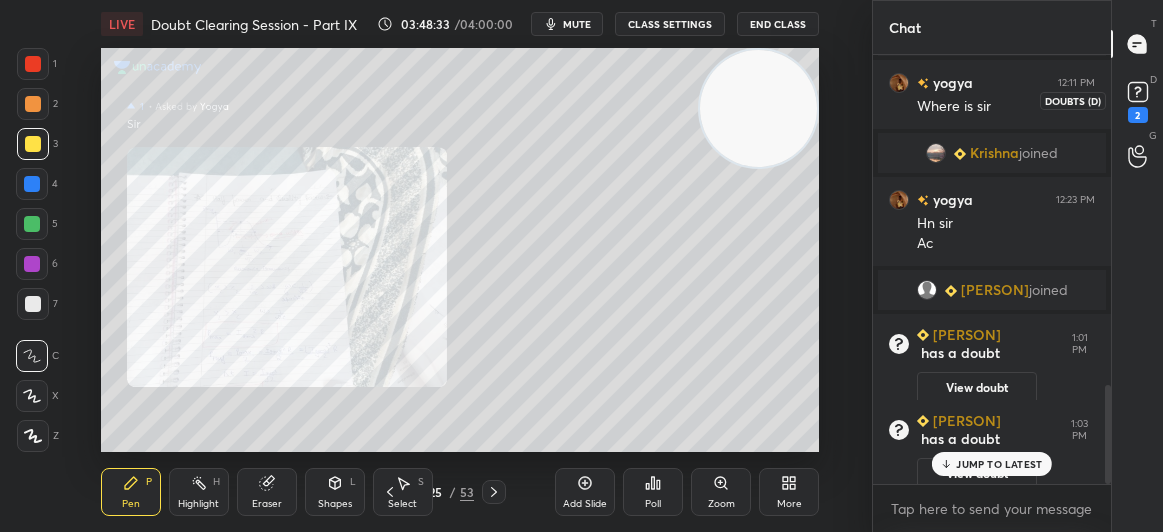 click 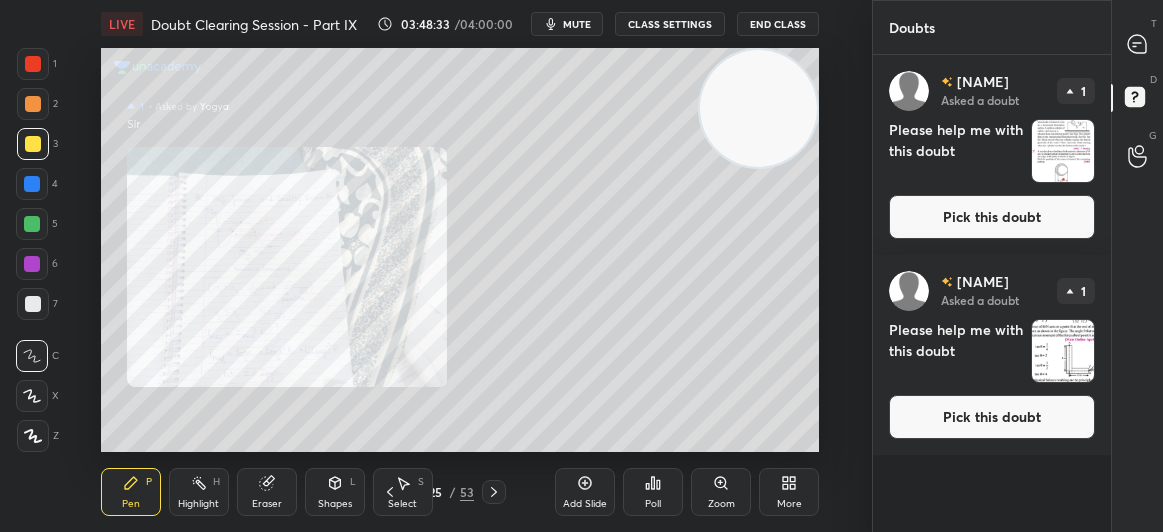 click on "Pick this doubt" at bounding box center [992, 217] 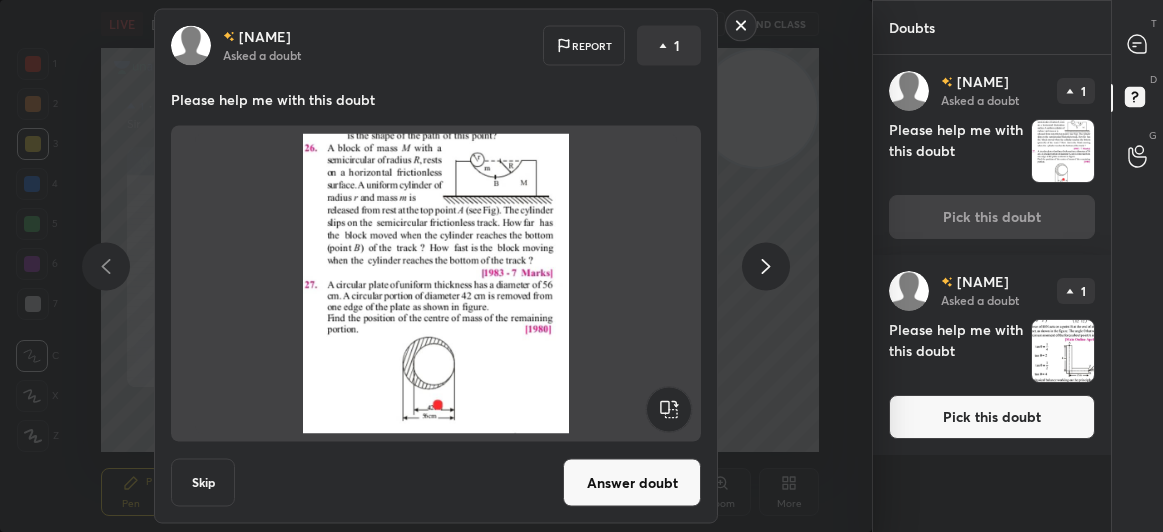 click on "Pick this doubt" at bounding box center [992, 417] 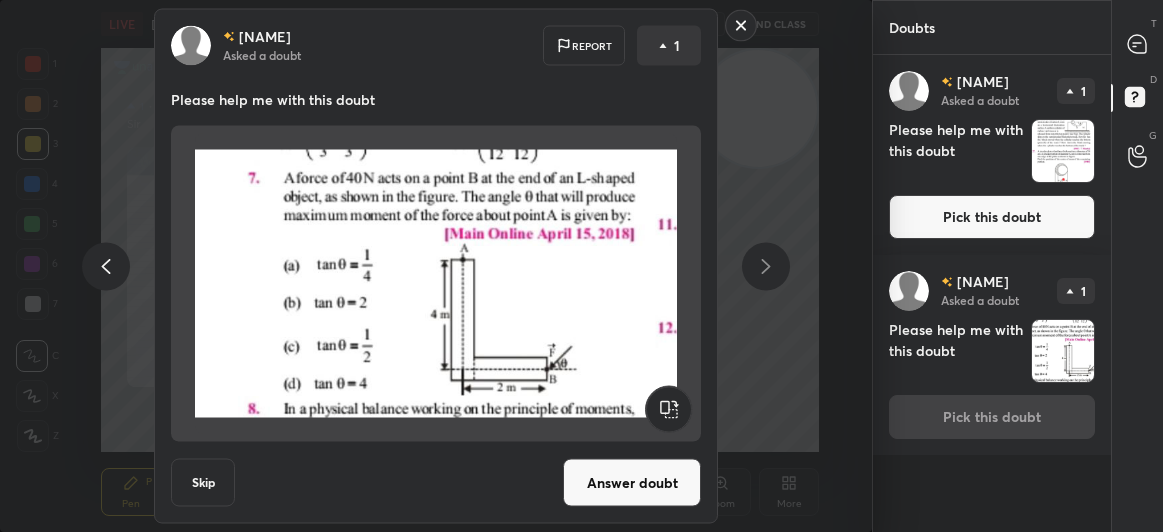 click on "Answer doubt" at bounding box center (632, 483) 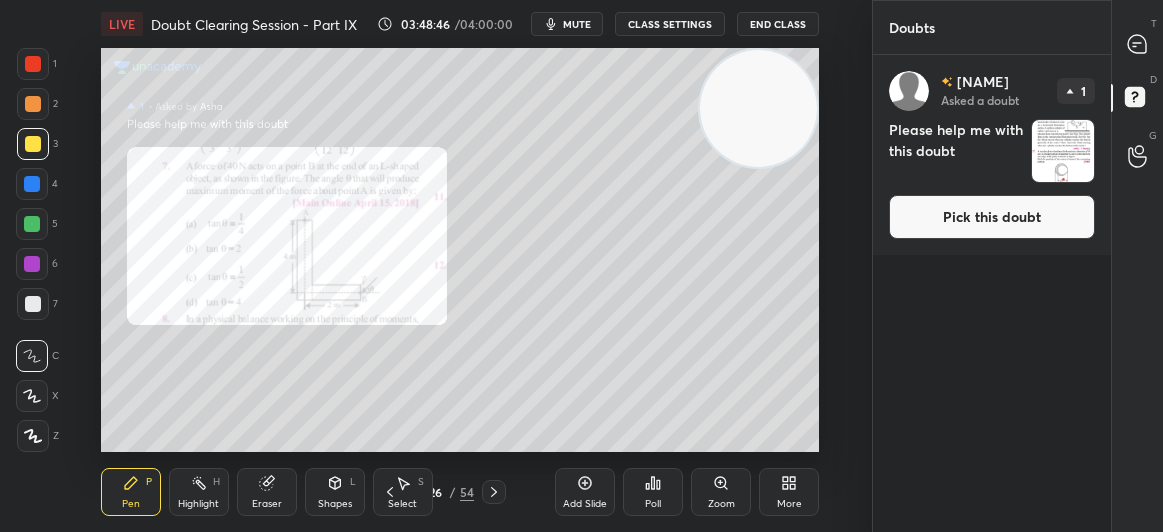 click at bounding box center [1138, 44] 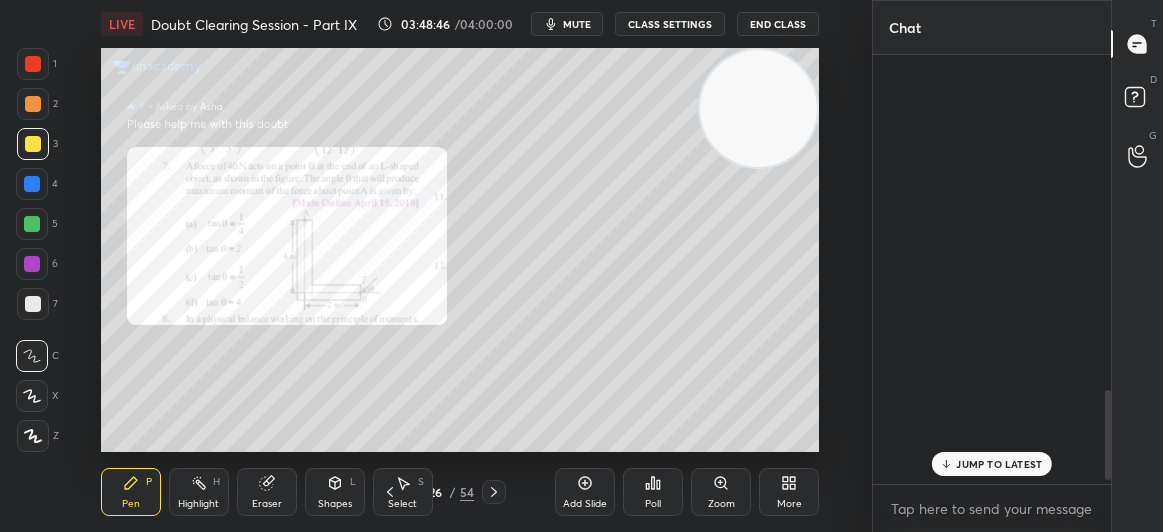 scroll, scrollTop: 1592, scrollLeft: 0, axis: vertical 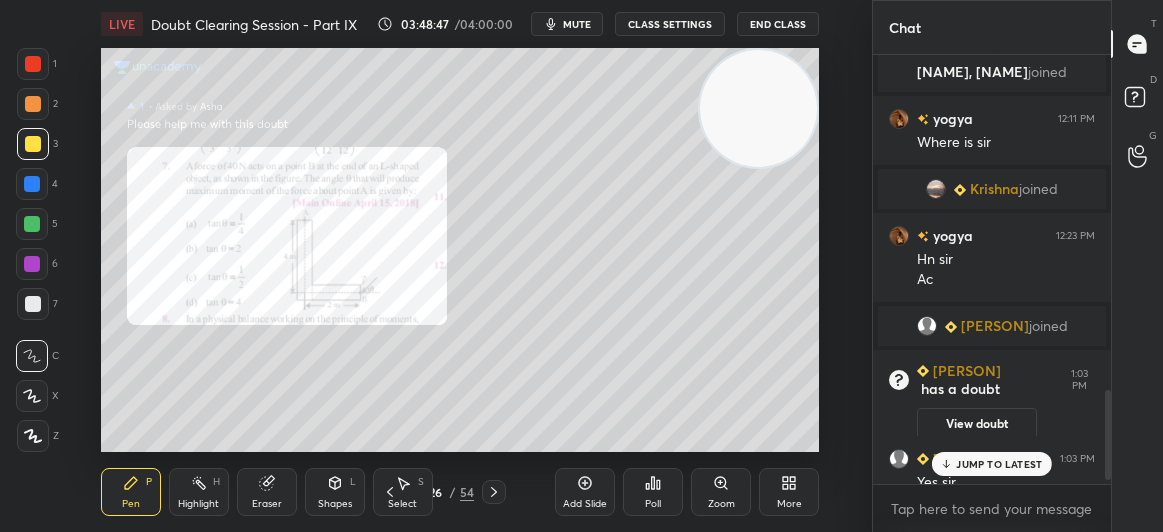 click on "JUMP TO LATEST" at bounding box center (999, 464) 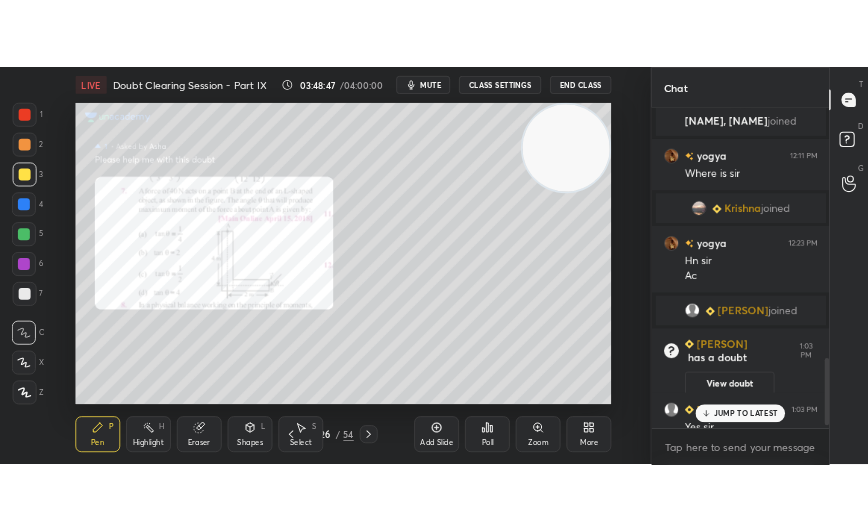 scroll, scrollTop: 1611, scrollLeft: 0, axis: vertical 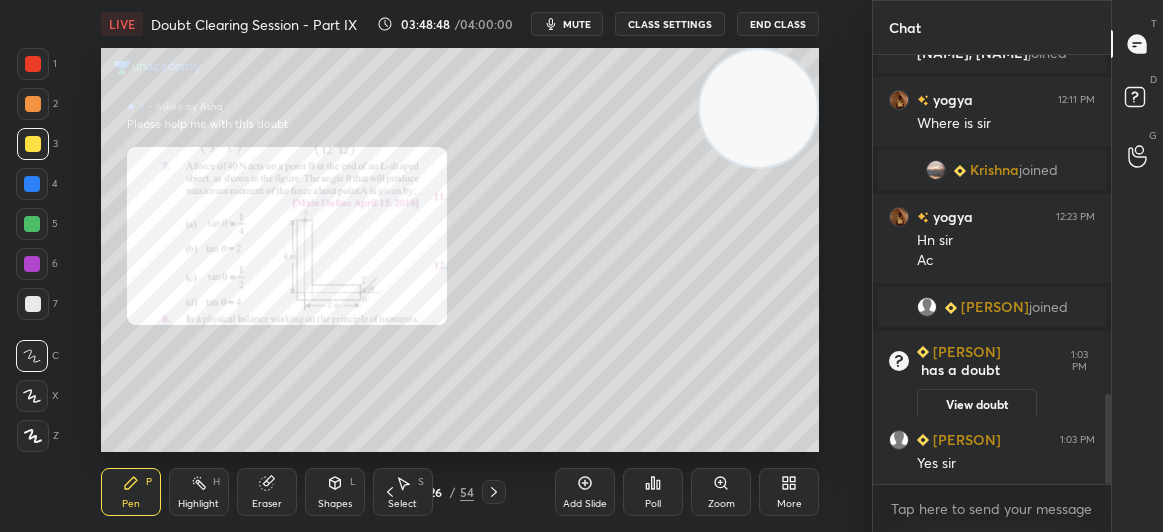 click on "More" at bounding box center (789, 492) 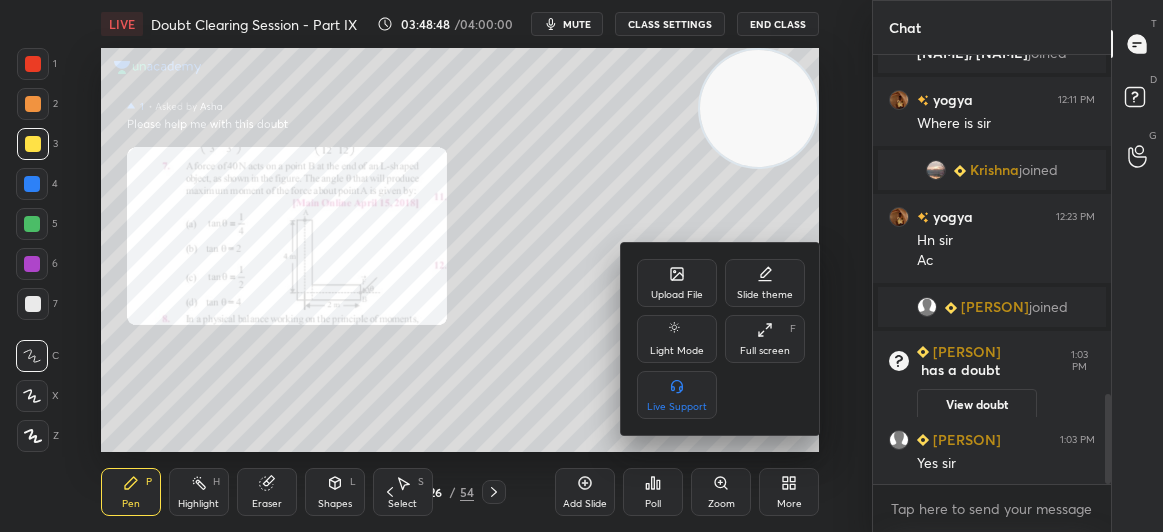 click at bounding box center (581, 266) 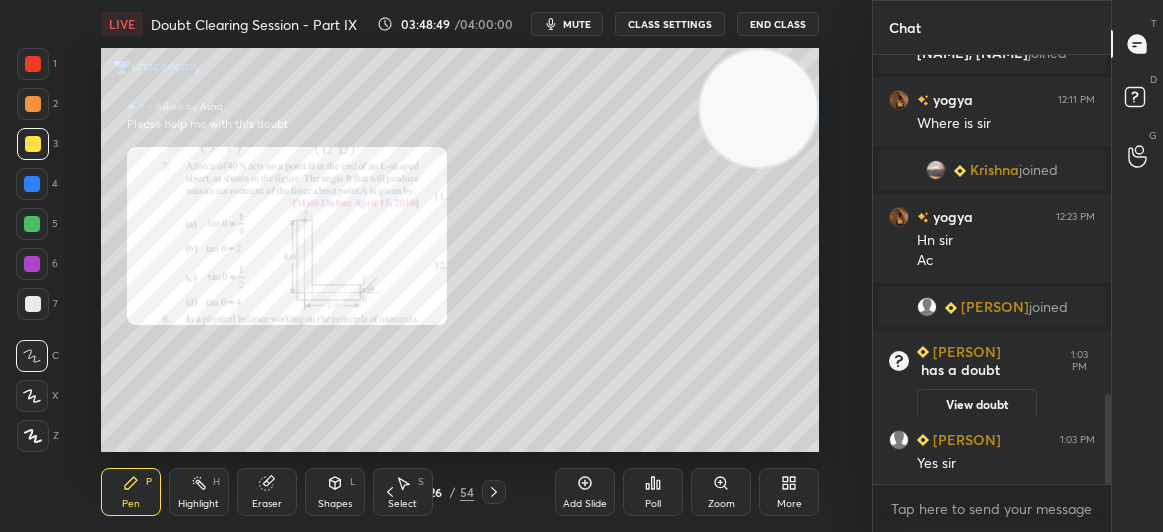 click on "Zoom" at bounding box center [721, 492] 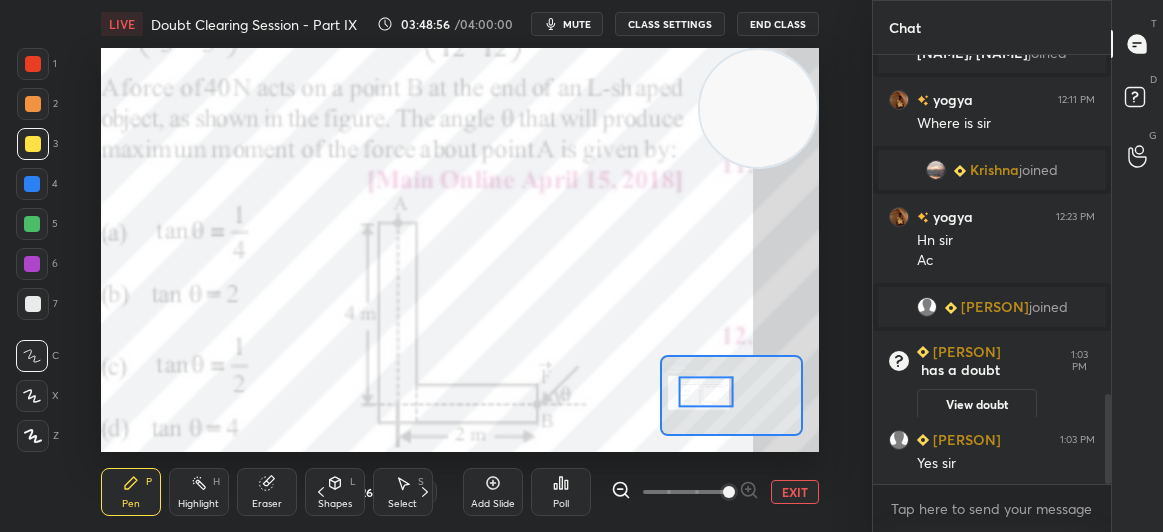 click at bounding box center [33, 64] 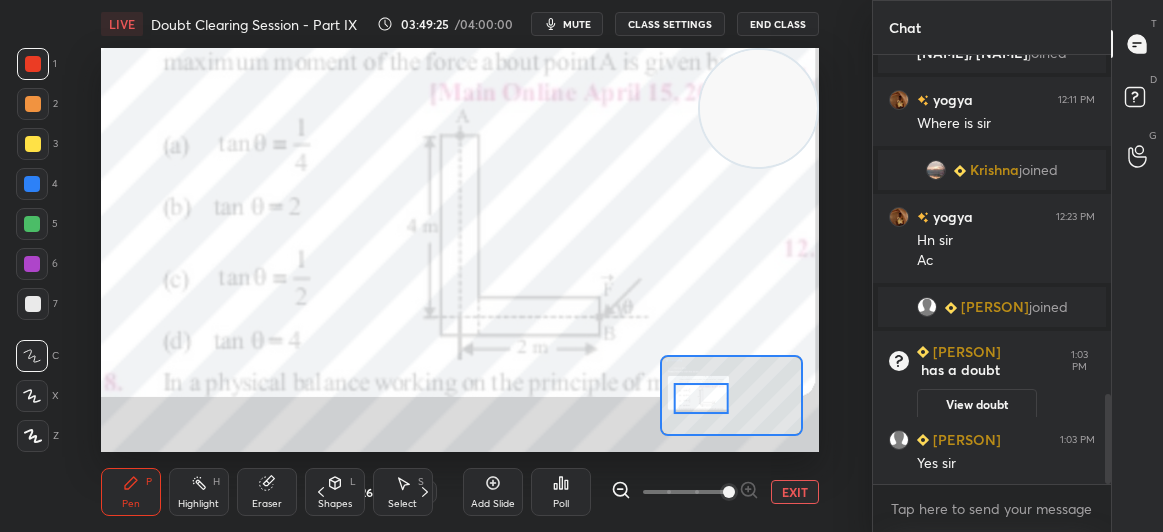 click on "EXIT" at bounding box center [795, 492] 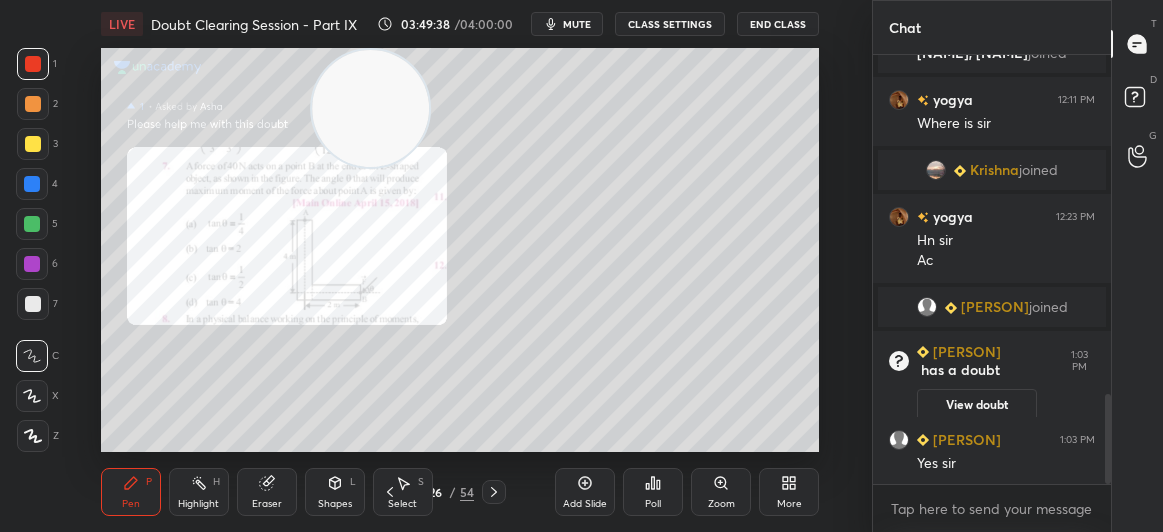 click on "Highlight H" at bounding box center (199, 492) 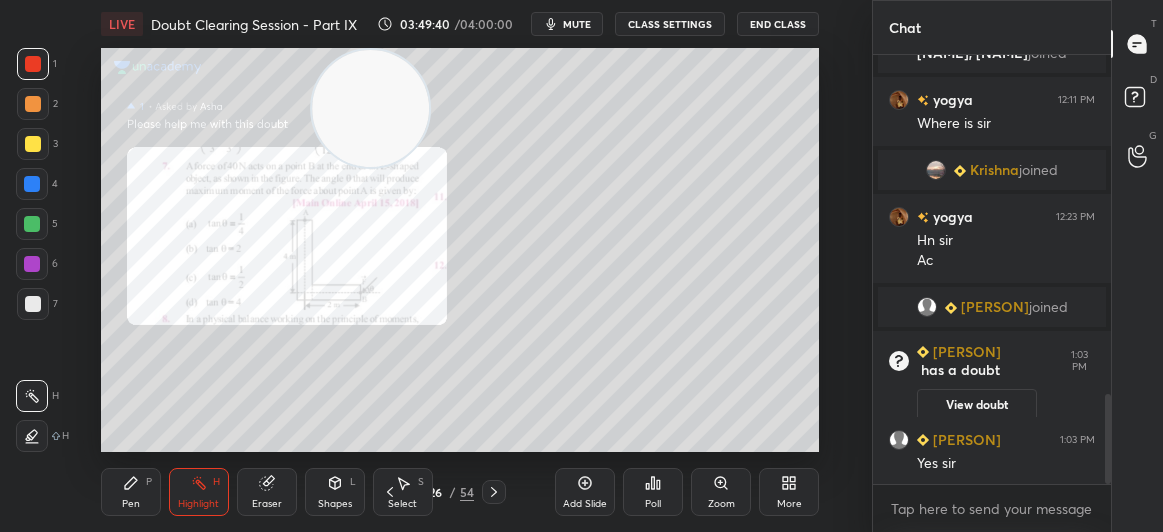 click at bounding box center (32, 436) 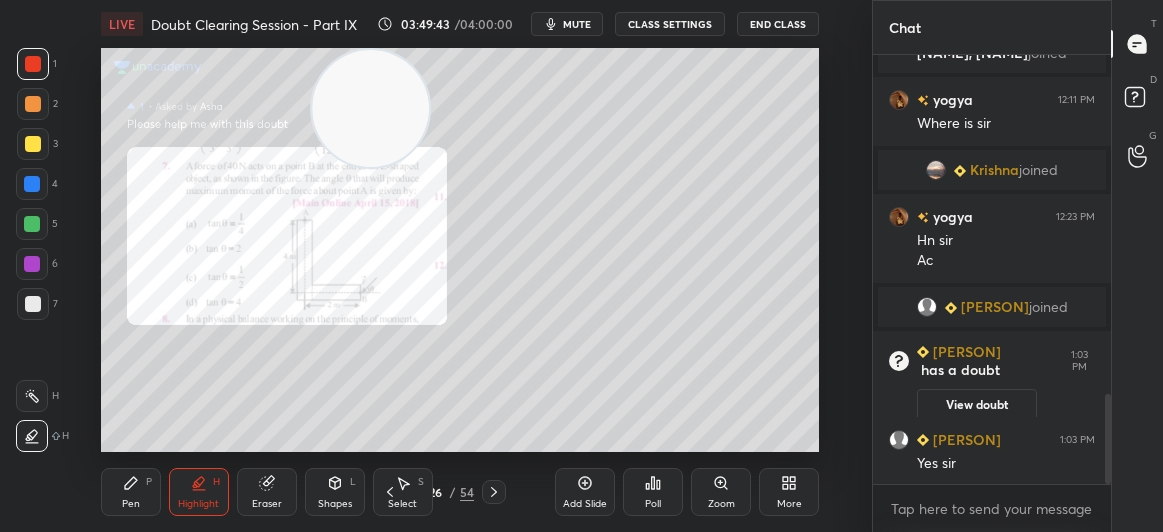 click at bounding box center [32, 184] 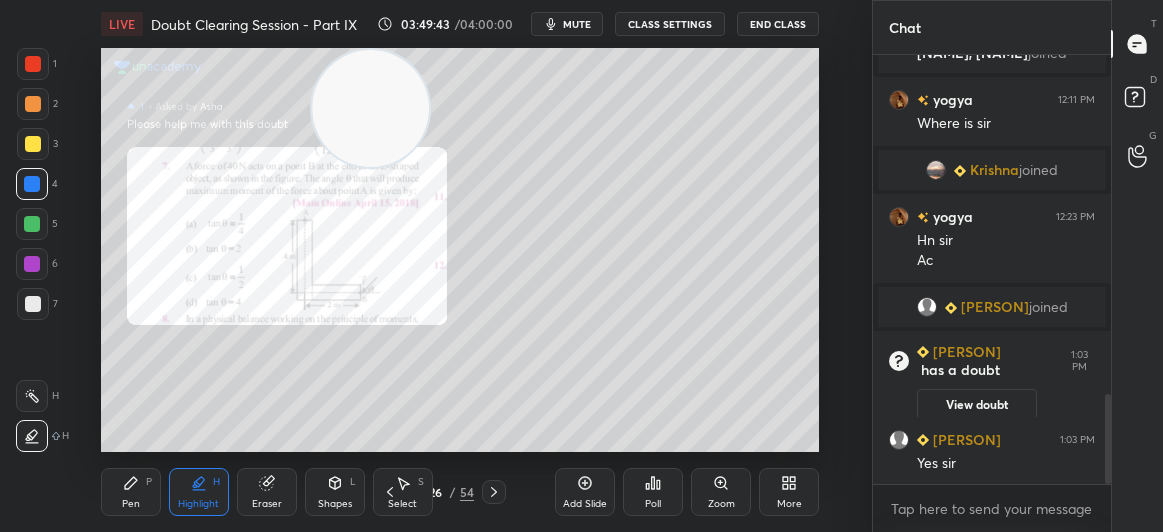 click at bounding box center [32, 184] 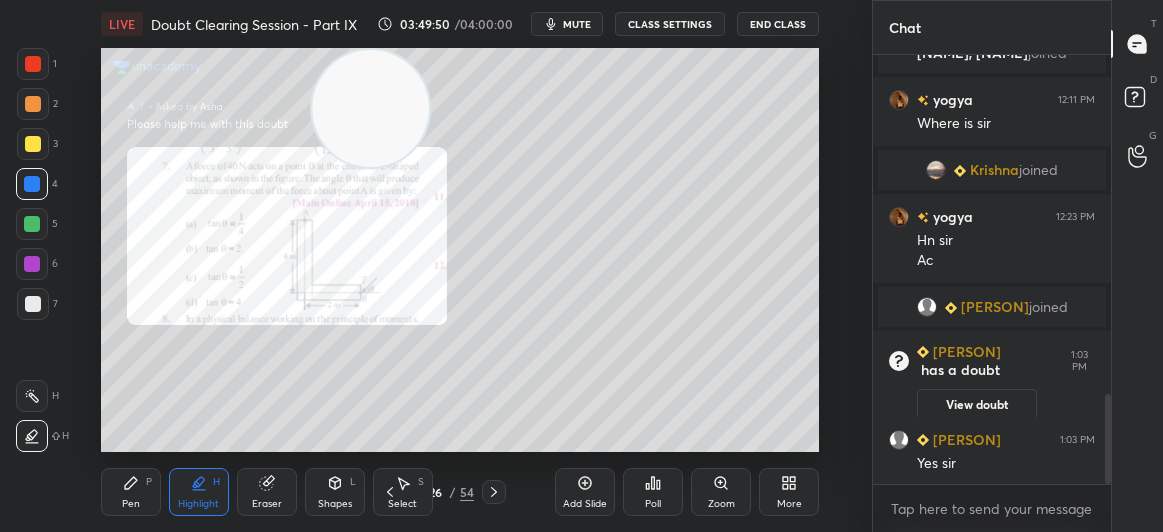 click on "2" at bounding box center (37, 104) 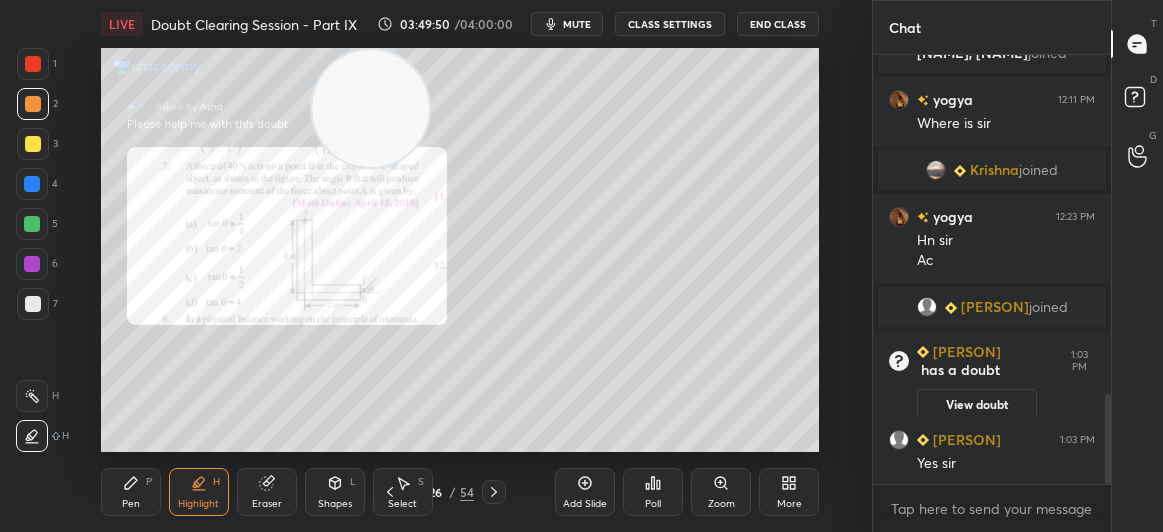 click at bounding box center (33, 64) 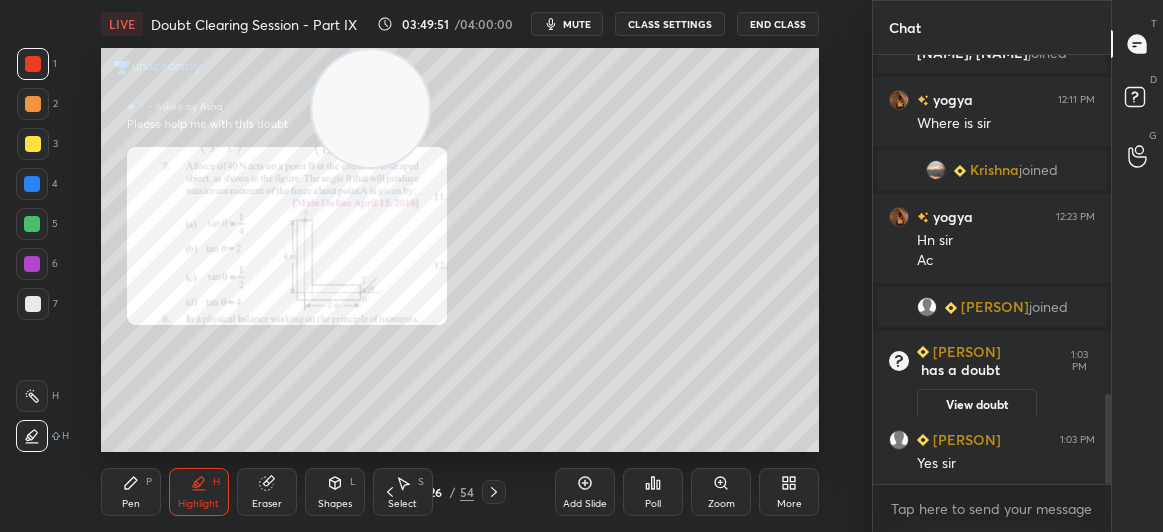 click at bounding box center [33, 64] 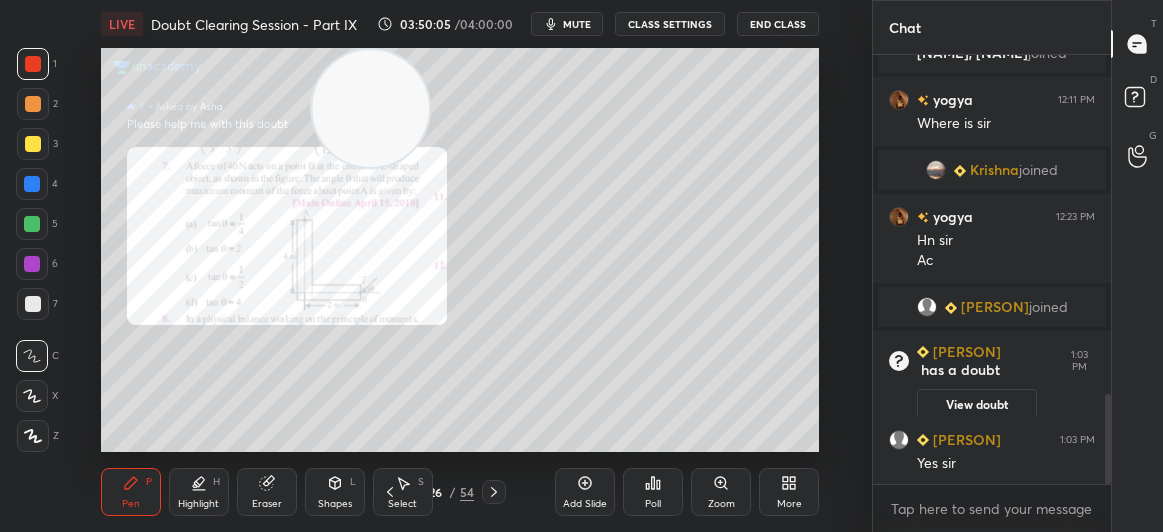 click at bounding box center [33, 144] 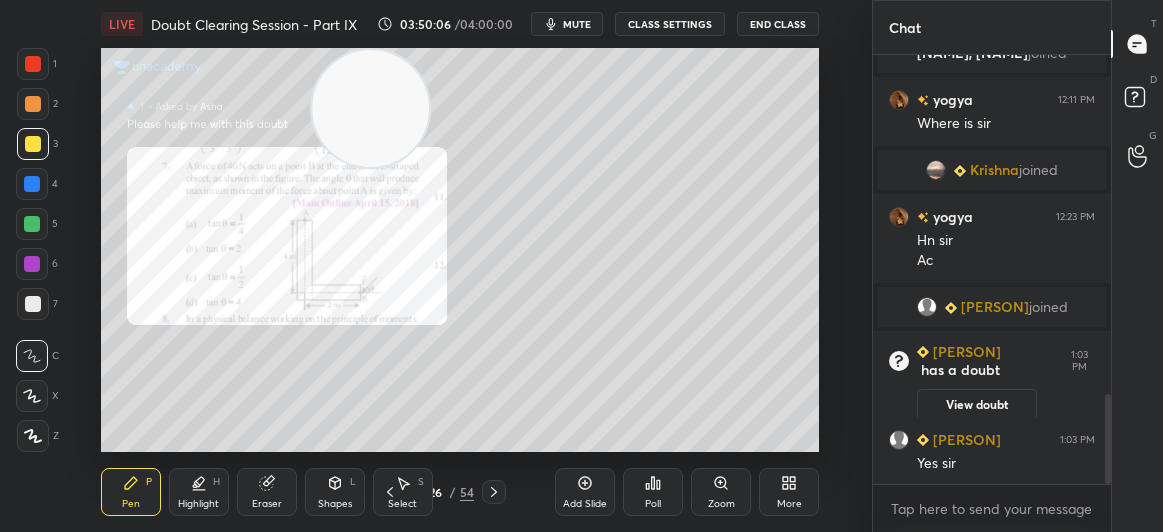 click on "Eraser" at bounding box center (267, 492) 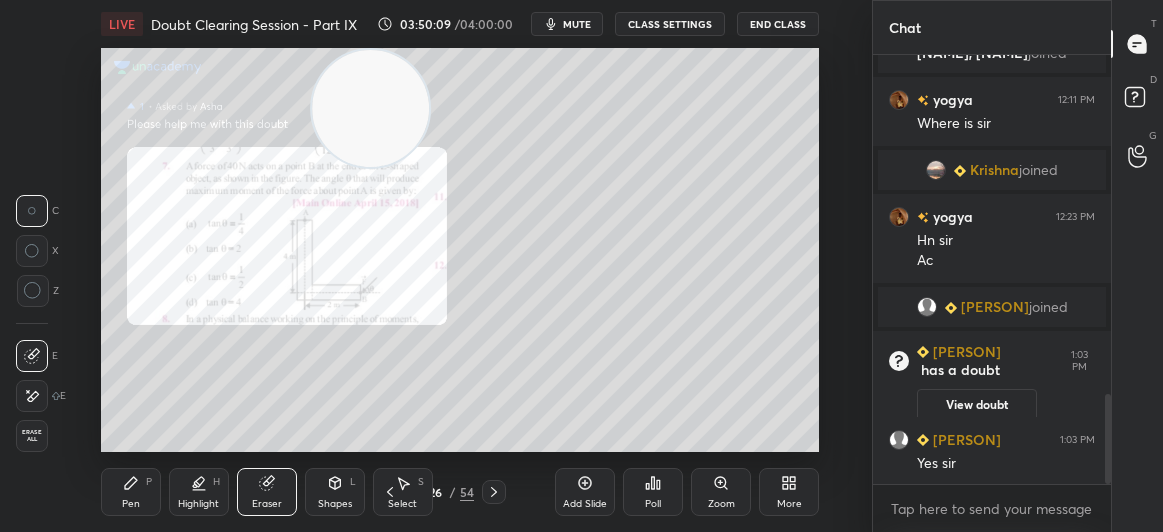 click on "Pen" at bounding box center [131, 504] 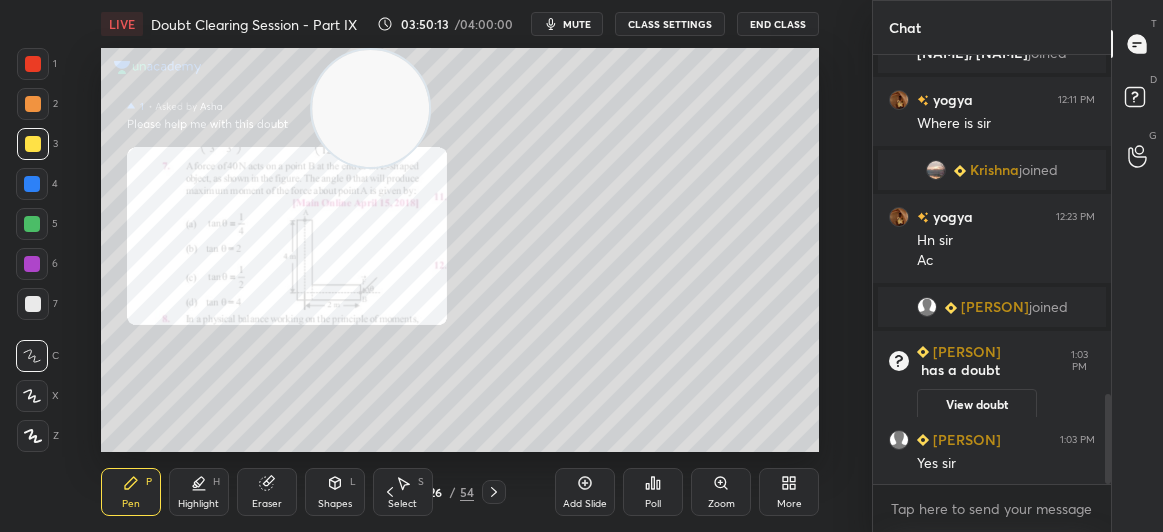 click on "1" at bounding box center [37, 68] 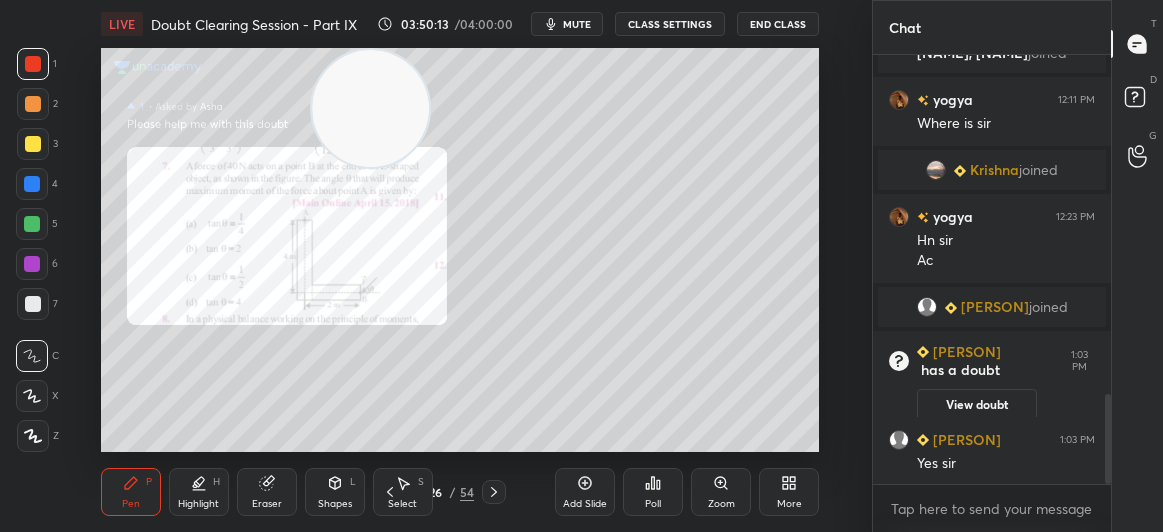 click at bounding box center (33, 64) 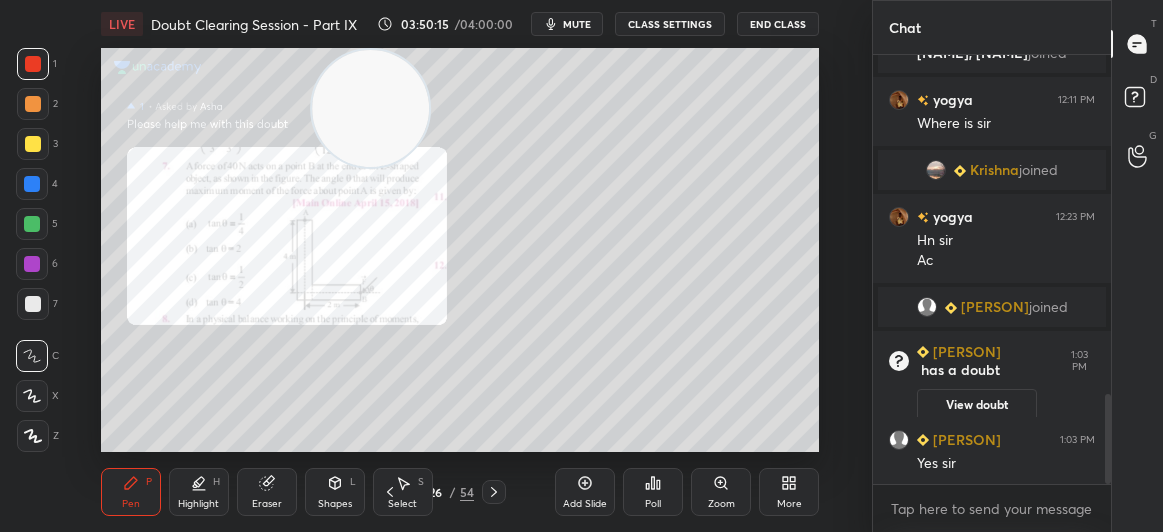 click 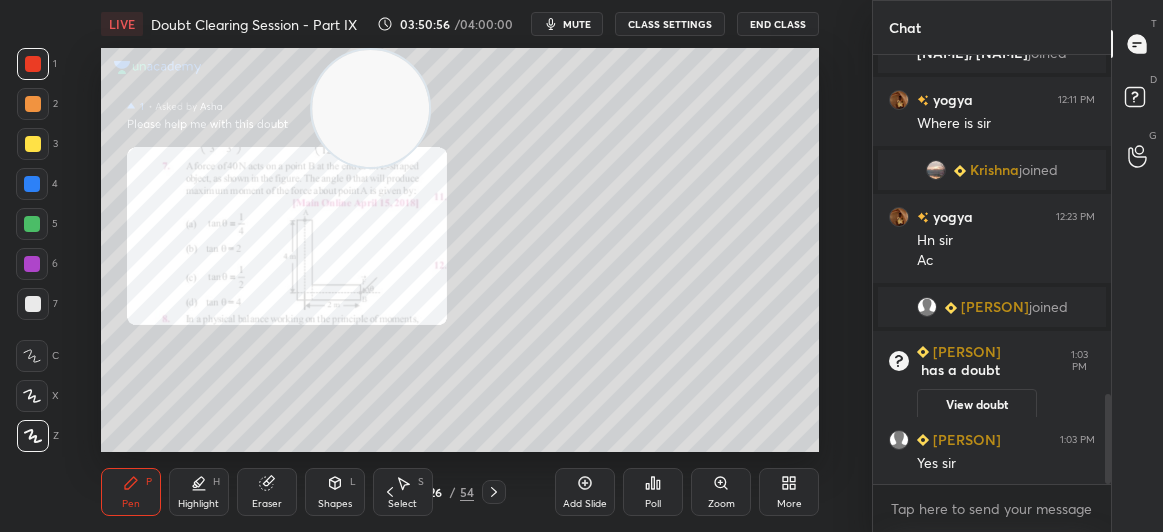 click at bounding box center (33, 64) 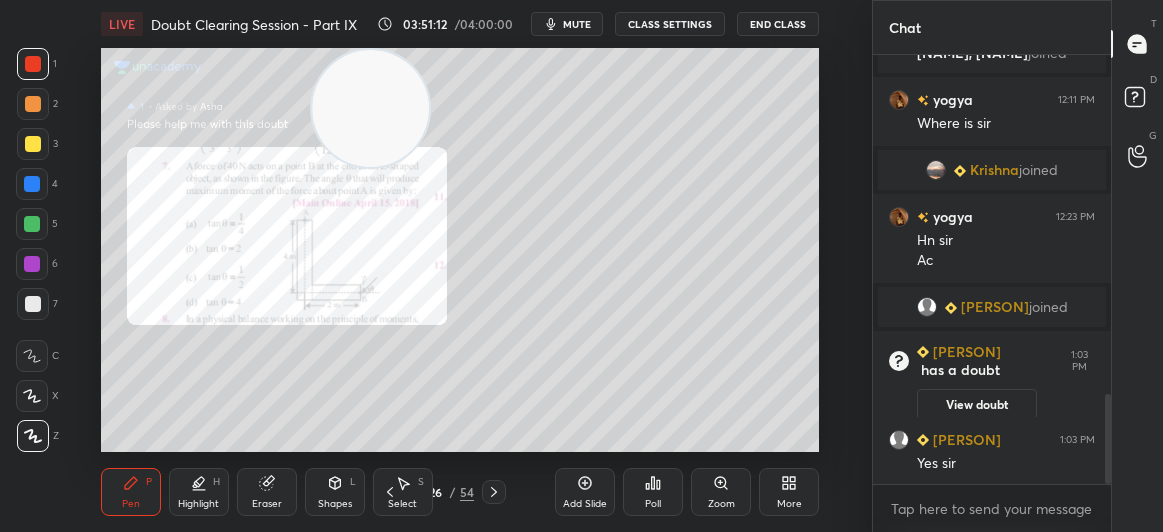 click at bounding box center (33, 144) 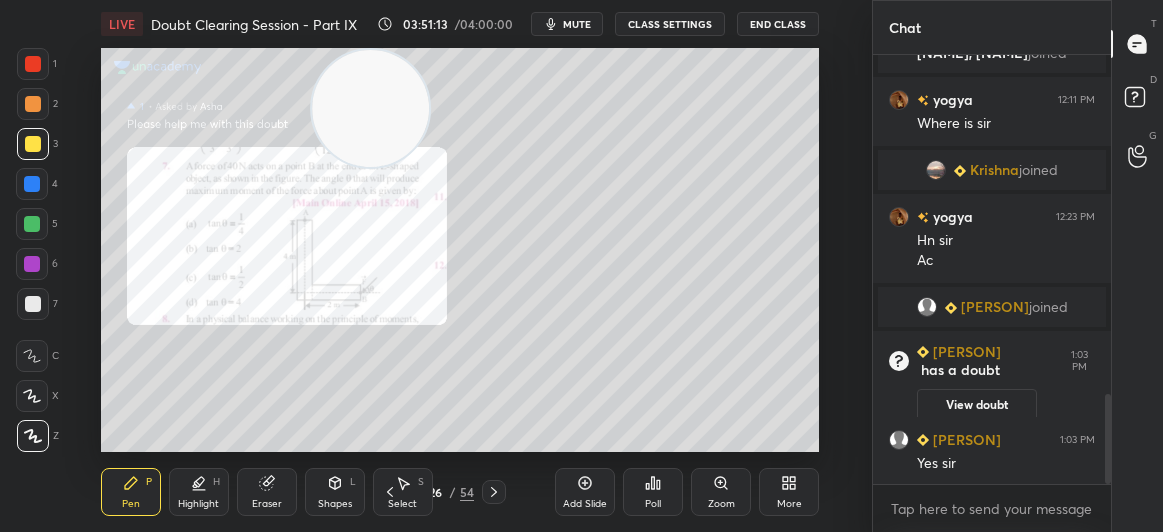 click on "3" at bounding box center (37, 148) 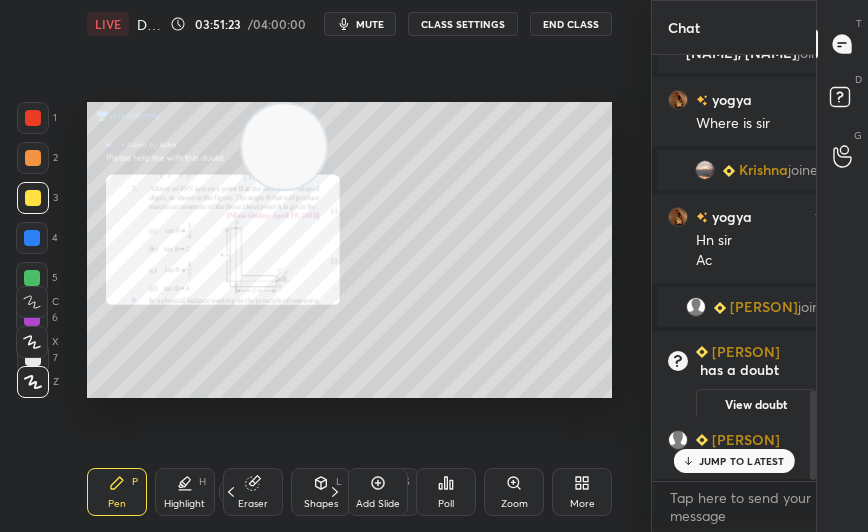 scroll, scrollTop: 404, scrollLeft: 534, axis: both 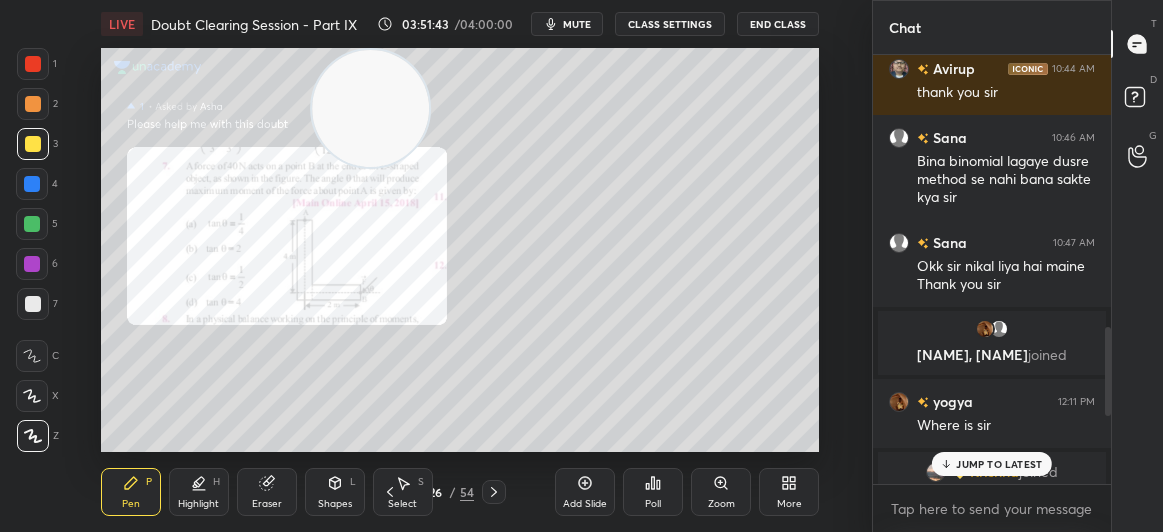 click on "JUMP TO LATEST" at bounding box center (999, 464) 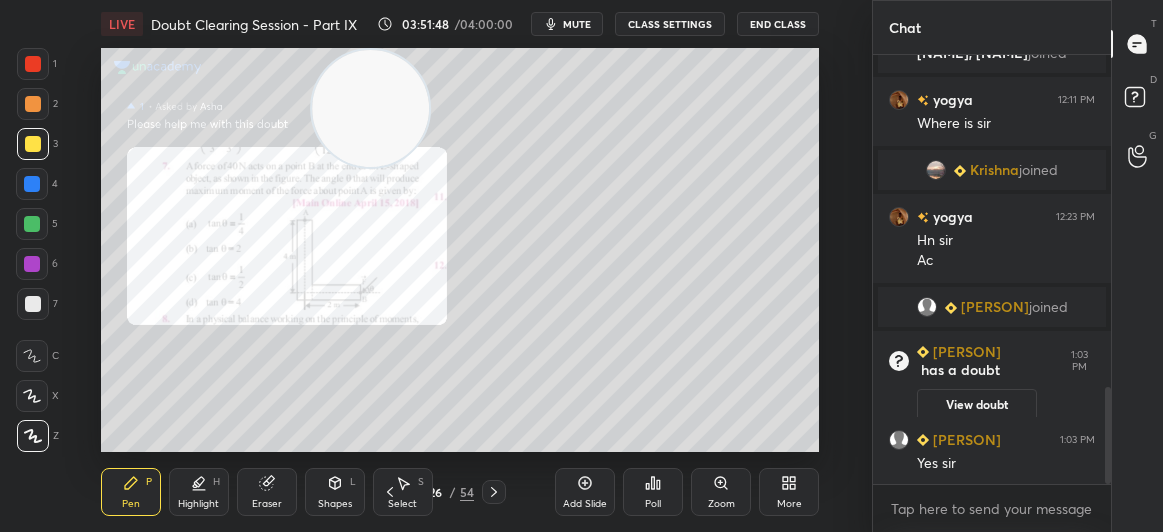 click on "1" at bounding box center [37, 68] 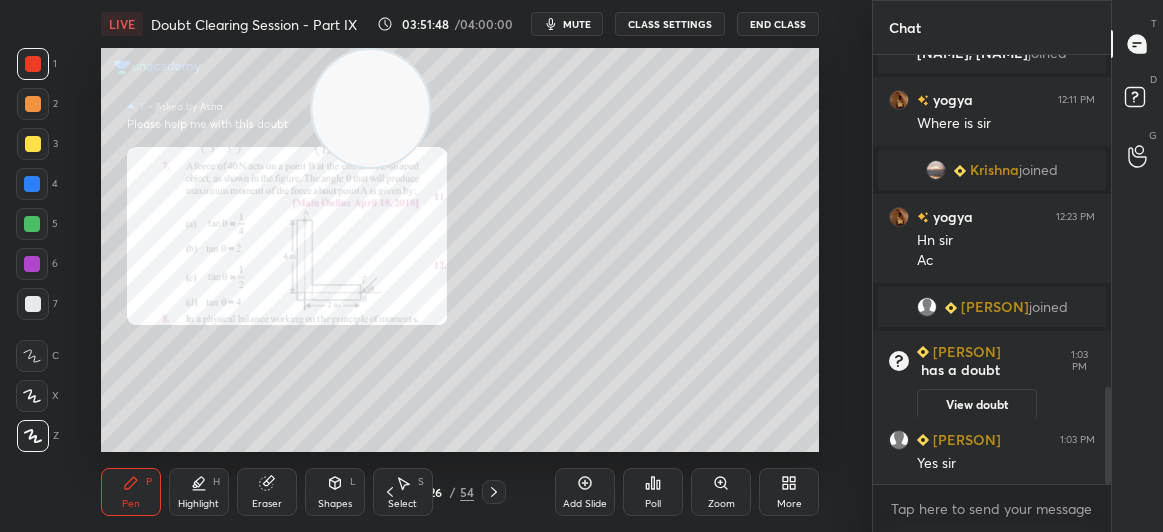 click at bounding box center [33, 64] 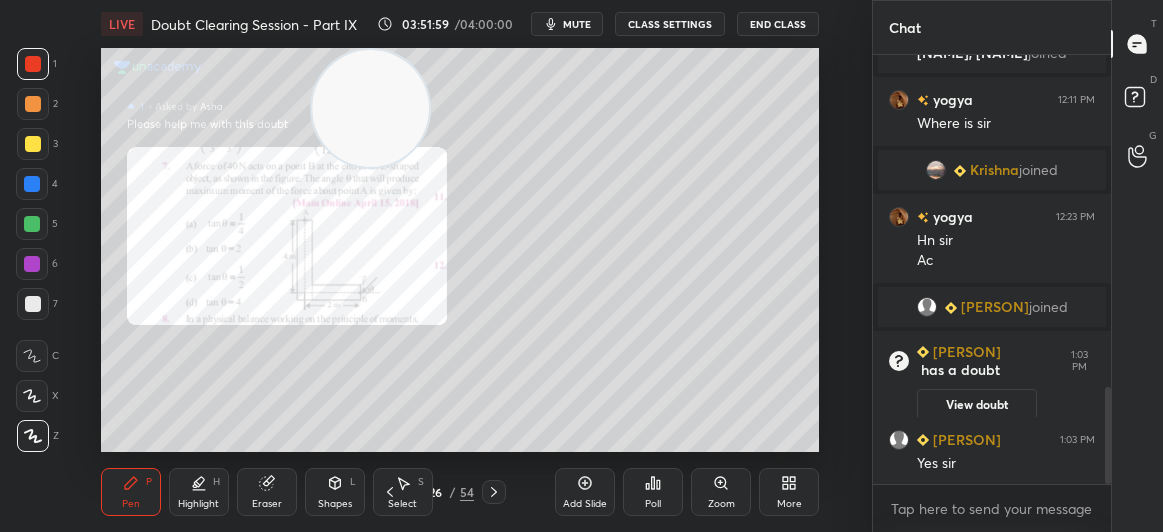 click at bounding box center [33, 144] 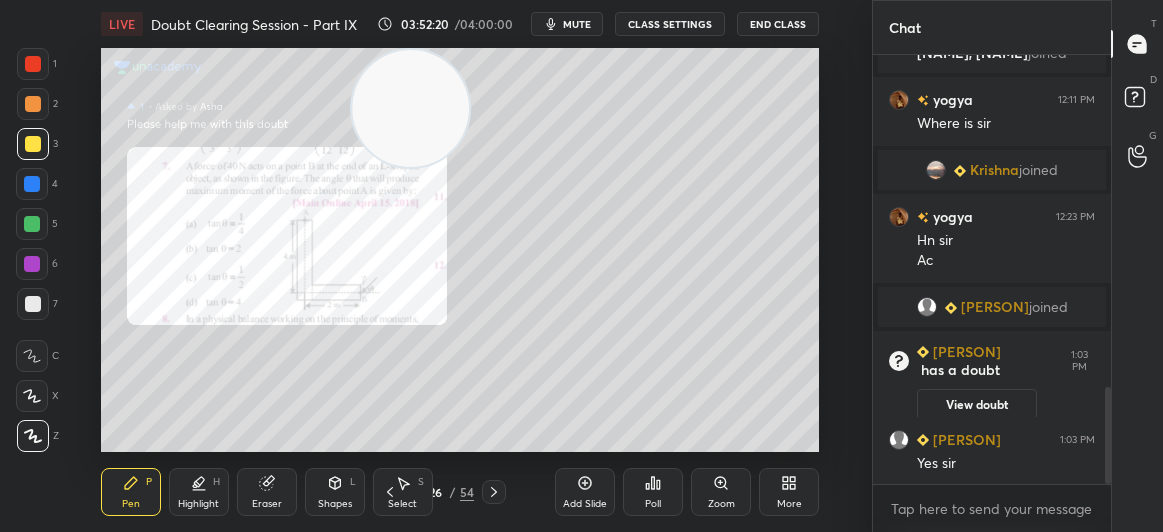 click at bounding box center [33, 64] 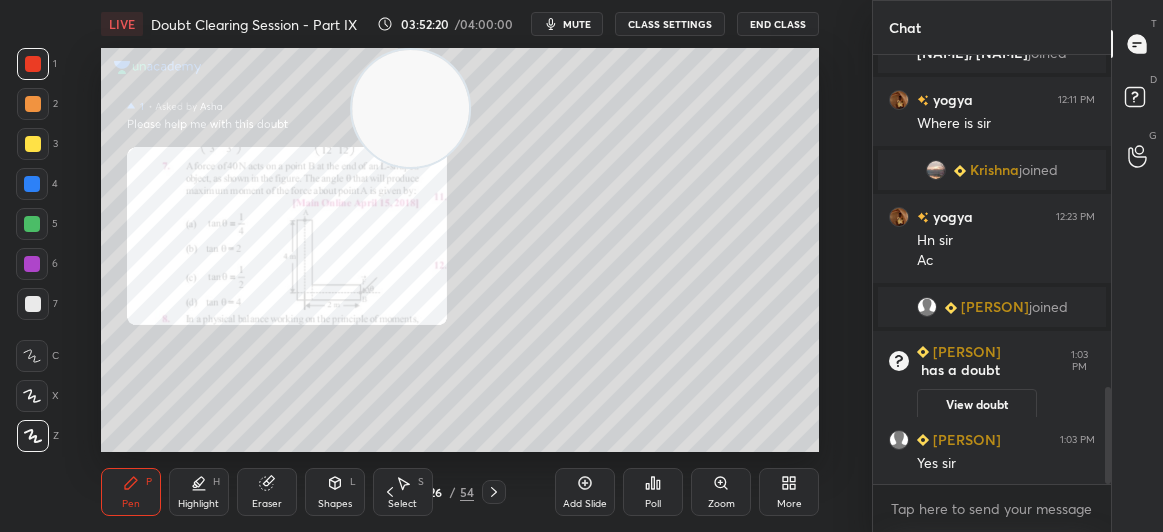 click at bounding box center (33, 64) 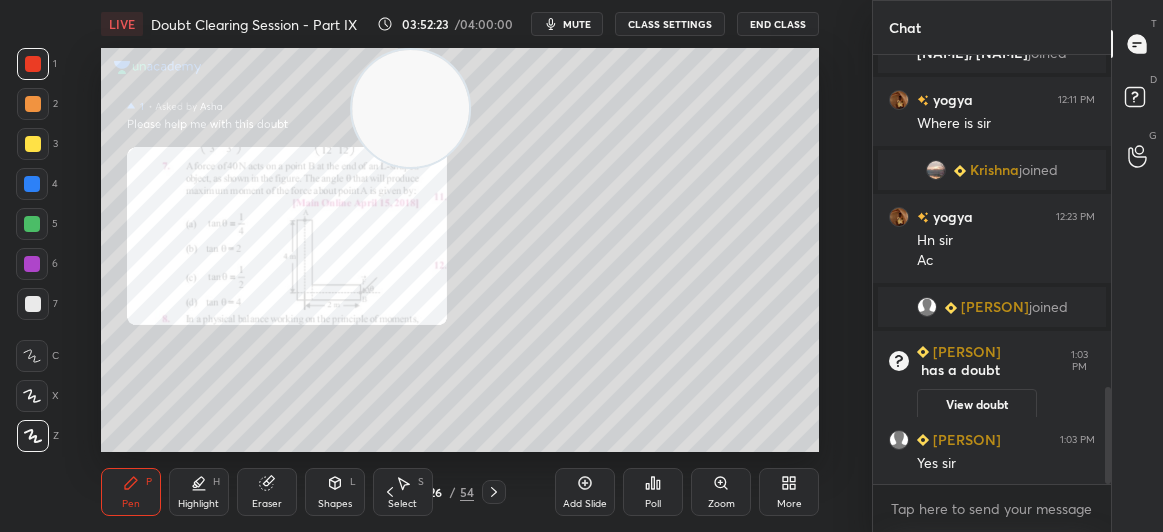 click on "Add Slide" at bounding box center (585, 504) 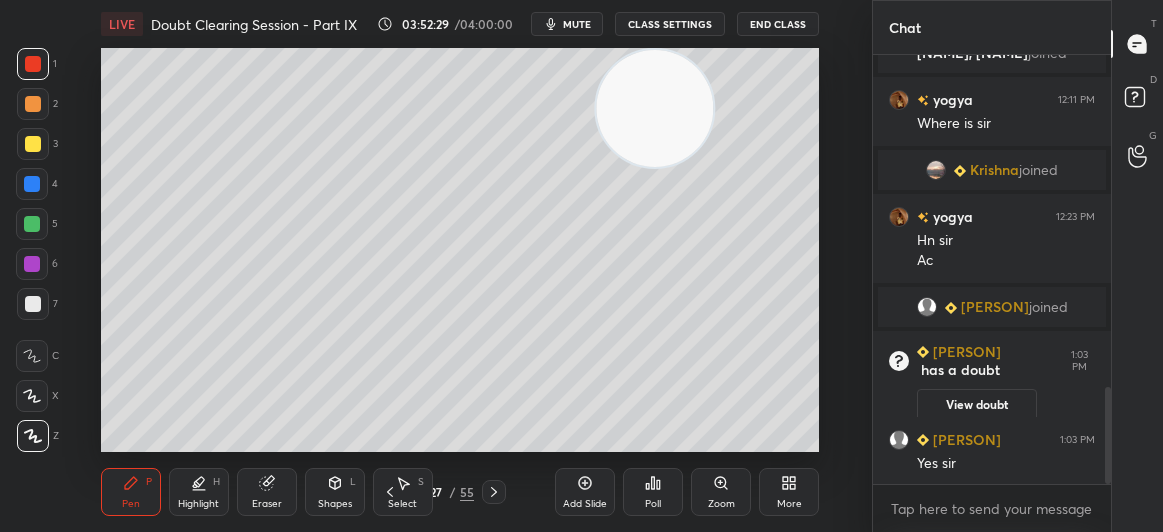 click at bounding box center (33, 144) 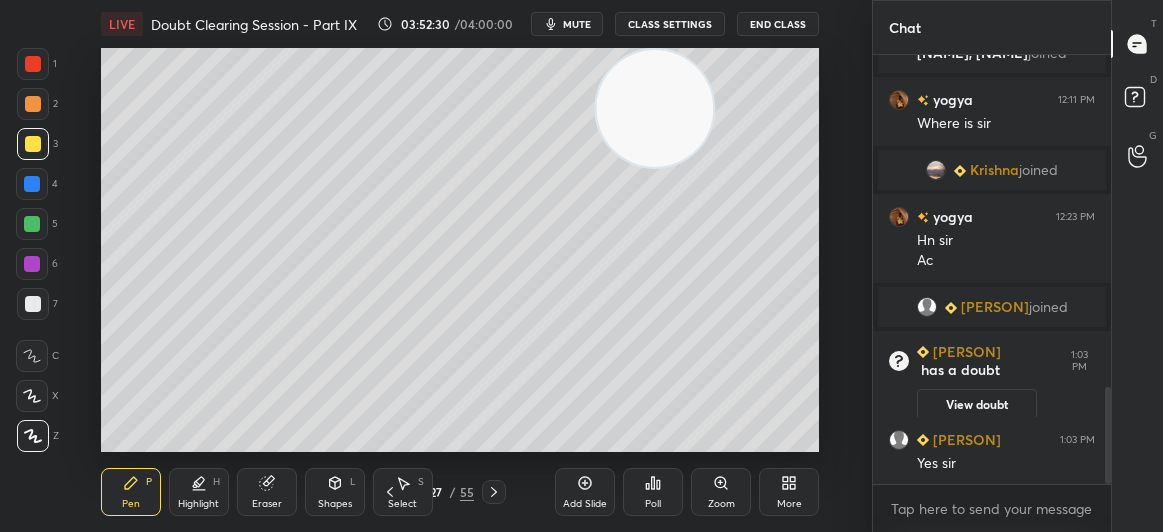 click at bounding box center [33, 144] 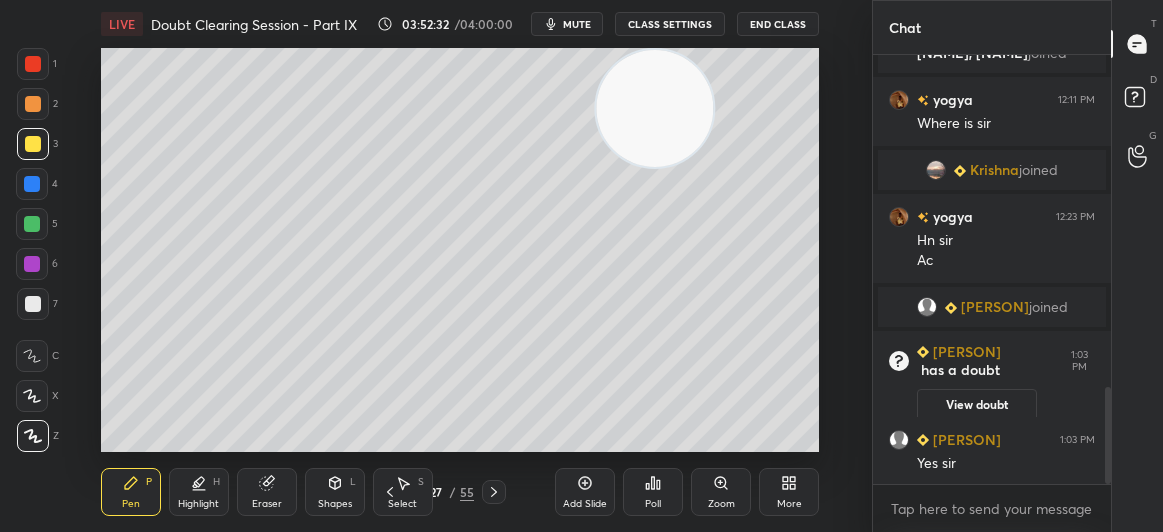 click 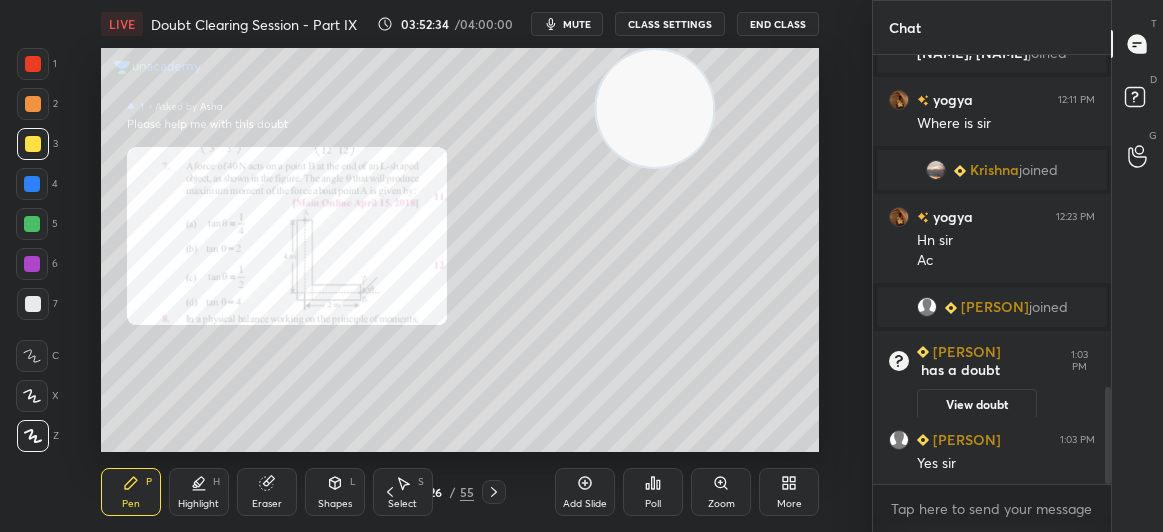 click 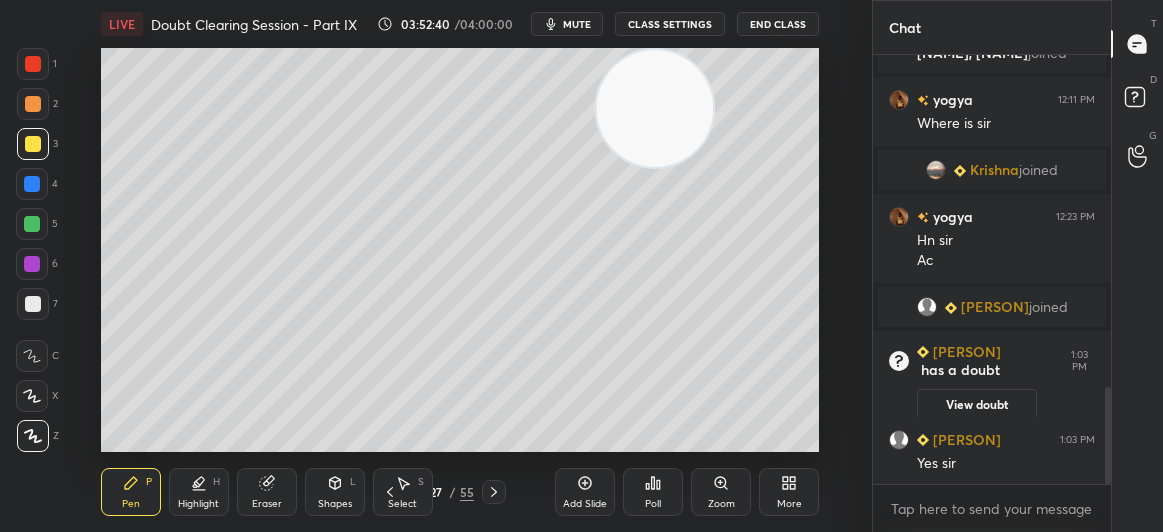 click at bounding box center [33, 304] 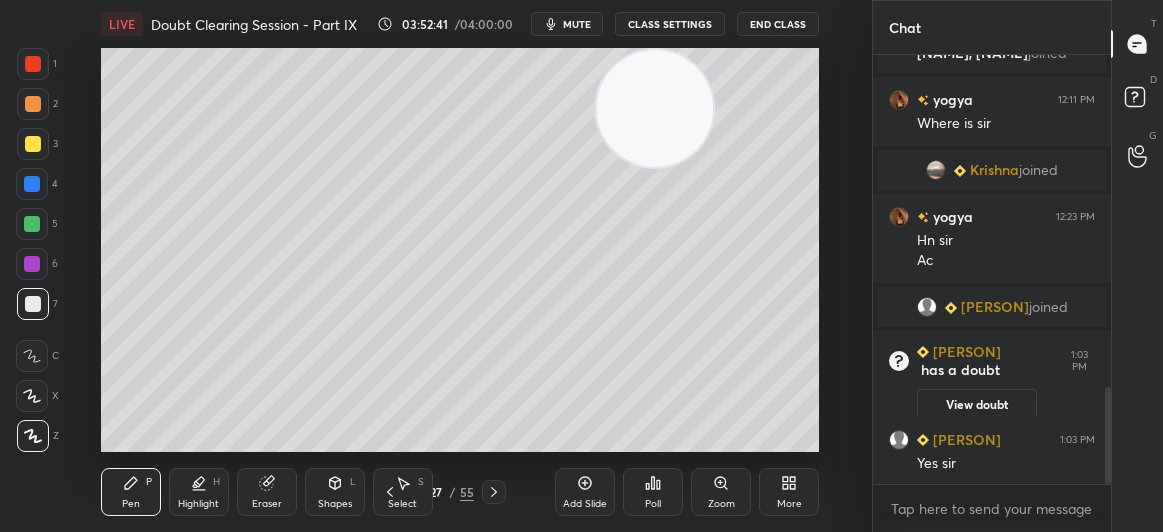 click at bounding box center [33, 304] 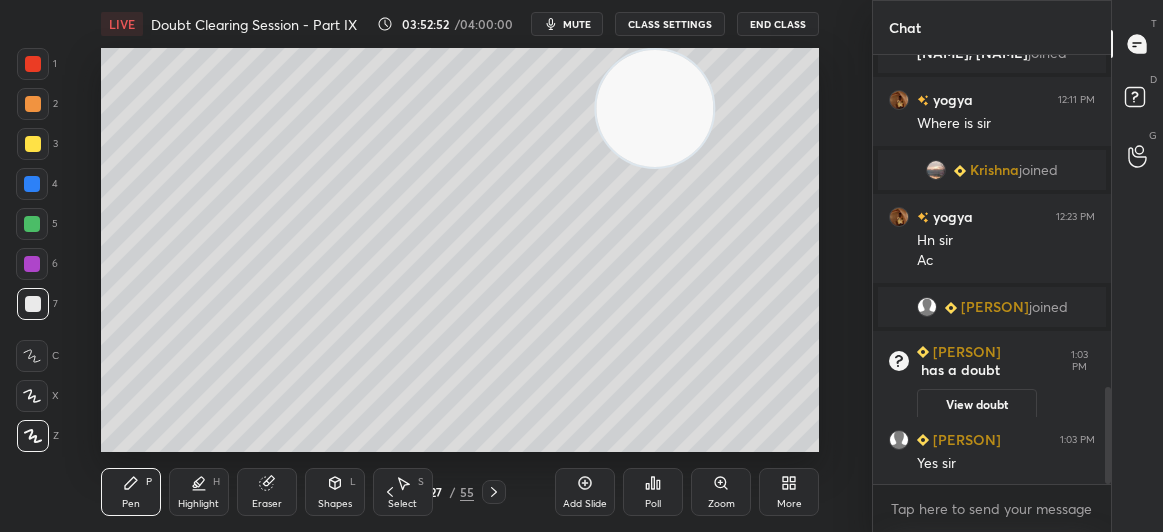 click at bounding box center [33, 144] 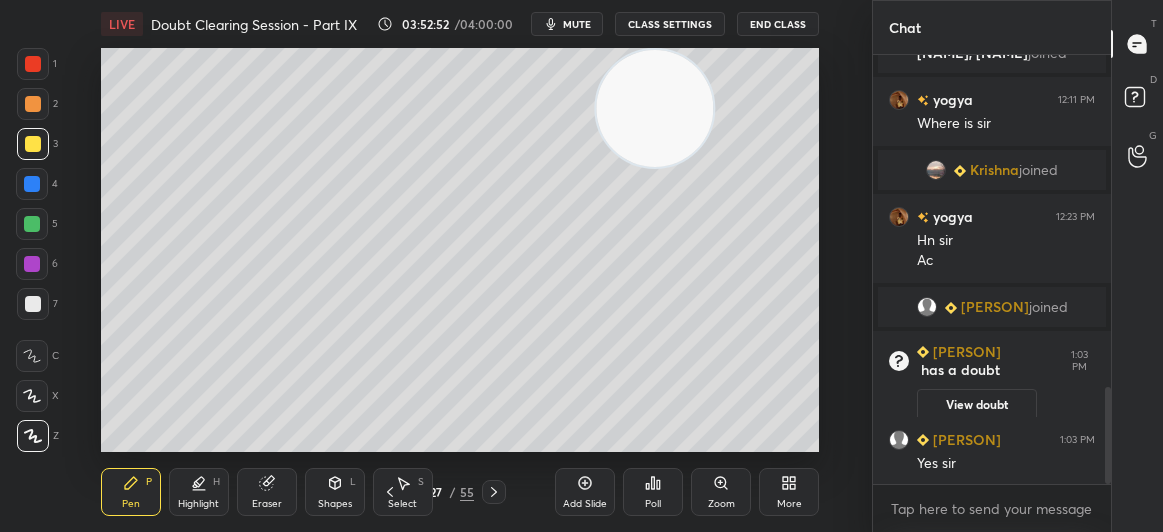 click on "1 2 3 4 5 6 7 C X Z C X Z E E Erase all   H H" at bounding box center [32, 250] 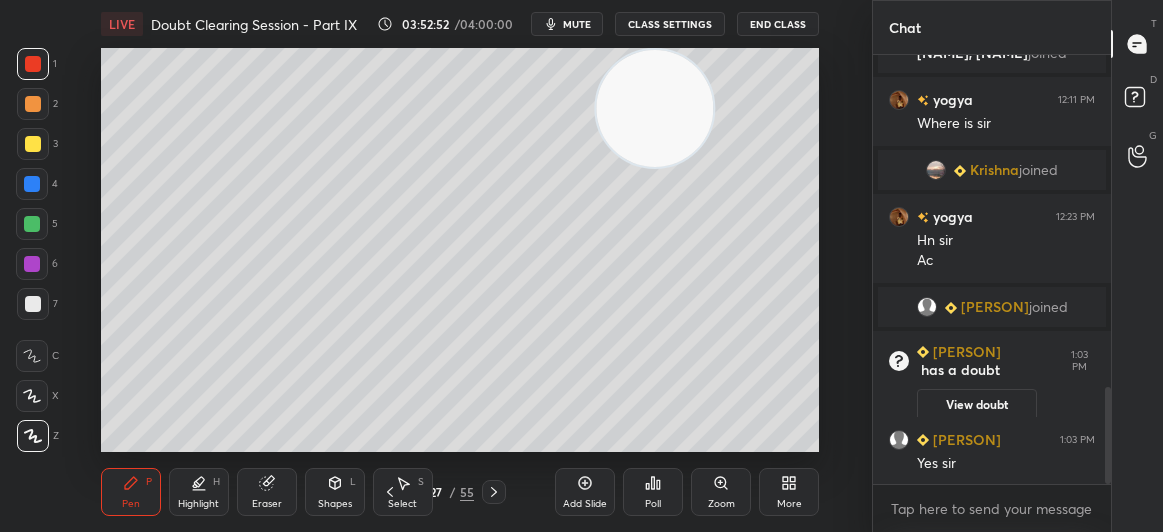 click at bounding box center (33, 64) 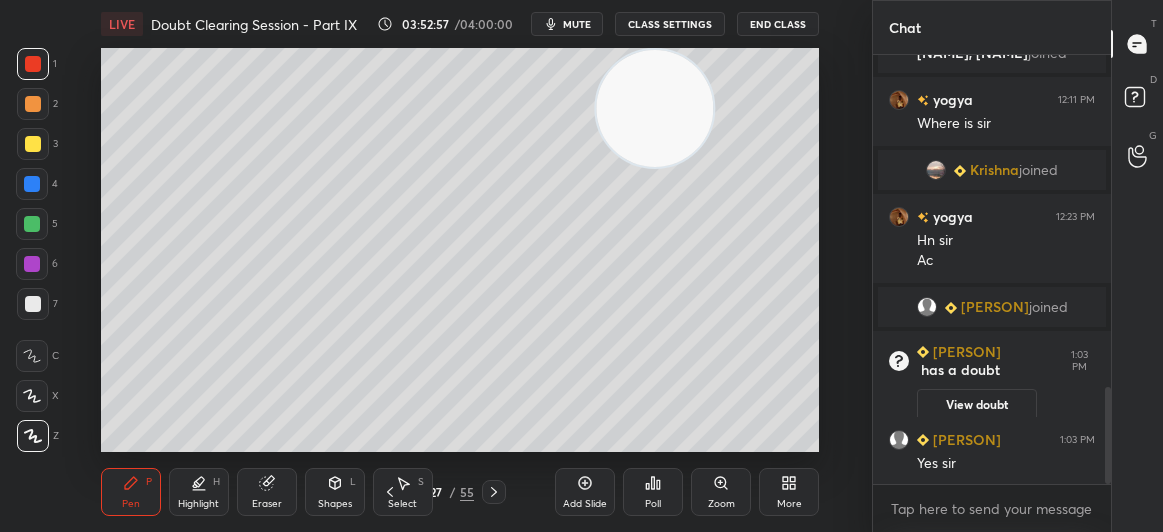 click on "Highlight H" at bounding box center [199, 492] 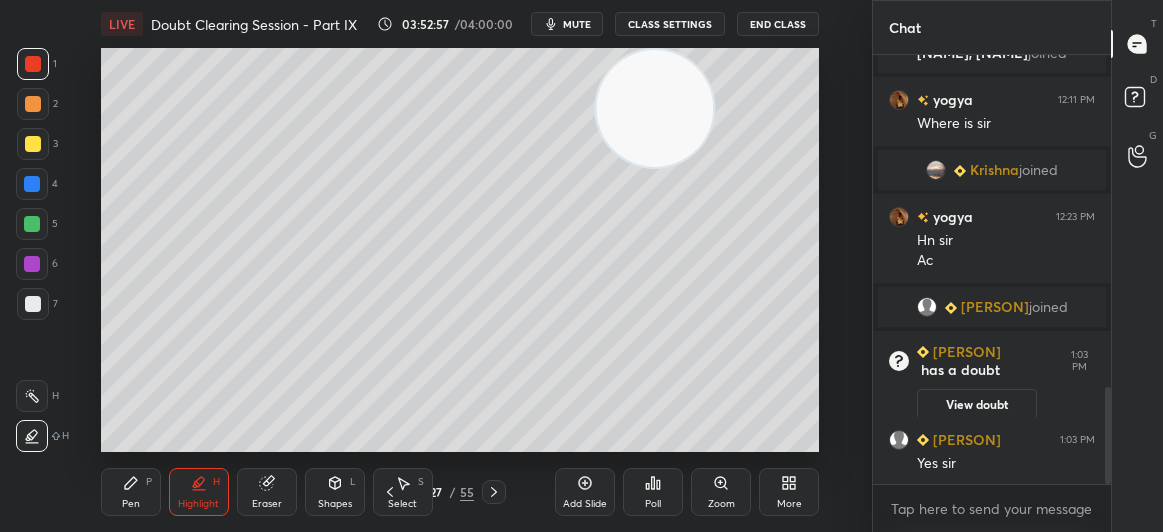 click on "Highlight H" at bounding box center (199, 492) 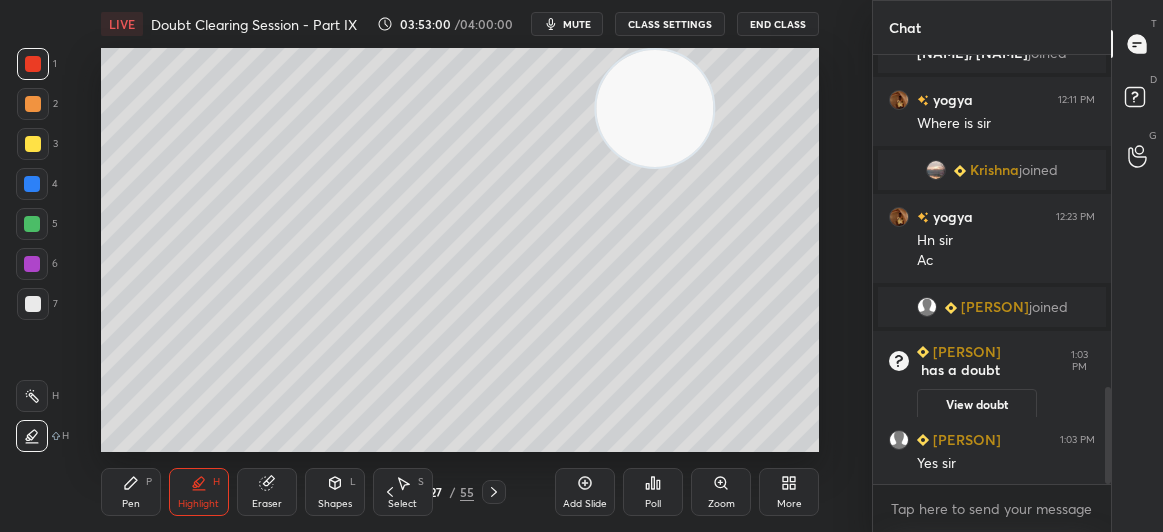 click 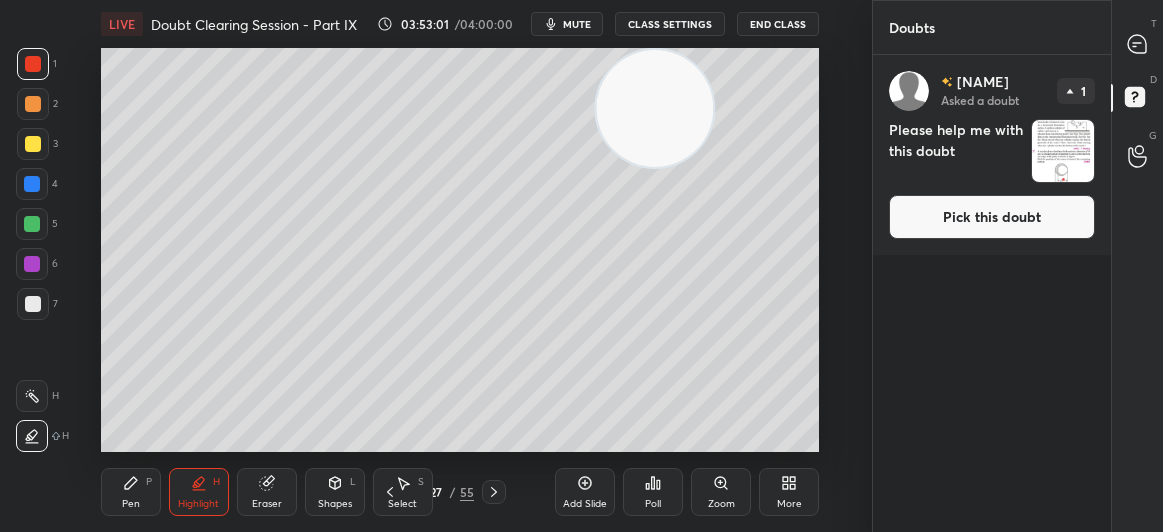 click on "D Doubts (D)" at bounding box center (1137, 100) 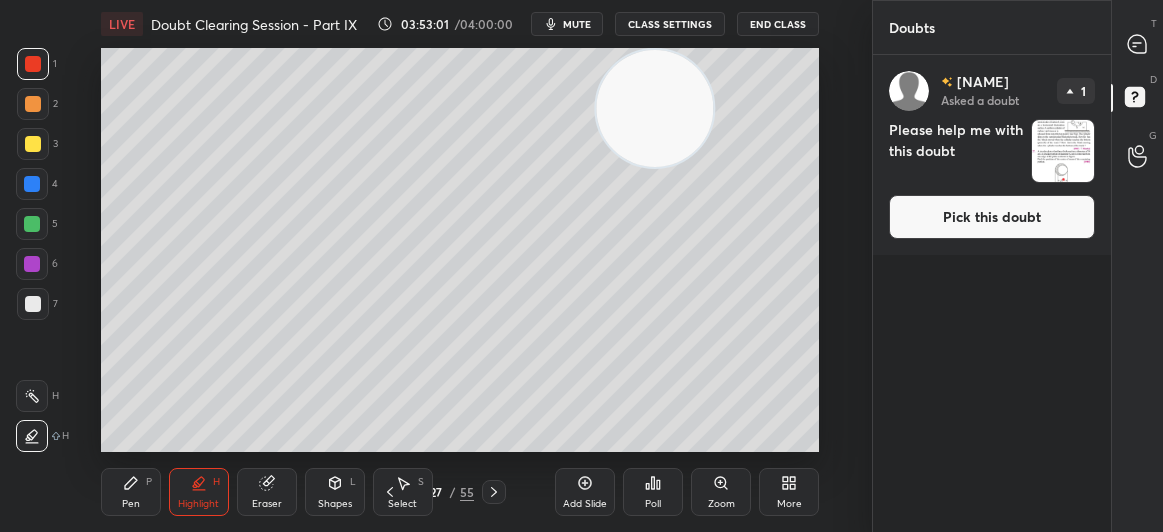 click on "Please help me with this doubt" at bounding box center [956, 151] 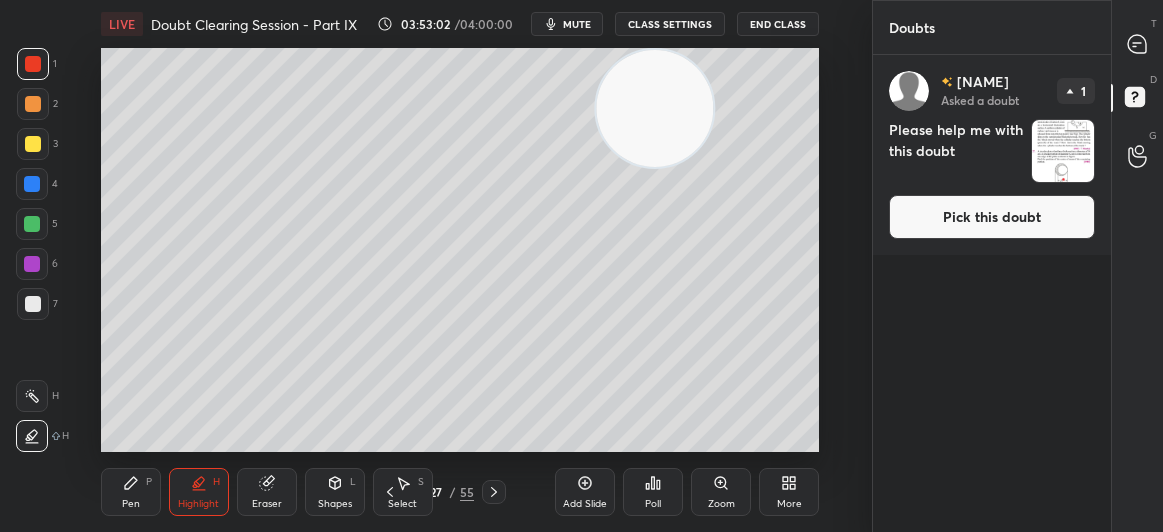 click on "Pick this doubt" at bounding box center [992, 217] 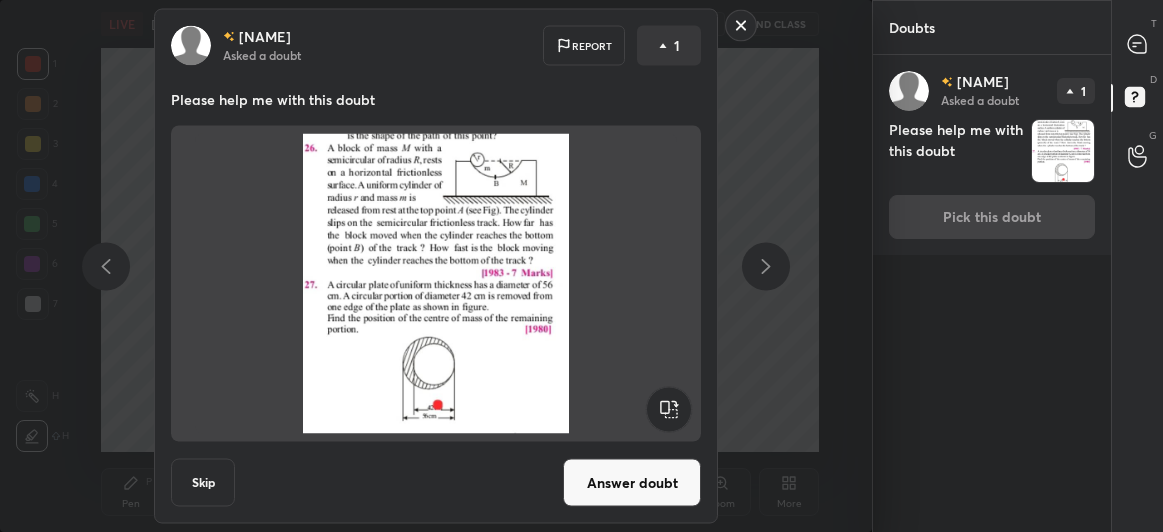 click on "Answer doubt" at bounding box center [632, 483] 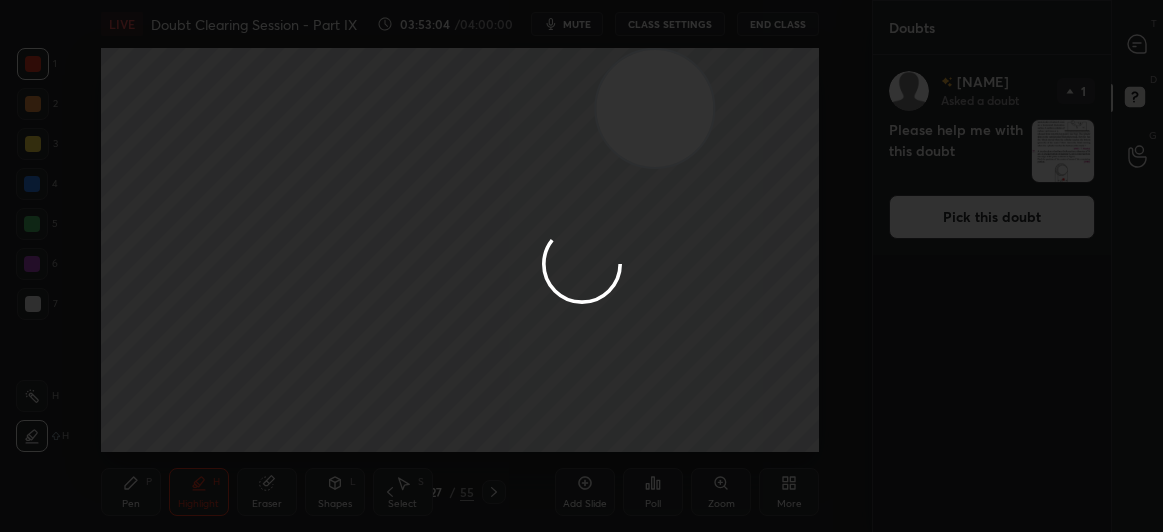click at bounding box center [581, 266] 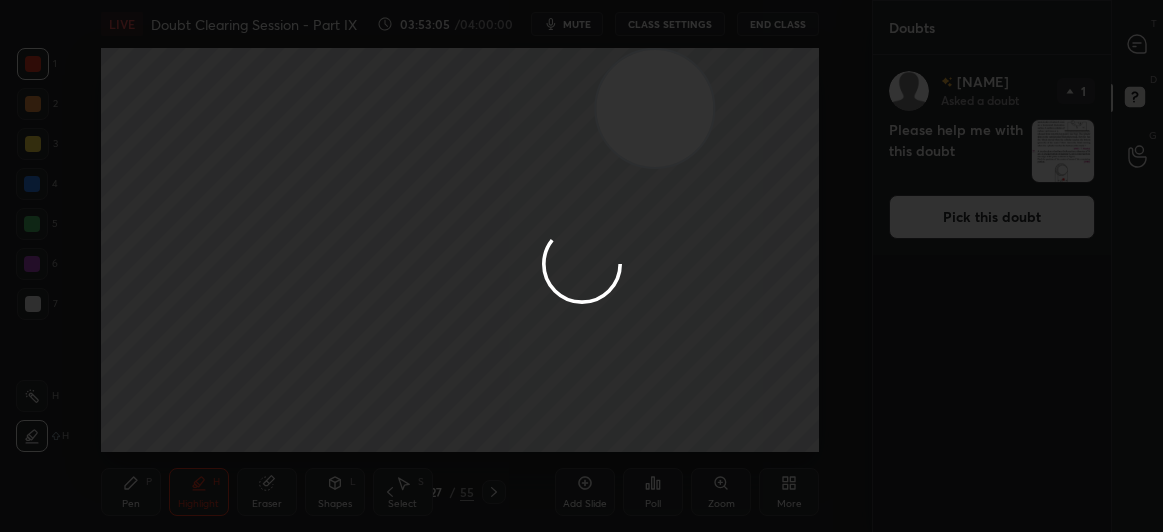 click at bounding box center [581, 266] 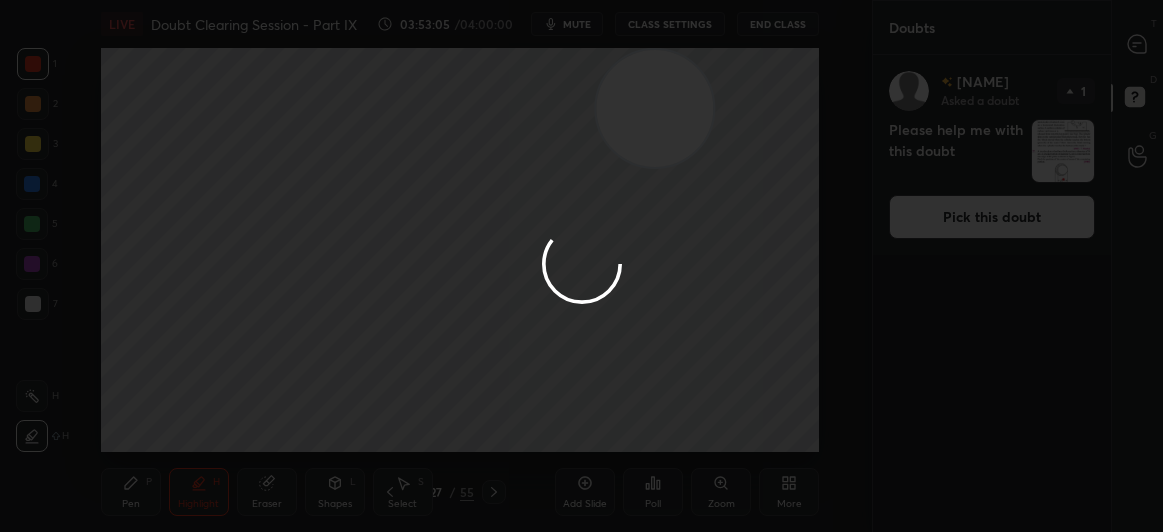 click at bounding box center (581, 266) 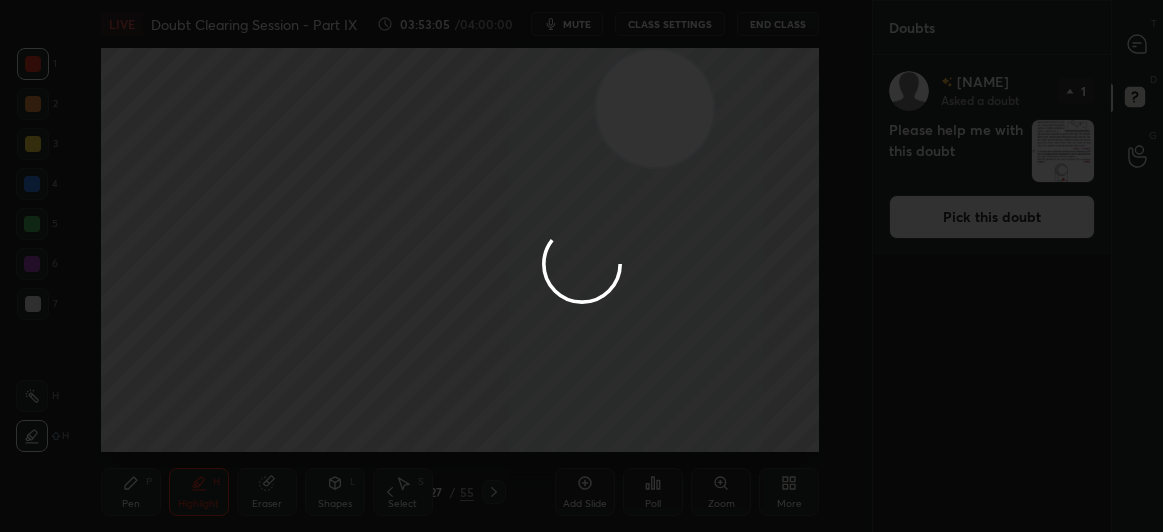 click 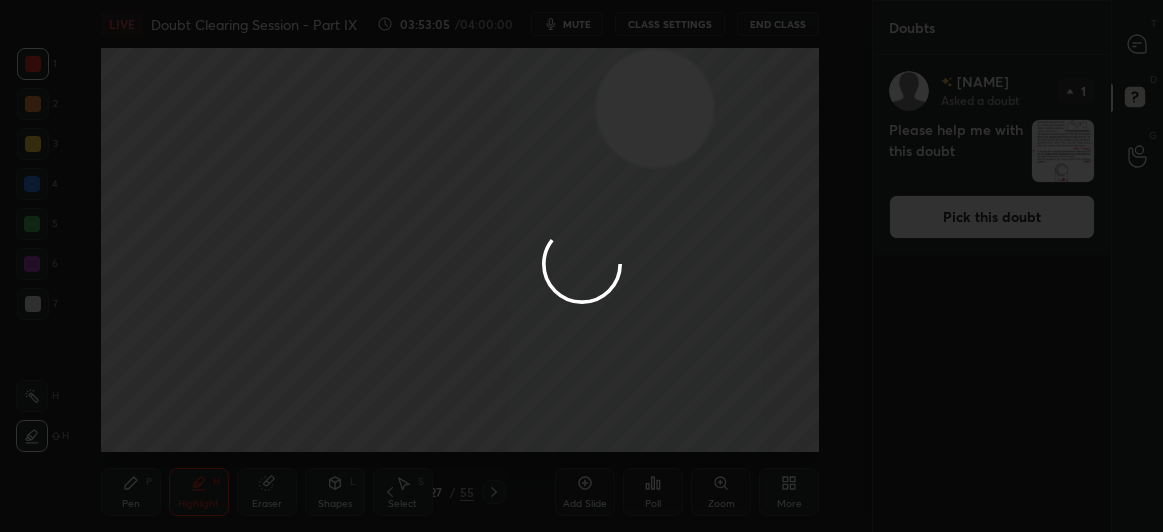 click 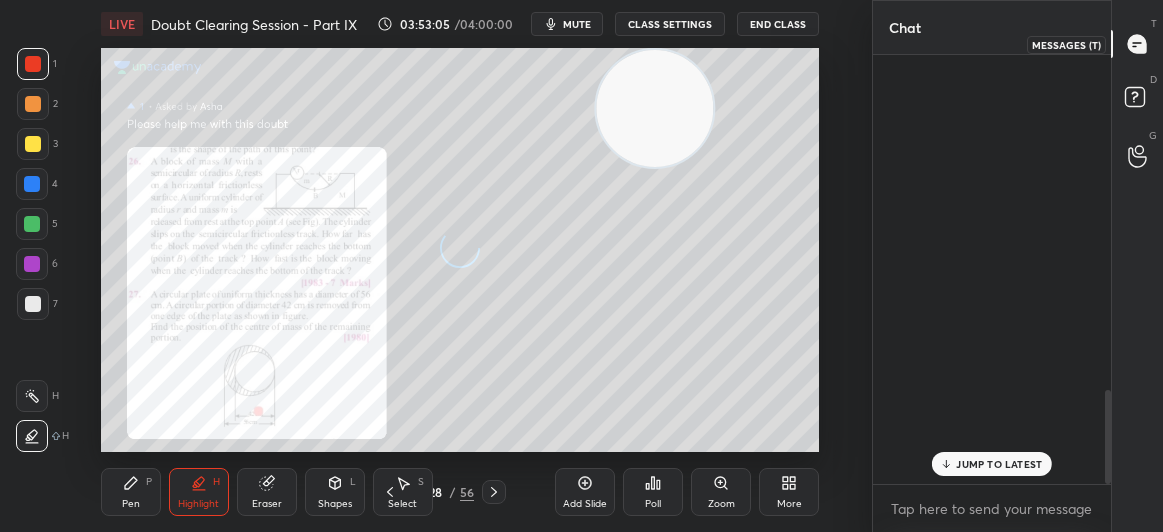scroll, scrollTop: 1525, scrollLeft: 0, axis: vertical 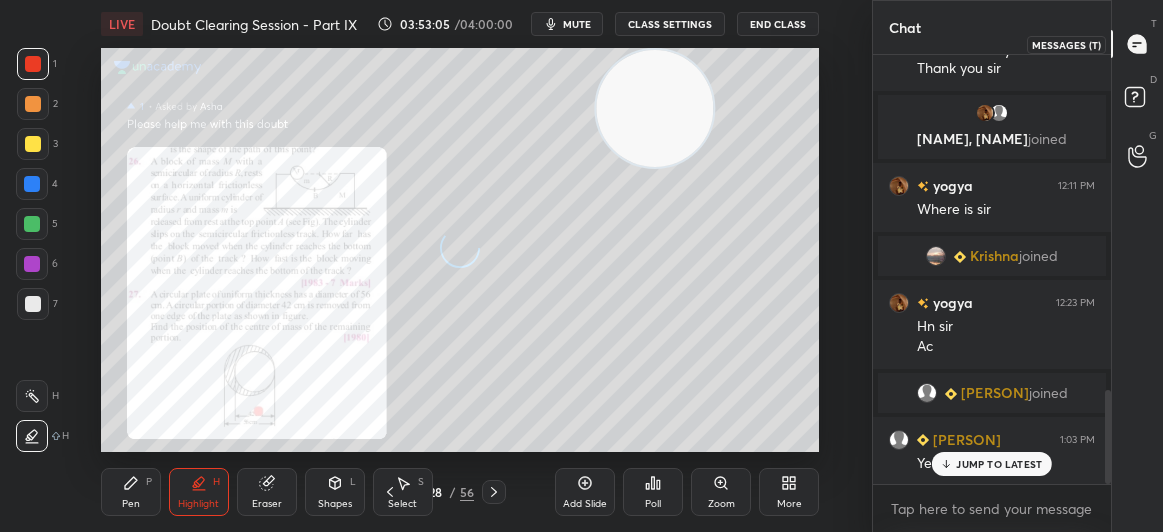 click on "T Messages (T)" at bounding box center (1137, 44) 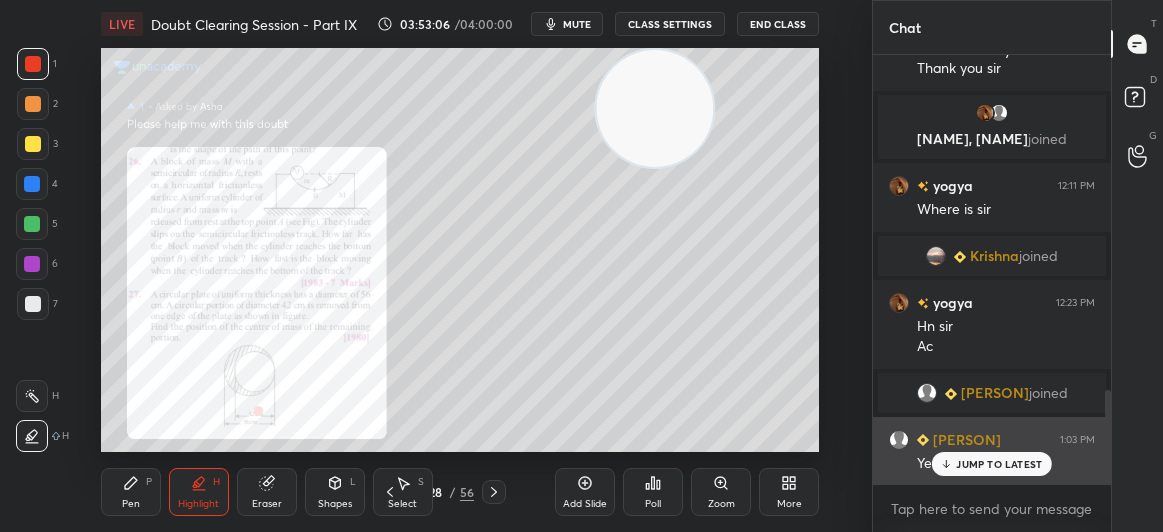 click on "JUMP TO LATEST" at bounding box center [992, 464] 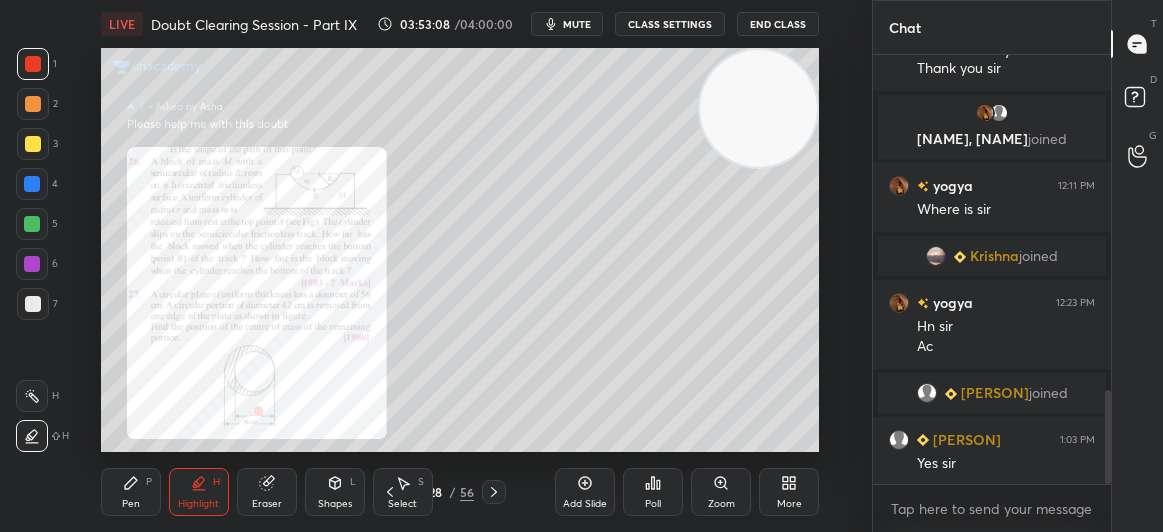 click on "Zoom" at bounding box center (721, 504) 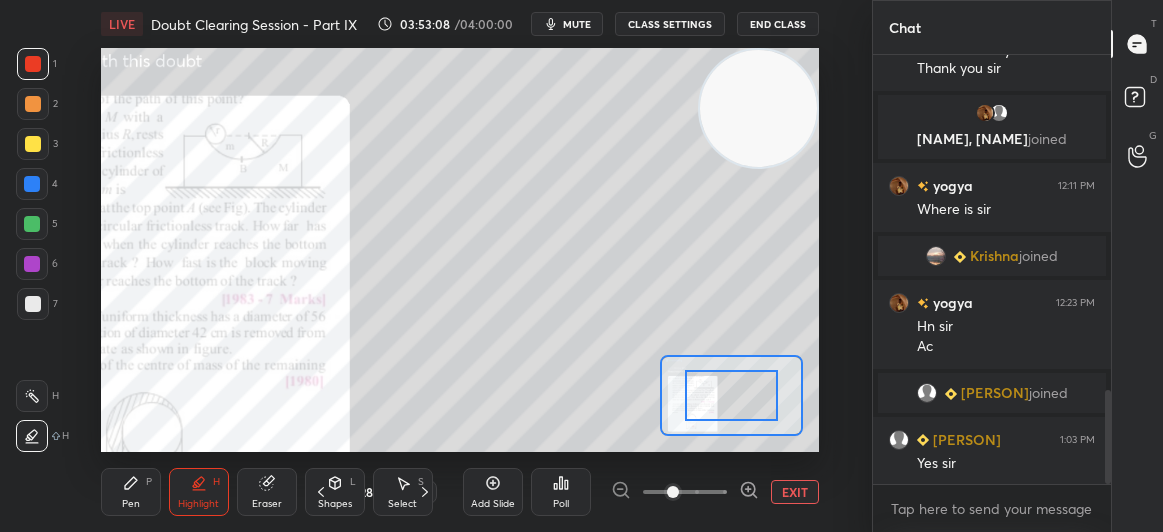 scroll, scrollTop: 1594, scrollLeft: 0, axis: vertical 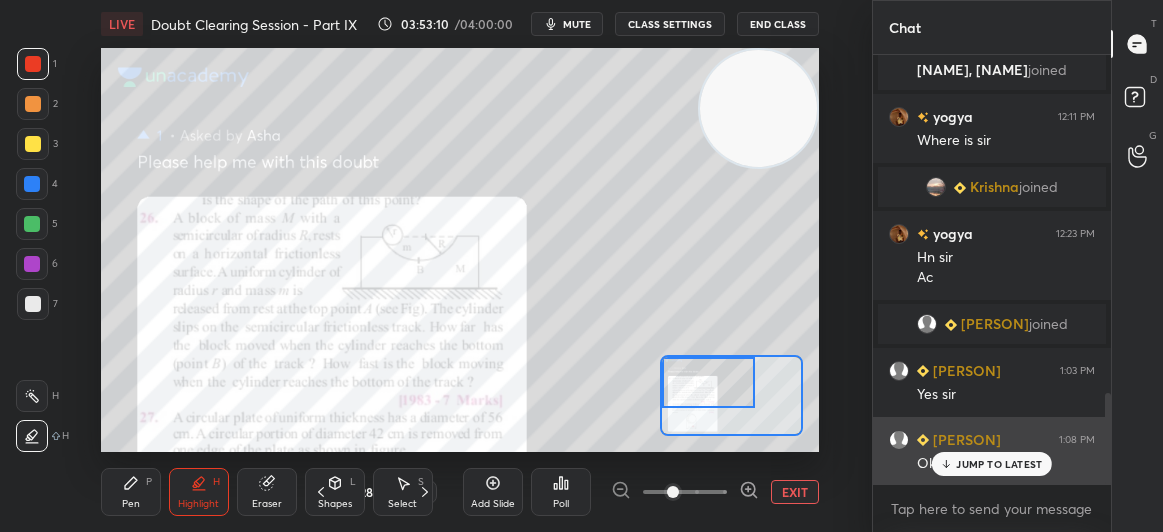 click on "JUMP TO LATEST" at bounding box center [999, 464] 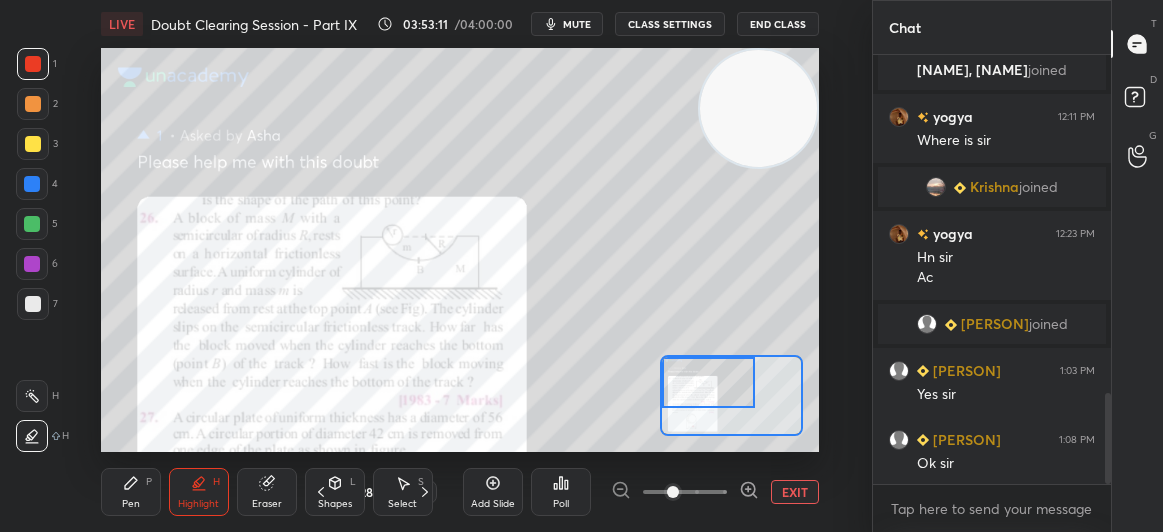 click at bounding box center [708, 382] 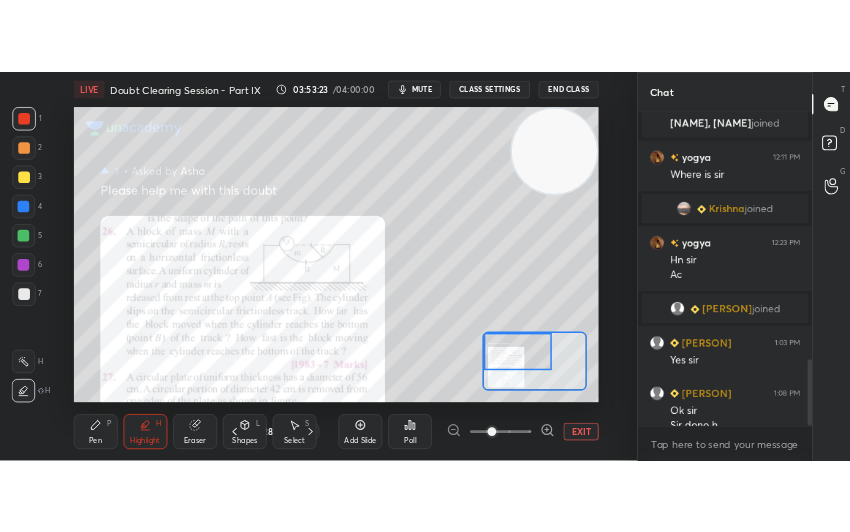 scroll, scrollTop: 1614, scrollLeft: 0, axis: vertical 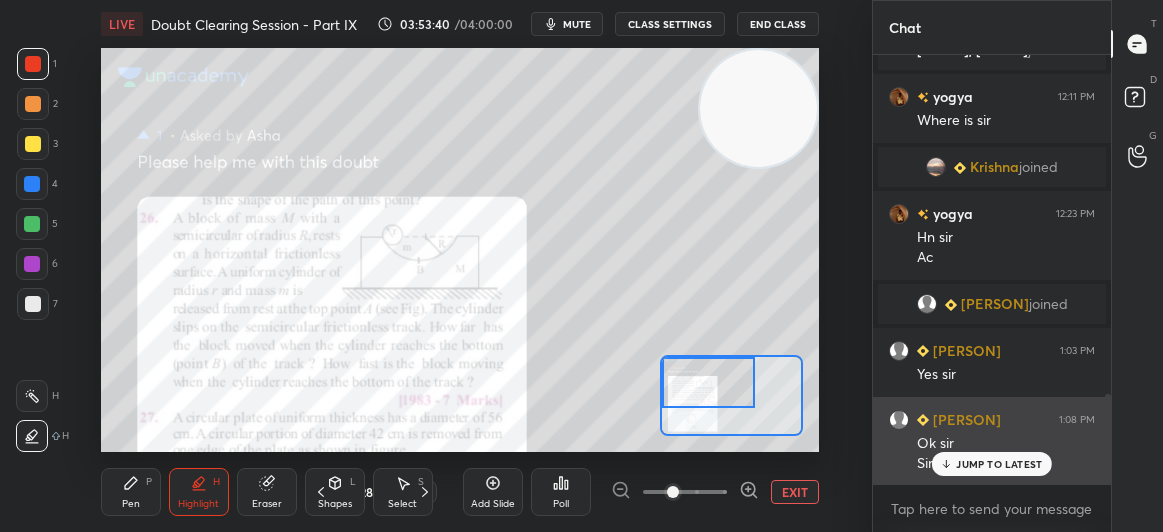 click on "JUMP TO LATEST" at bounding box center [999, 464] 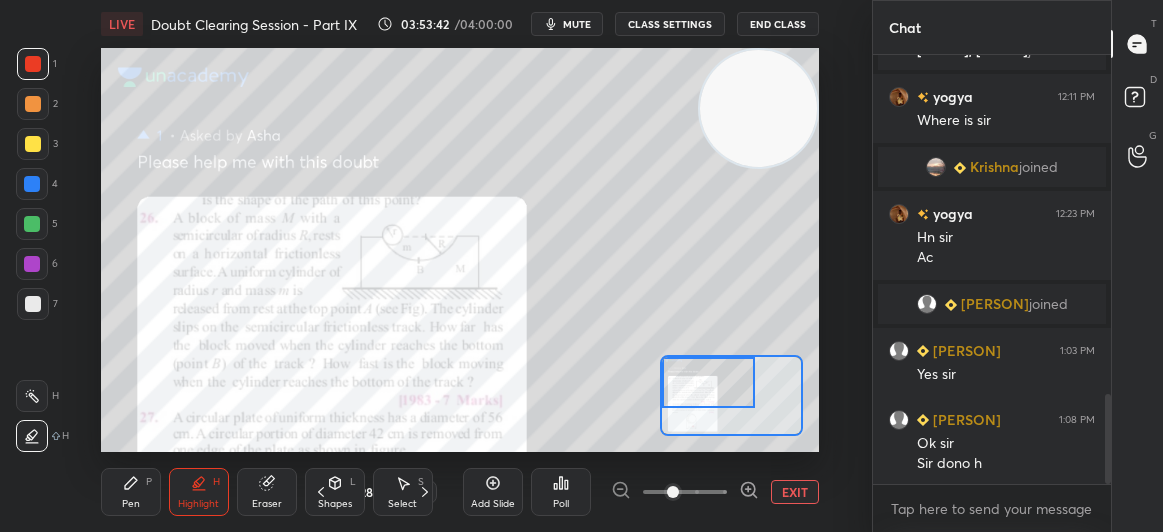 click on "1" at bounding box center [37, 64] 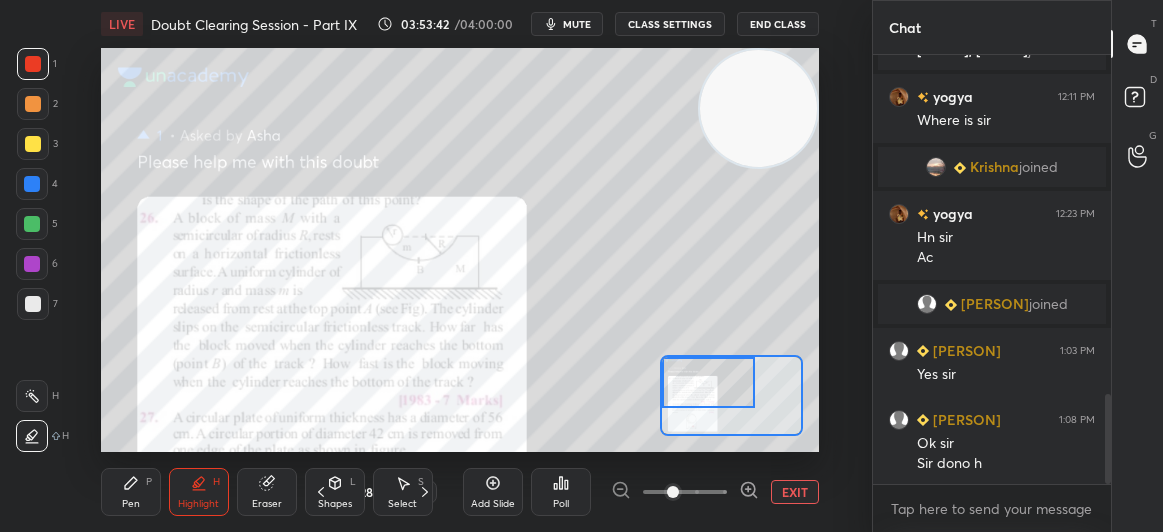 click at bounding box center [33, 64] 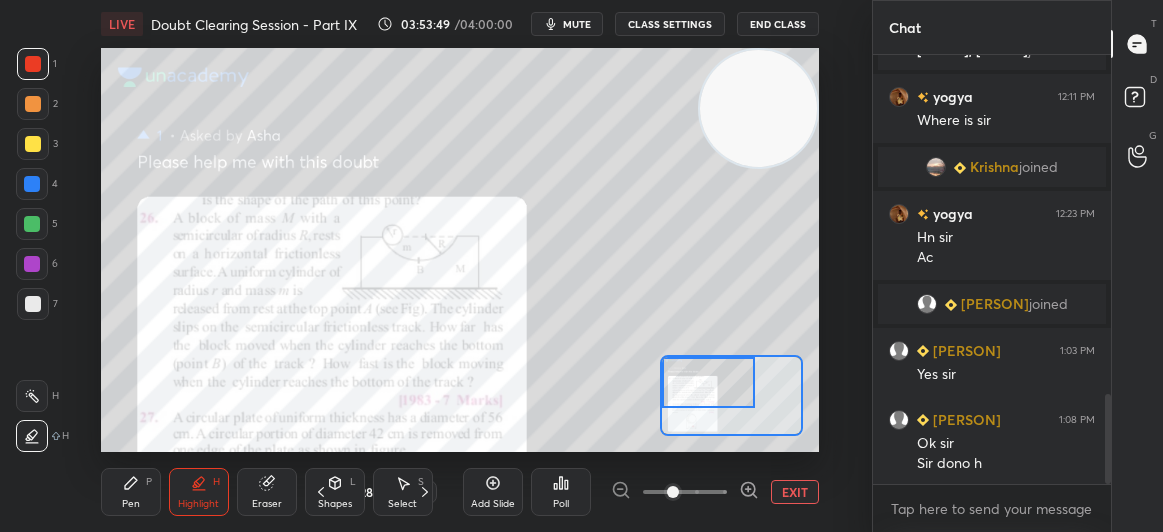 drag, startPoint x: 906, startPoint y: 217, endPoint x: 871, endPoint y: 320, distance: 108.78419 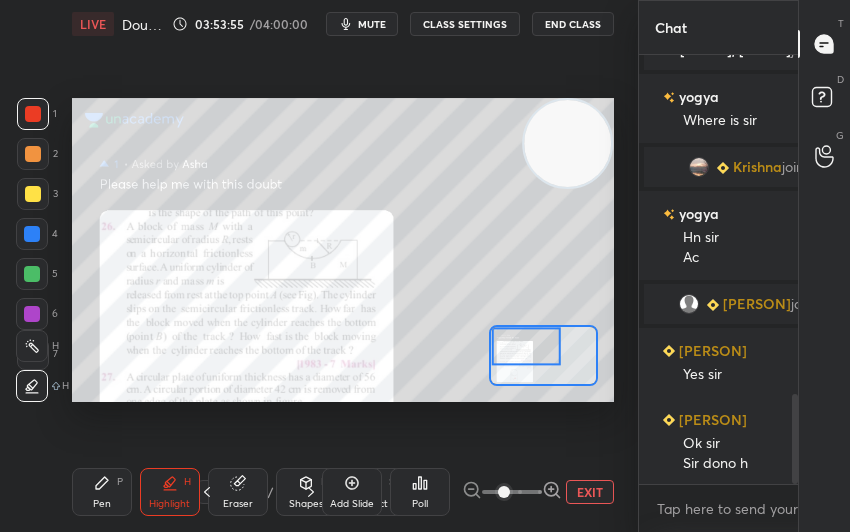 scroll, scrollTop: 404, scrollLeft: 534, axis: both 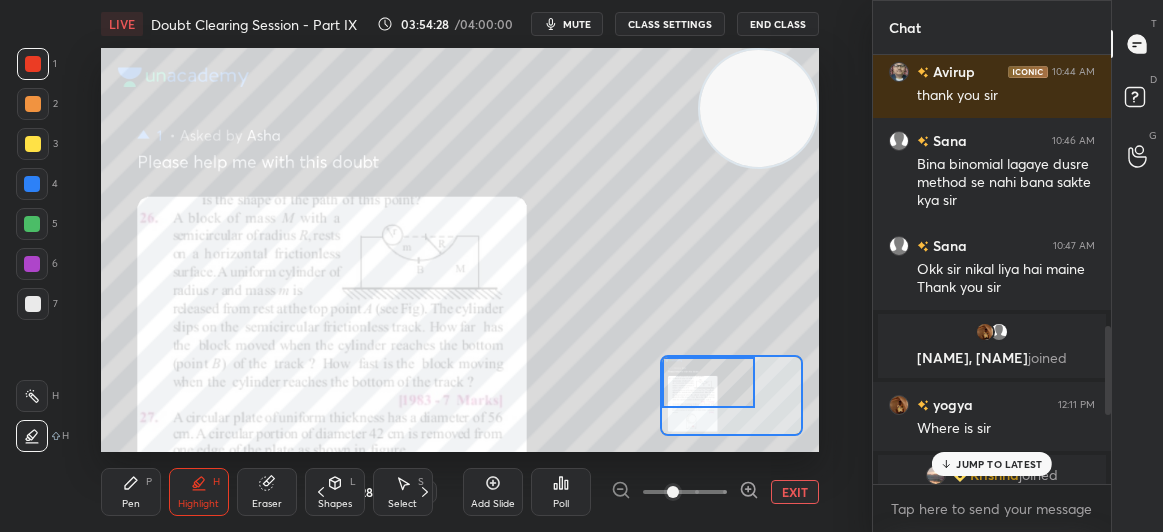 click on "JUMP TO LATEST" at bounding box center (992, 464) 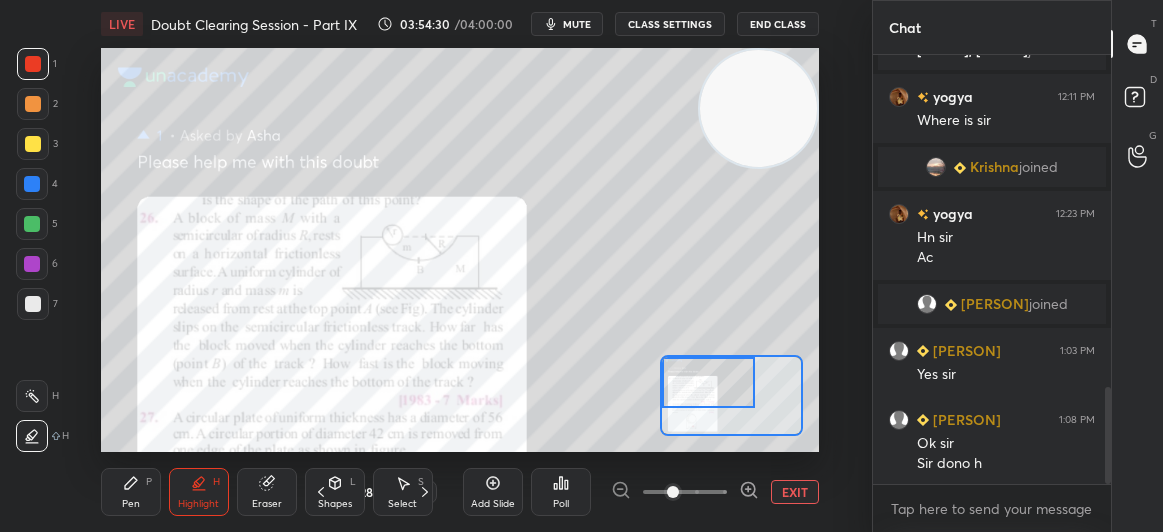 click on "1" at bounding box center (37, 68) 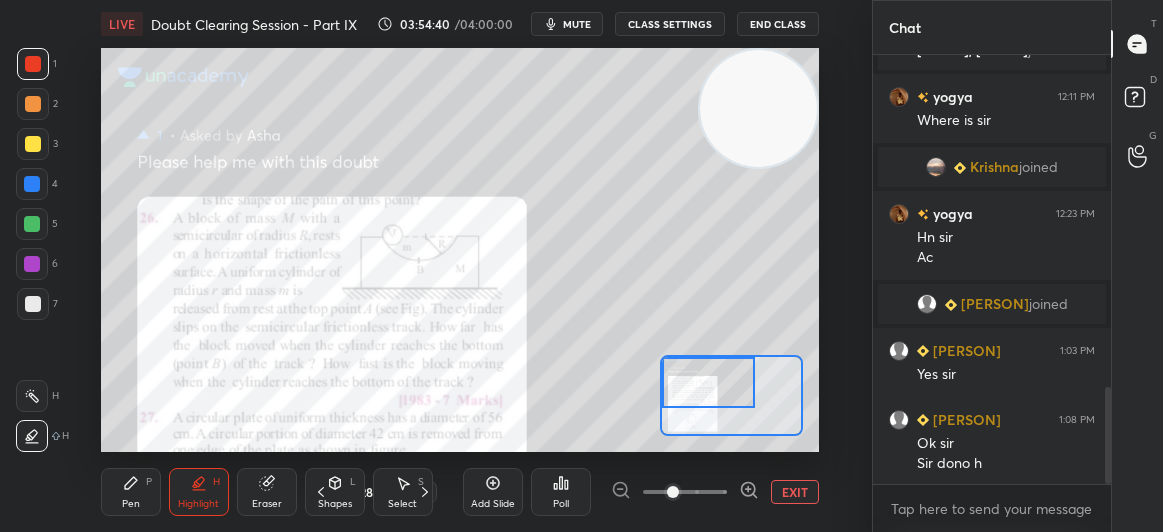 click on "Pen" at bounding box center (131, 504) 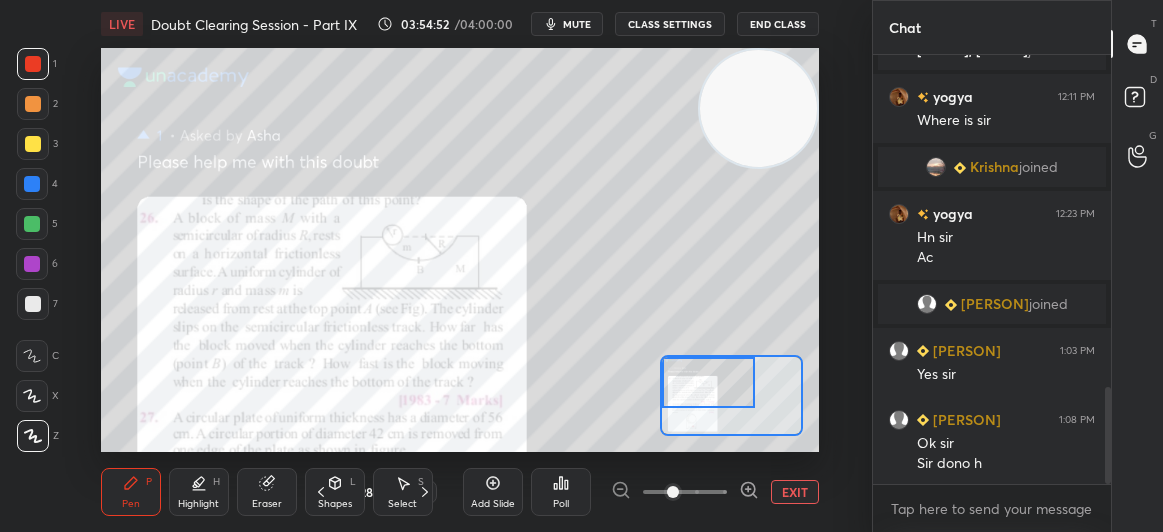 click at bounding box center (33, 64) 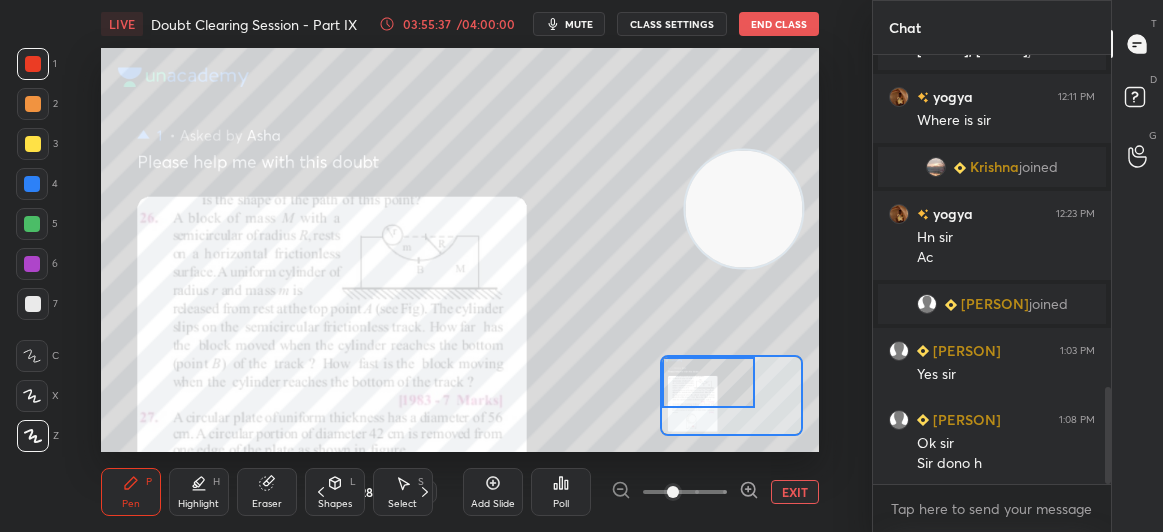 click at bounding box center [33, 144] 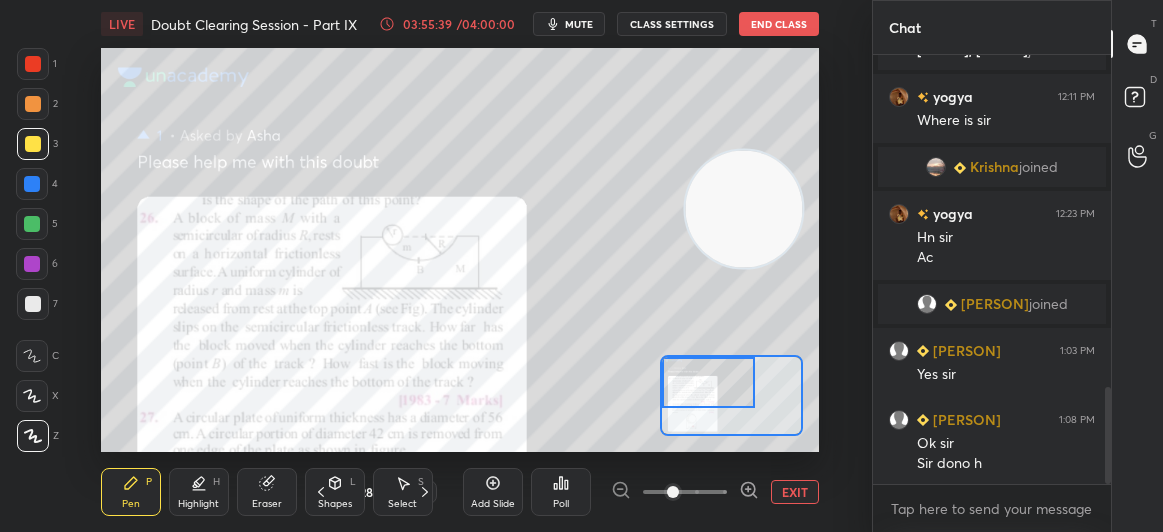 click at bounding box center [743, 209] 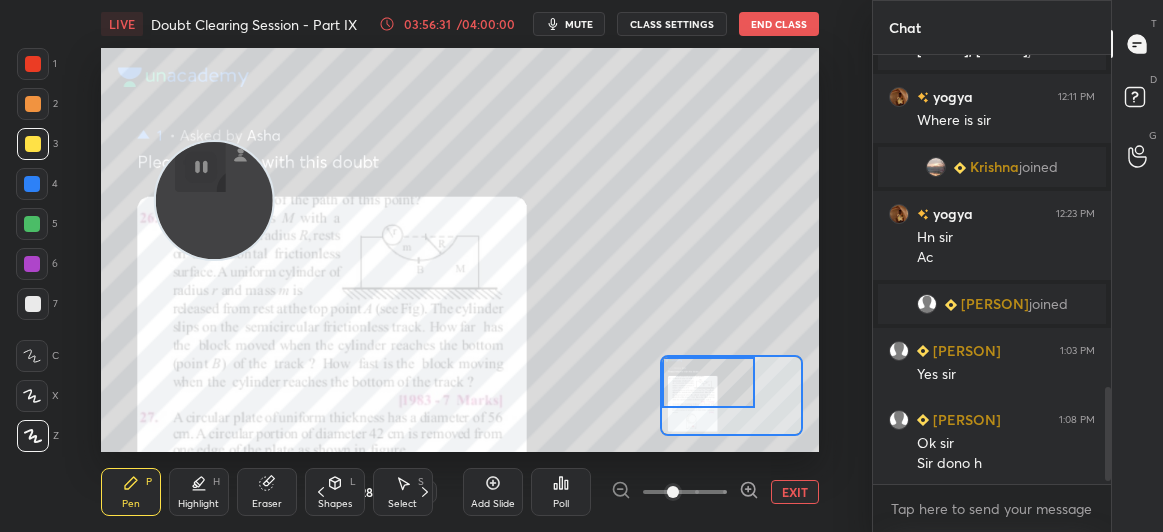 scroll, scrollTop: 1566, scrollLeft: 0, axis: vertical 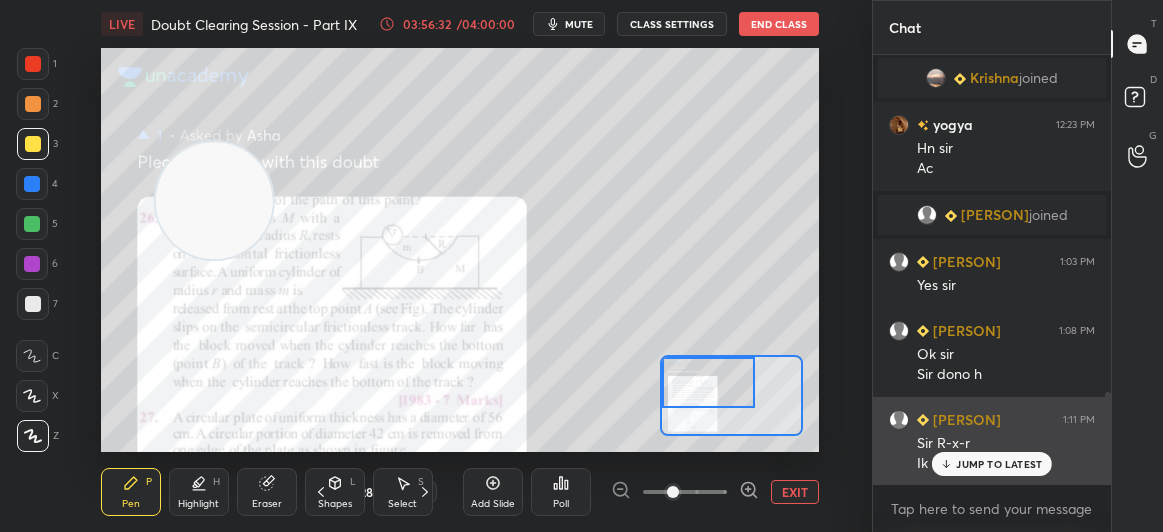 click on "JUMP TO LATEST" at bounding box center (992, 464) 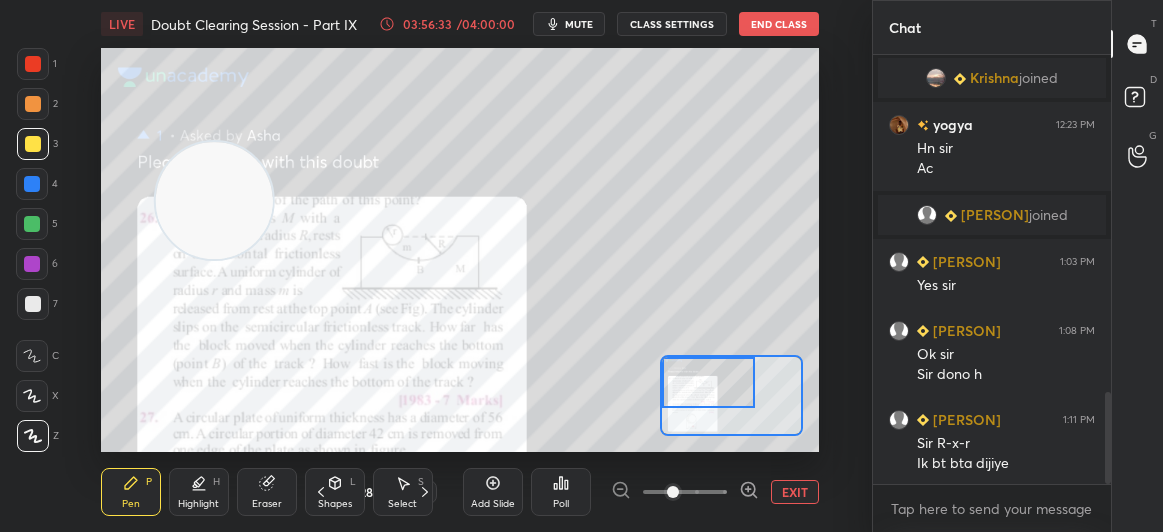 click on "EXIT" at bounding box center [795, 492] 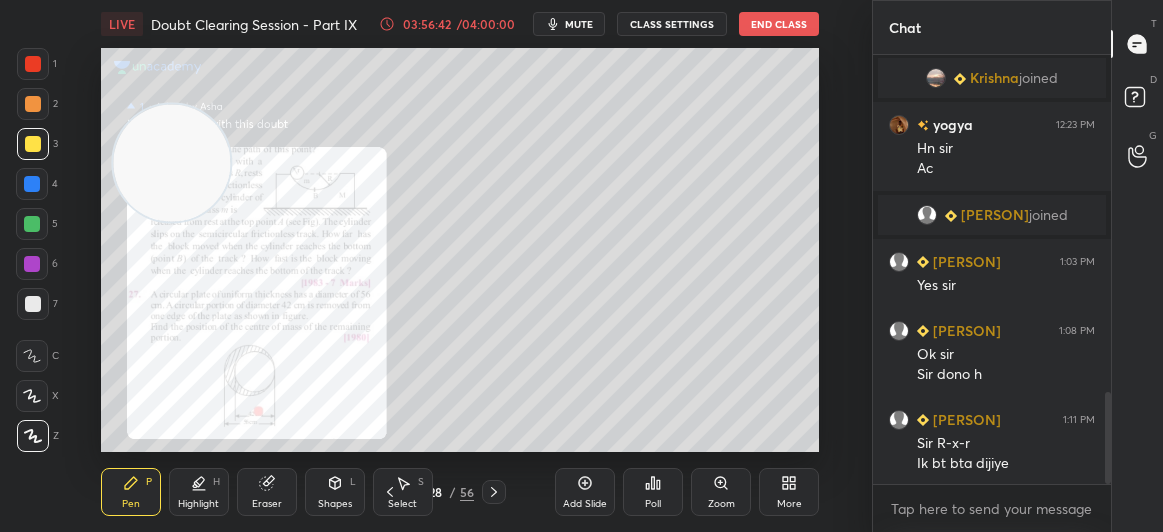 click at bounding box center [33, 64] 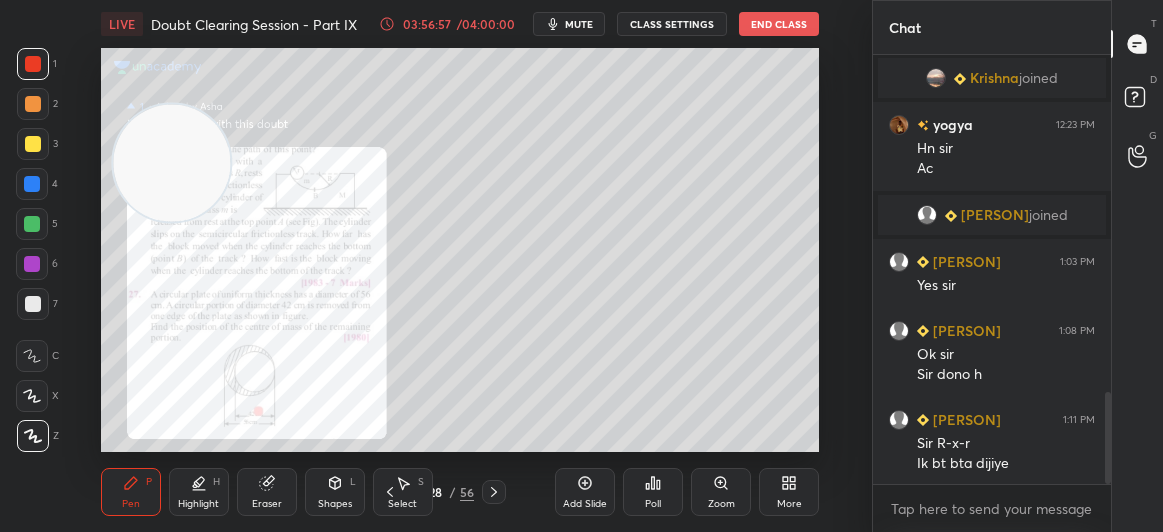 click at bounding box center [33, 144] 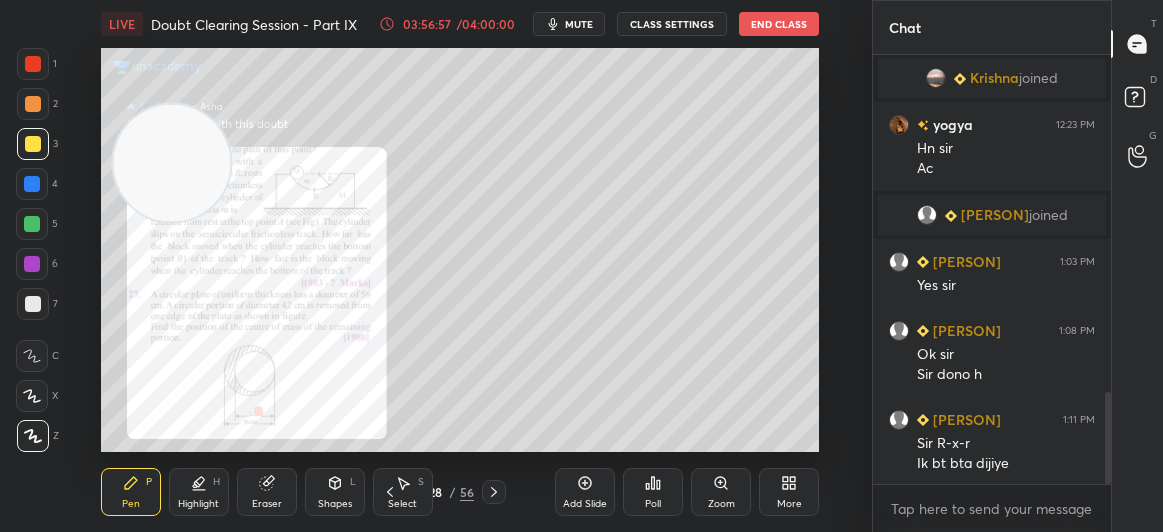 click at bounding box center [33, 144] 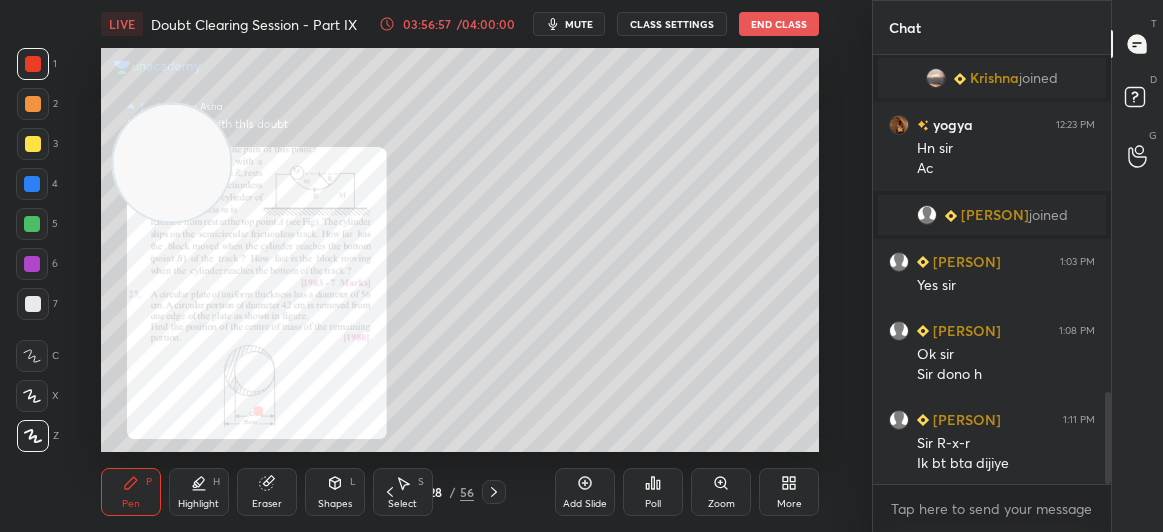 click at bounding box center (33, 64) 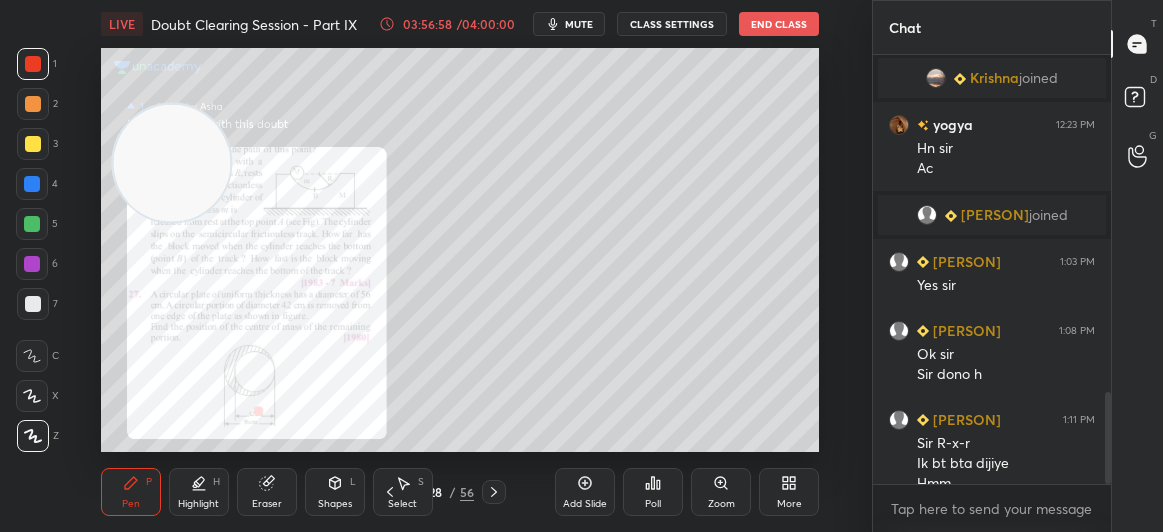 scroll, scrollTop: 1586, scrollLeft: 0, axis: vertical 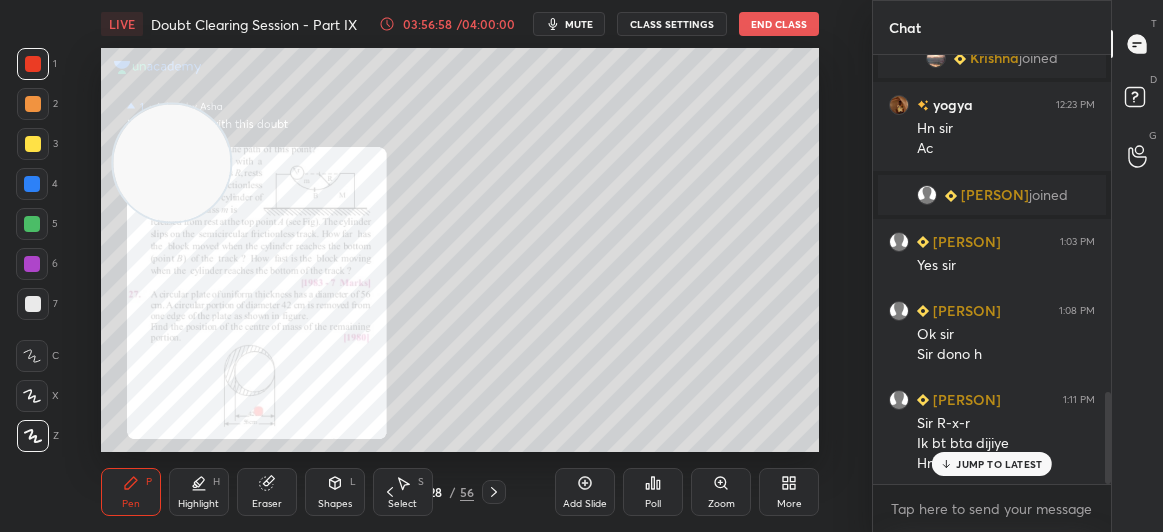 click at bounding box center (33, 144) 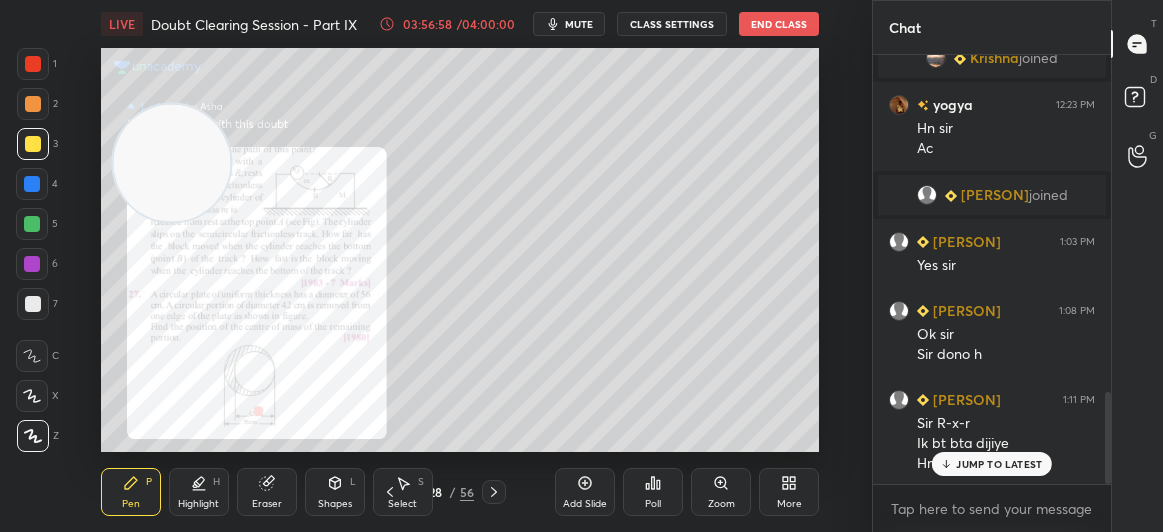 click at bounding box center (33, 144) 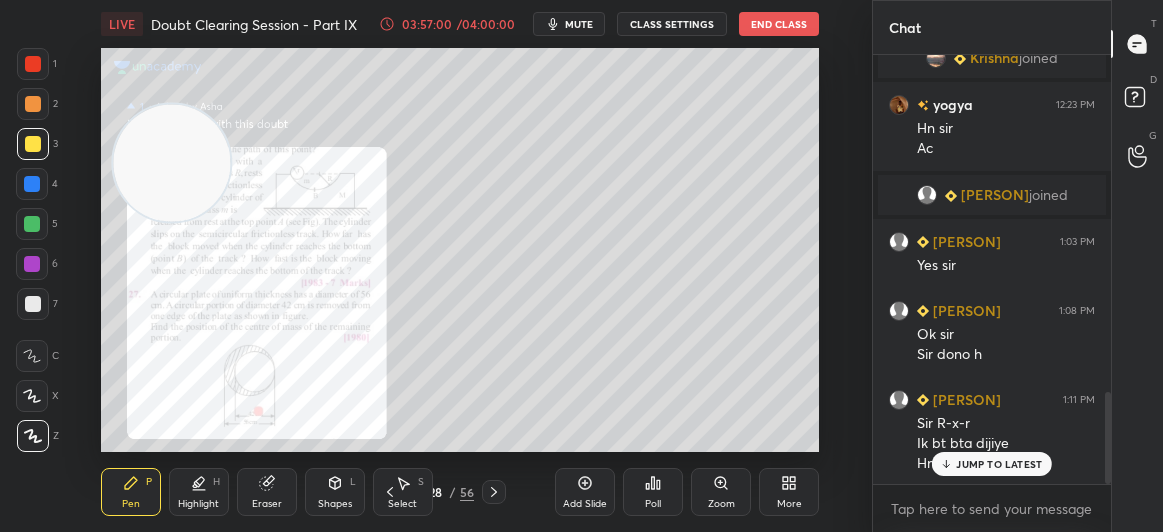 click on "JUMP TO LATEST" at bounding box center [992, 464] 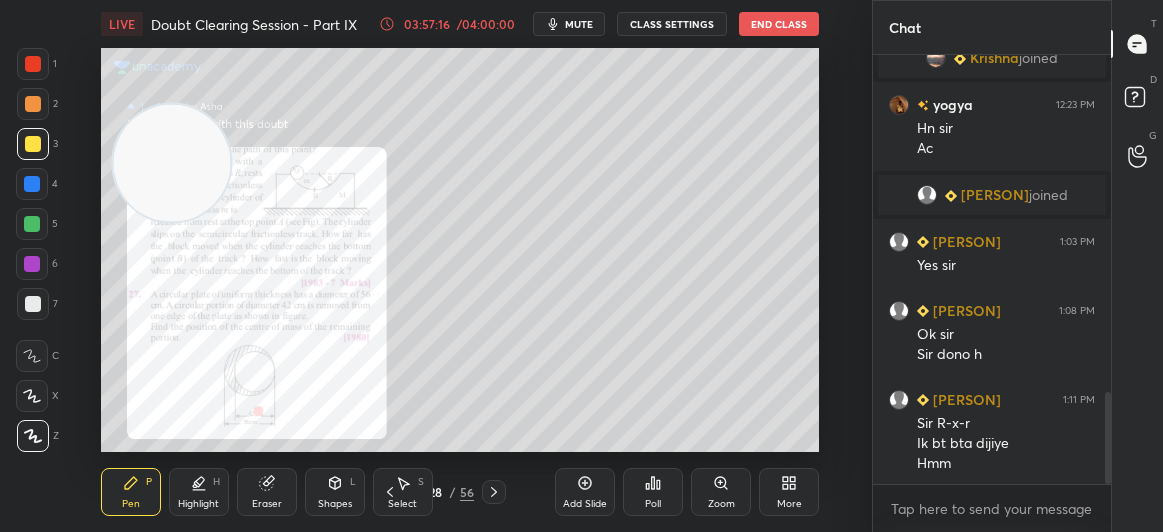 click at bounding box center [33, 64] 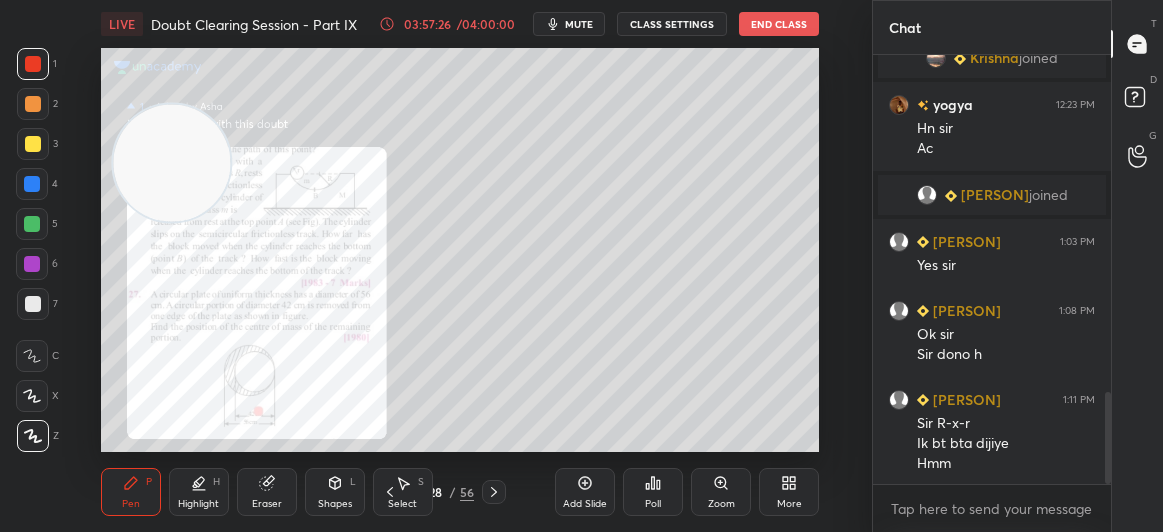 scroll, scrollTop: 1655, scrollLeft: 0, axis: vertical 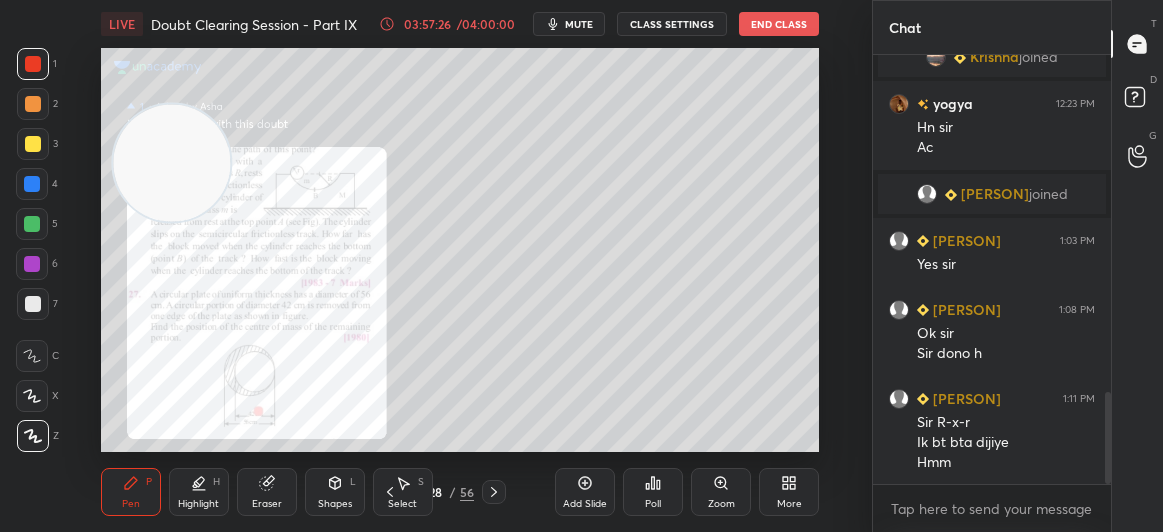 click at bounding box center (32, 224) 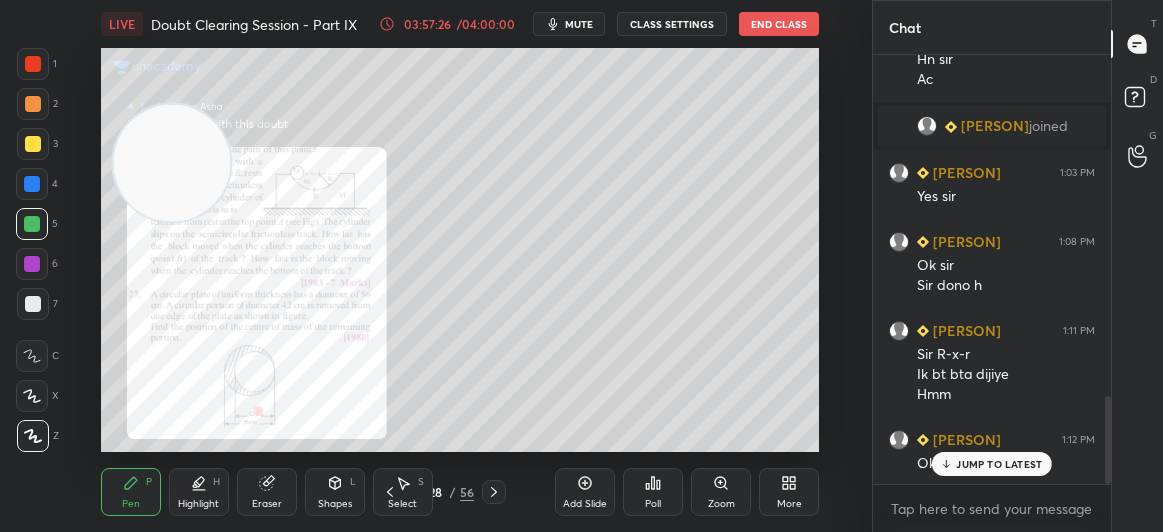 click at bounding box center (33, 144) 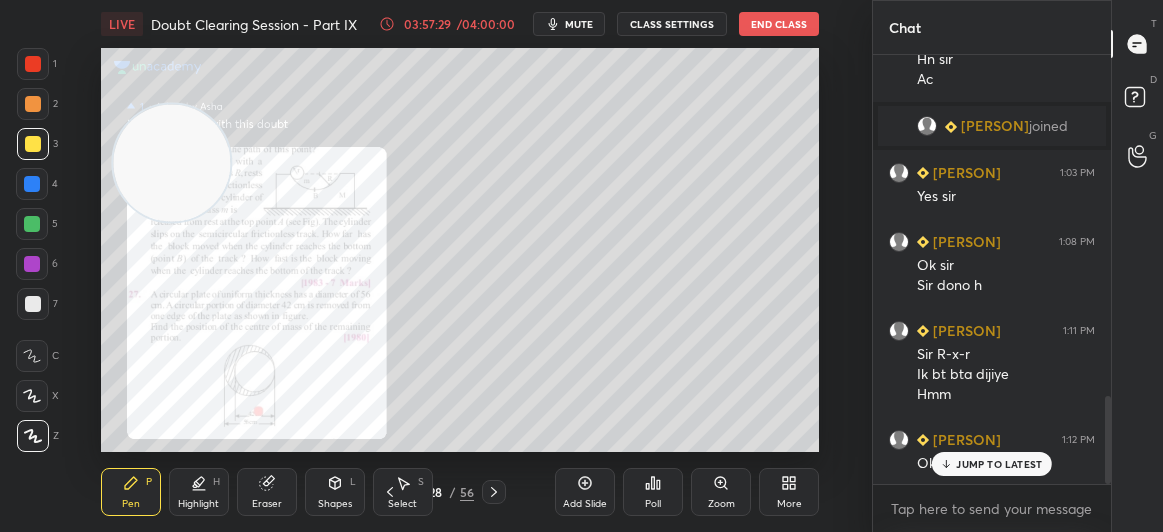 click on "JUMP TO LATEST" at bounding box center (999, 464) 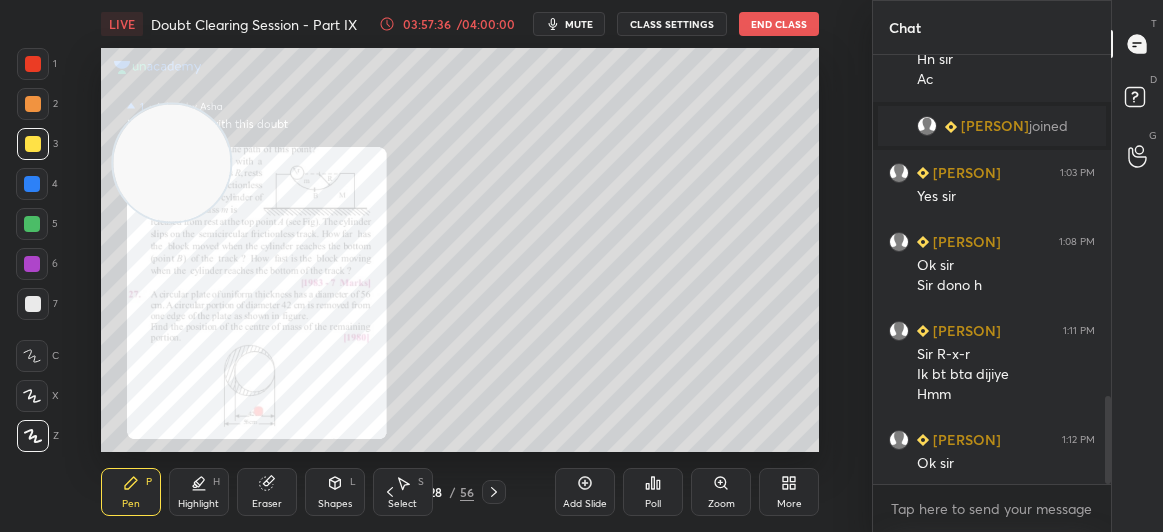 click at bounding box center (33, 144) 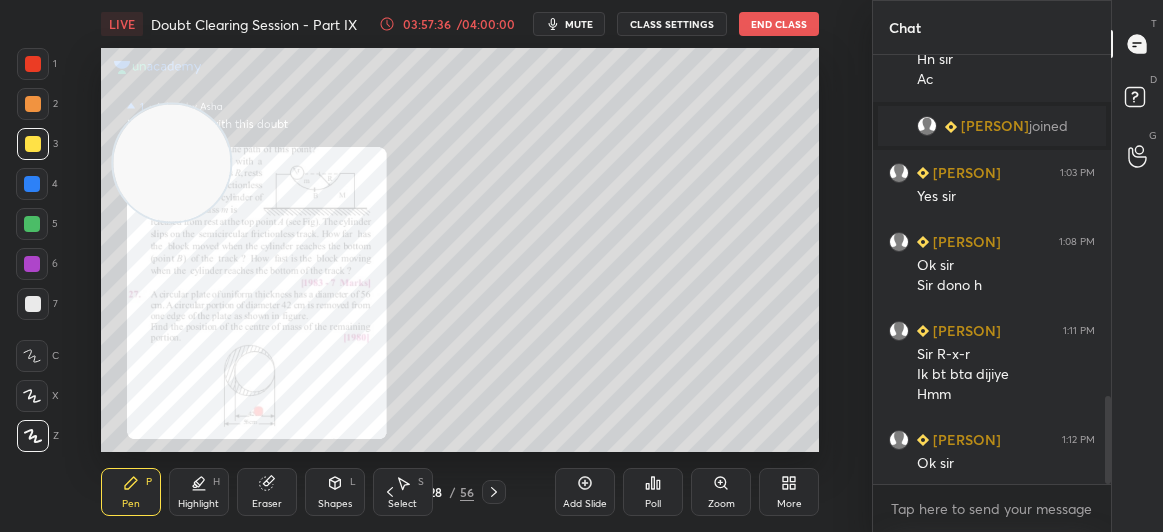 click at bounding box center (33, 64) 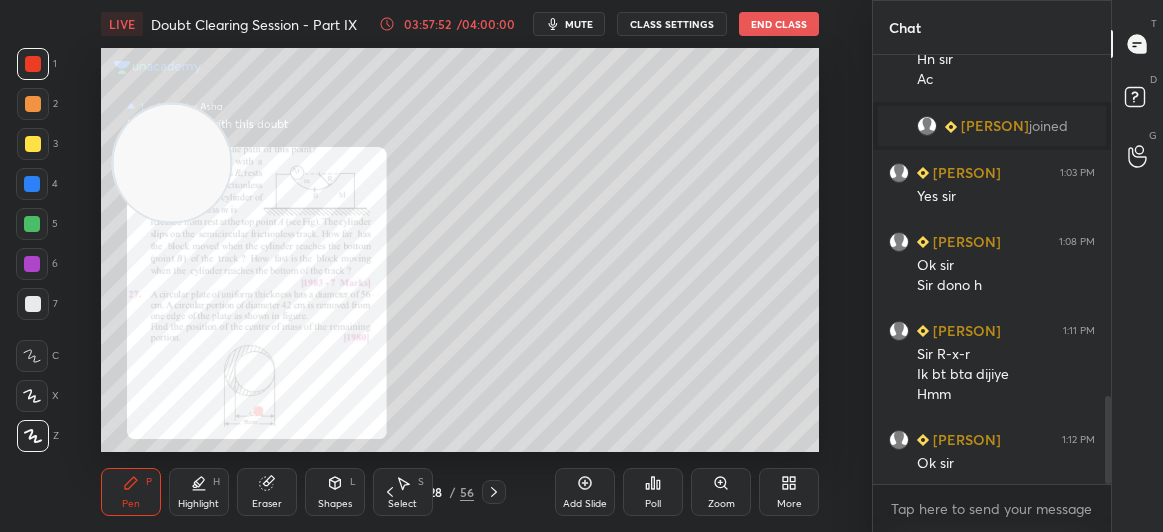 click on "3" at bounding box center [37, 148] 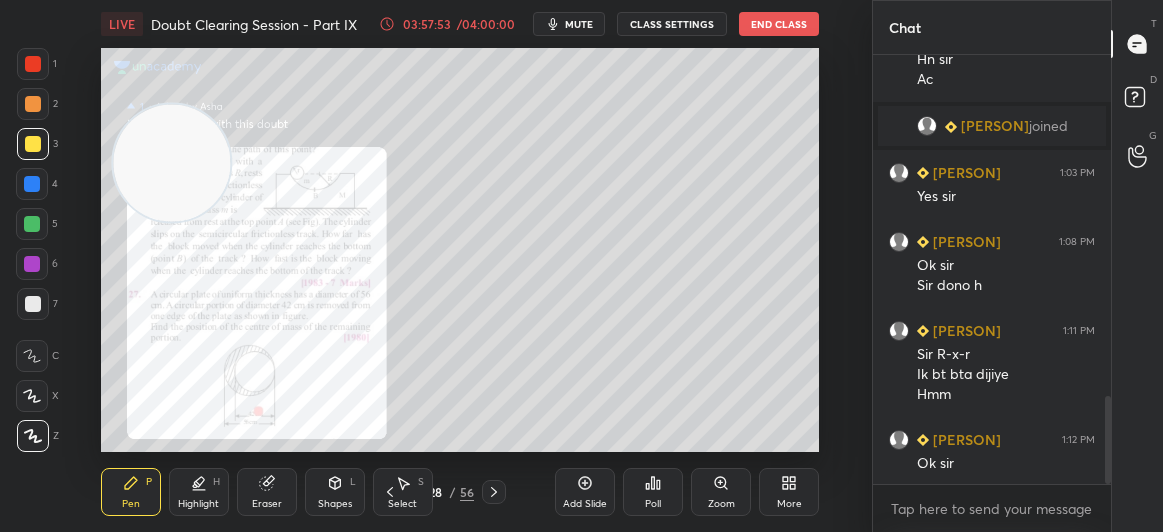 click at bounding box center (33, 144) 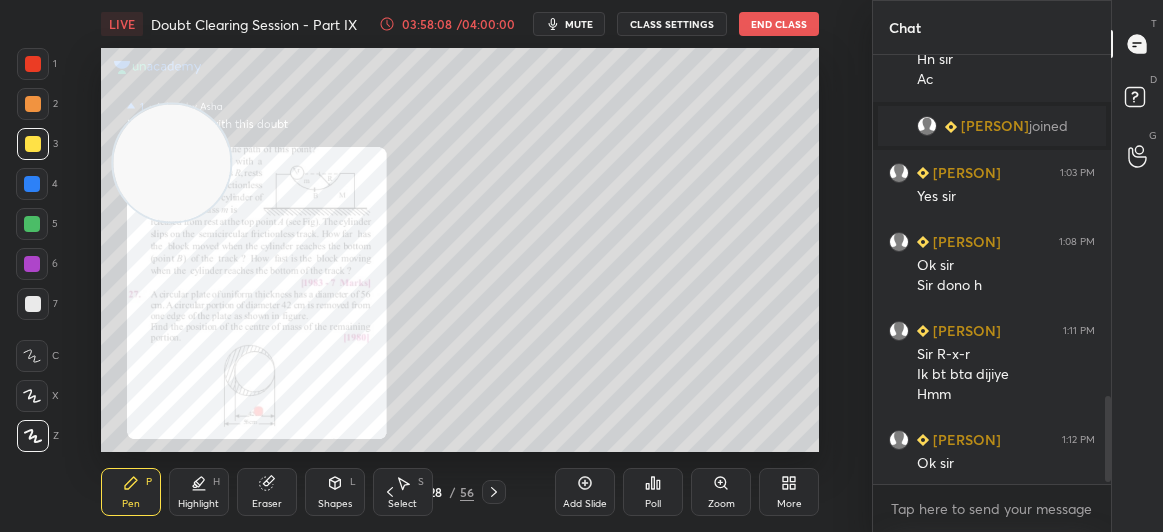 scroll, scrollTop: 1724, scrollLeft: 0, axis: vertical 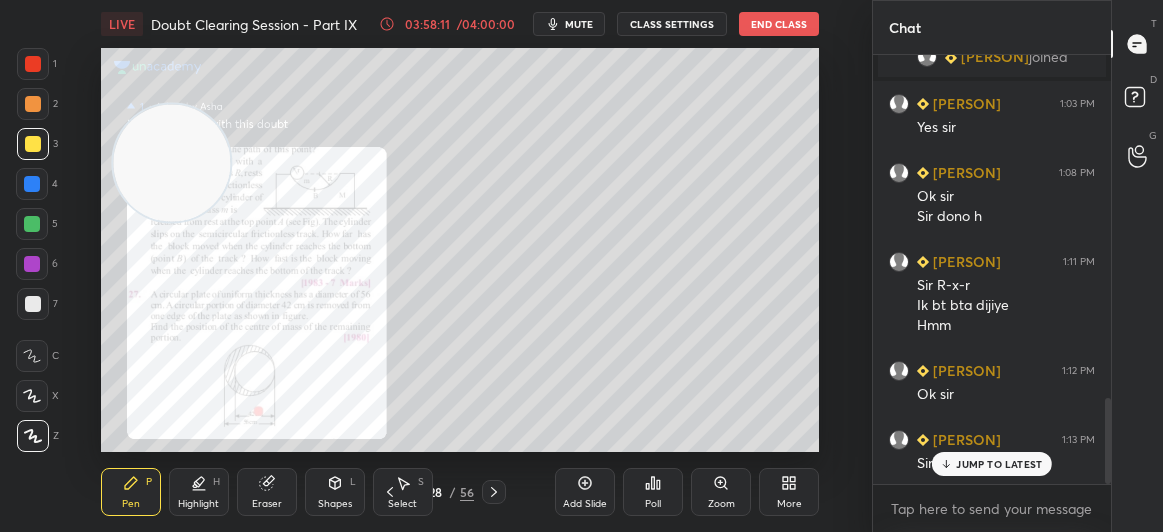 click at bounding box center (33, 64) 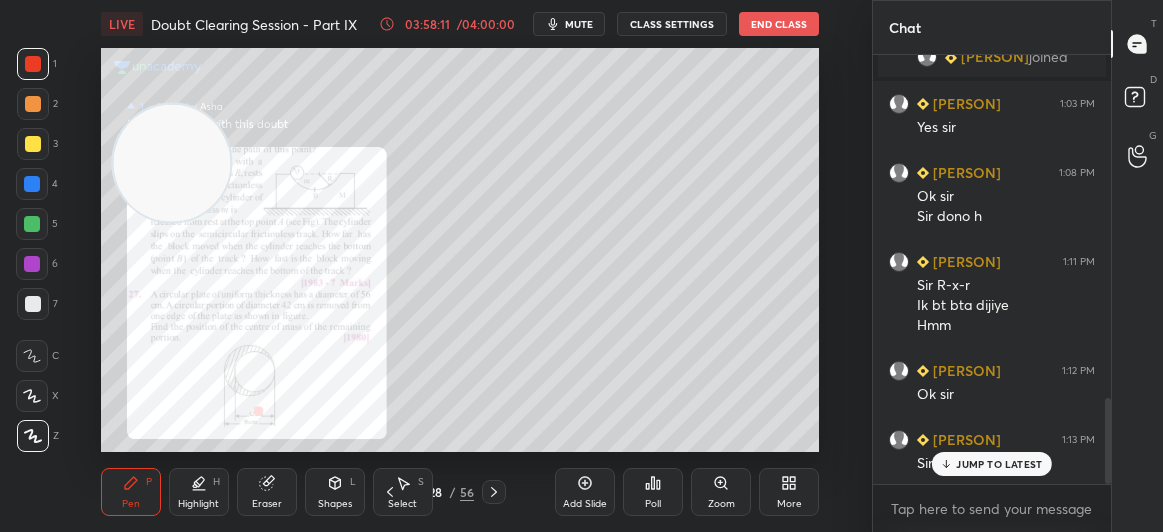 click at bounding box center (33, 64) 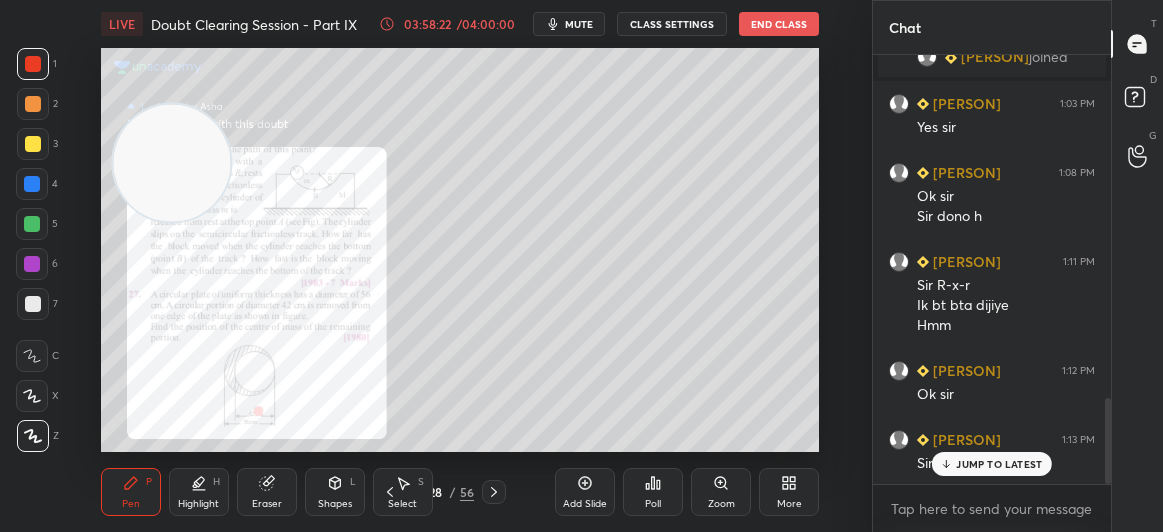 click on "JUMP TO LATEST" at bounding box center [999, 464] 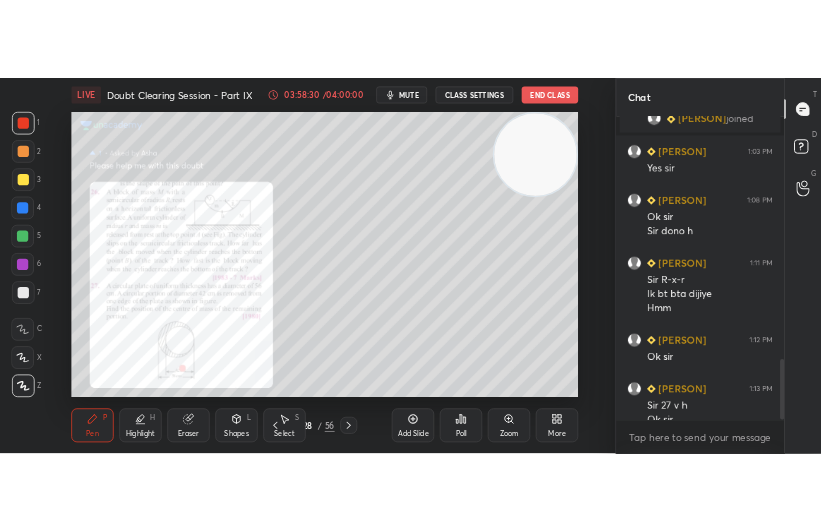 scroll, scrollTop: 1744, scrollLeft: 0, axis: vertical 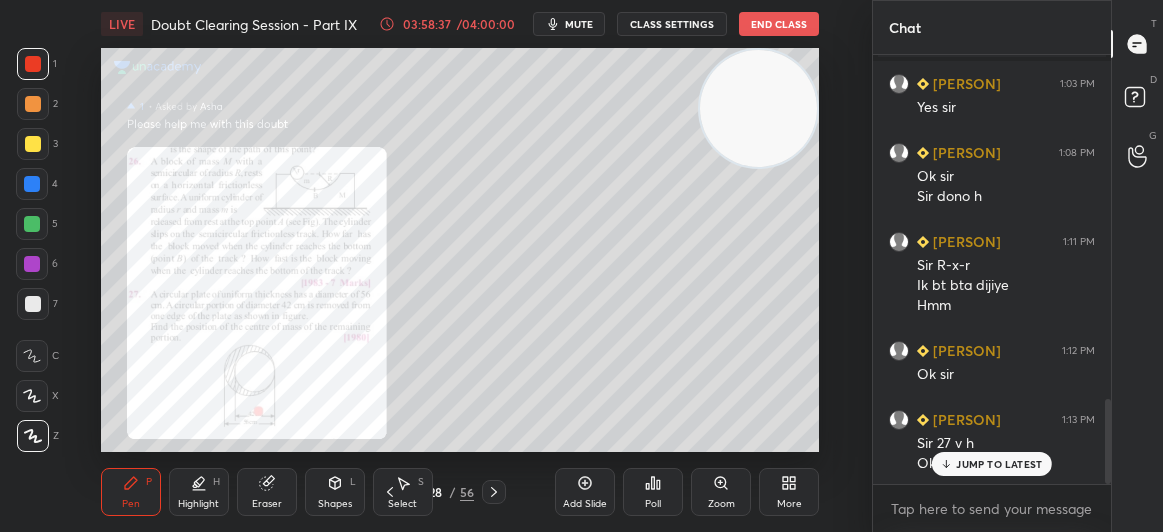 click on "1 2 3 4 5 6 7 C X Z C X Z E E Erase all   H H" at bounding box center (32, 250) 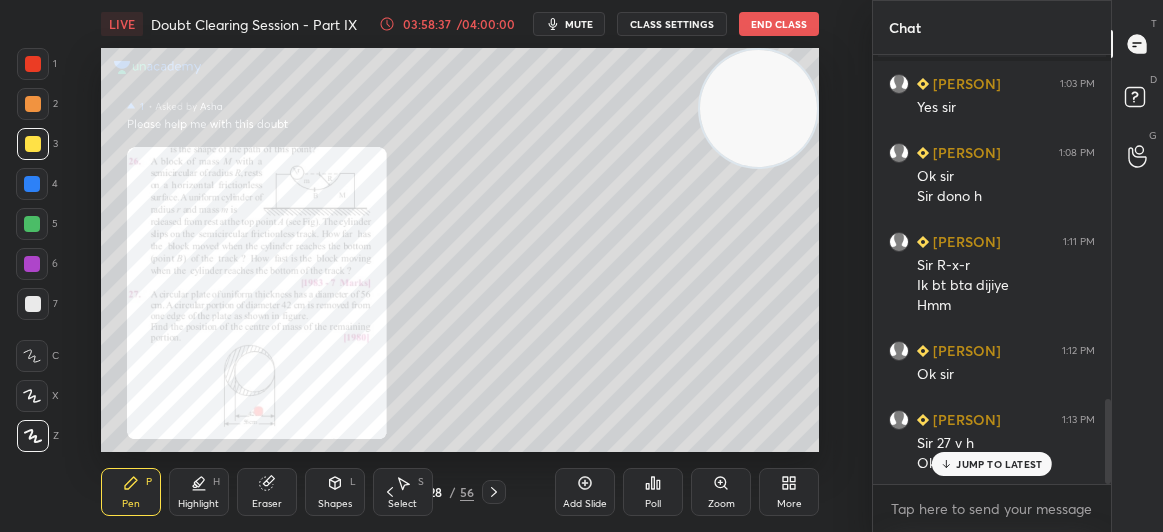 click at bounding box center [33, 144] 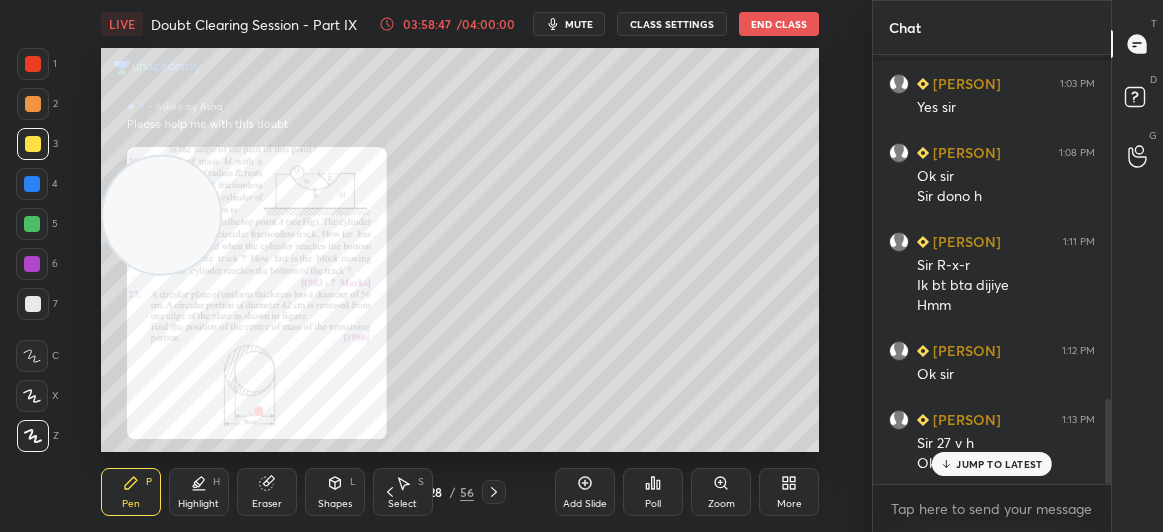 click at bounding box center [33, 64] 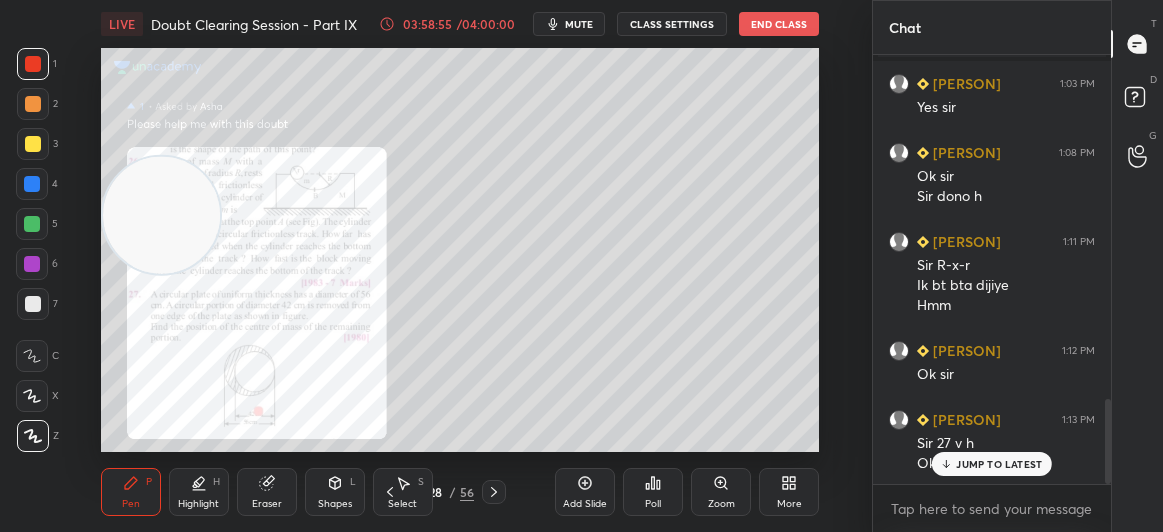 click on "Pen P Highlight H Eraser Shapes L Select S 28 / 56 Add Slide Poll Zoom More" at bounding box center [460, 492] 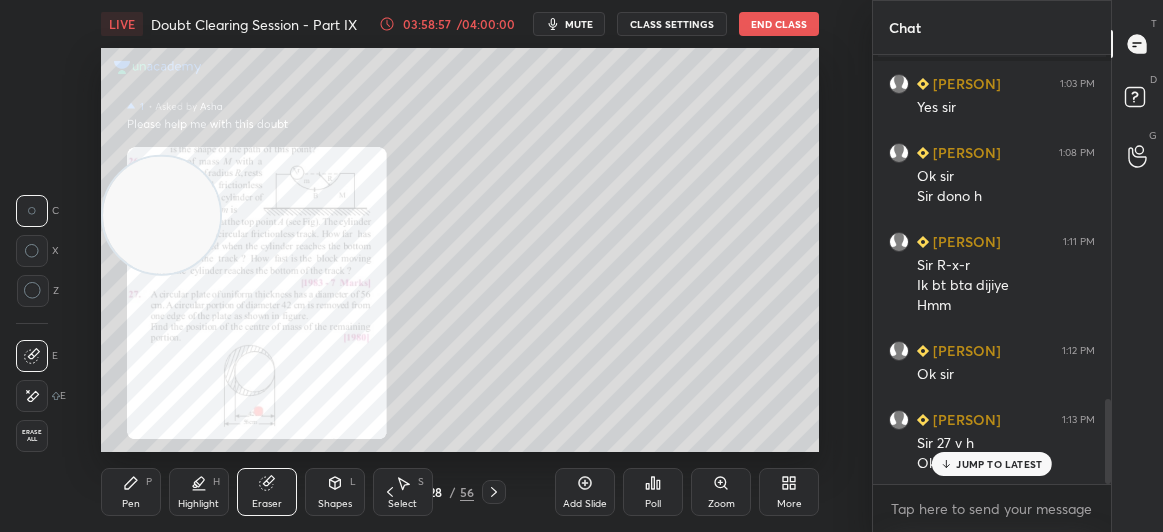 click on "Pen" at bounding box center [131, 504] 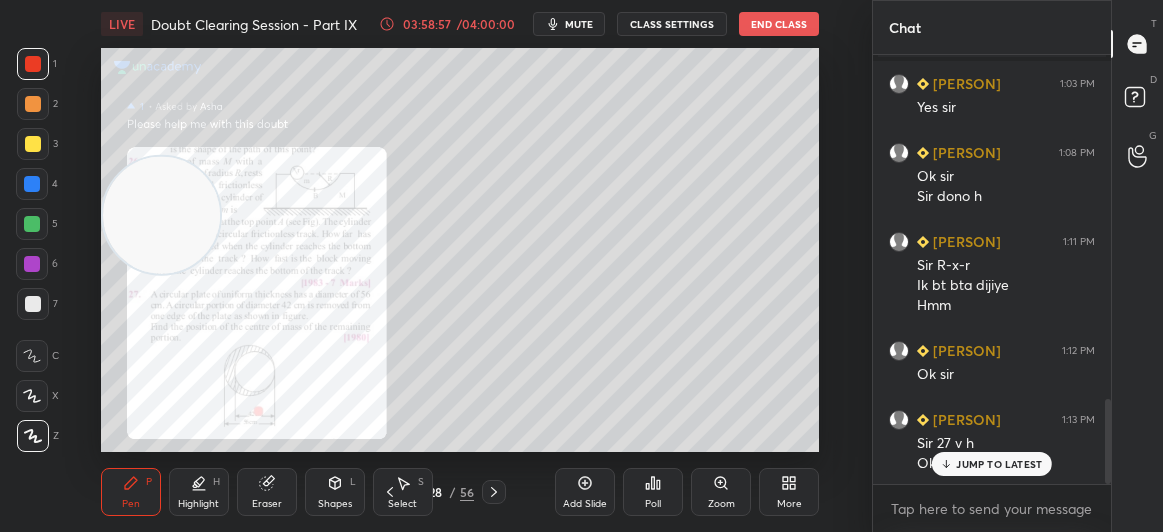 click on "P" at bounding box center (149, 482) 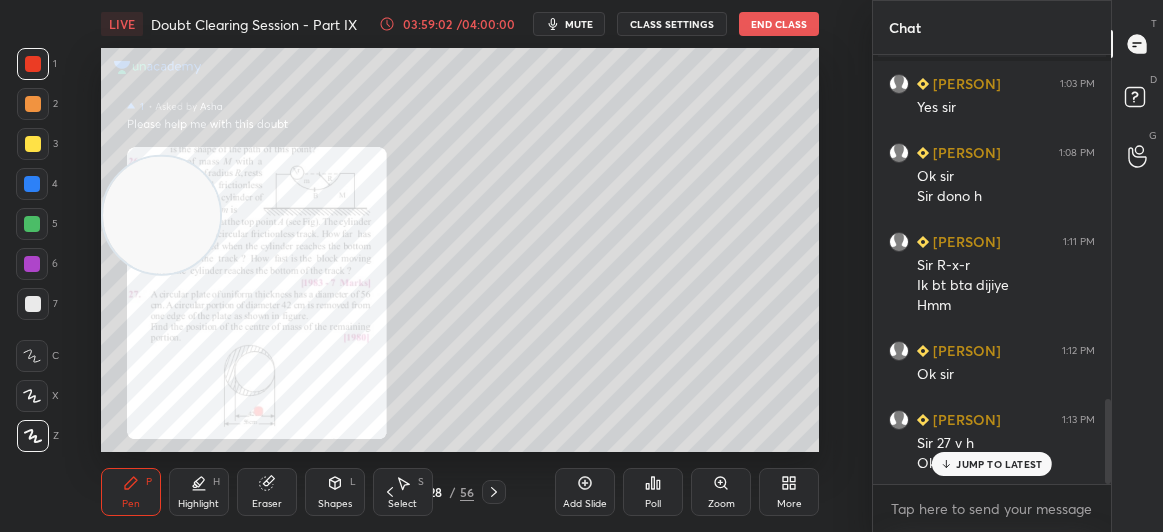 click at bounding box center (33, 144) 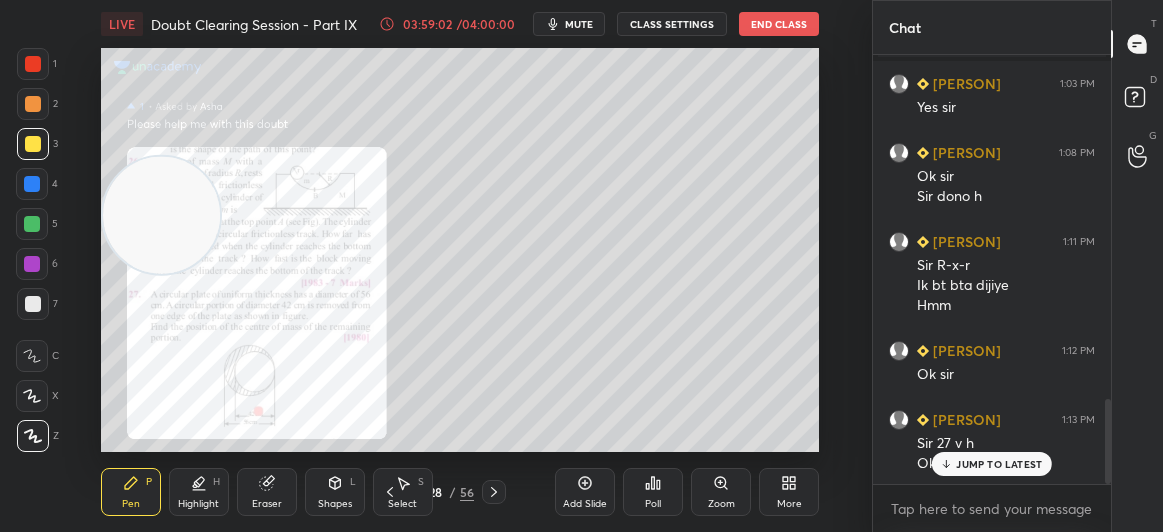 click at bounding box center (33, 64) 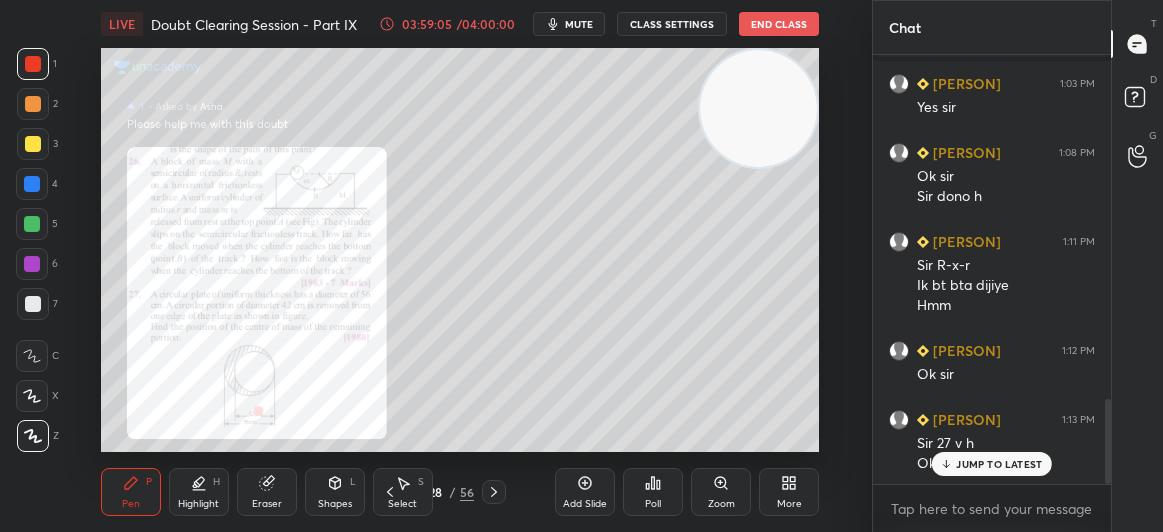 click on "Zoom" at bounding box center (721, 504) 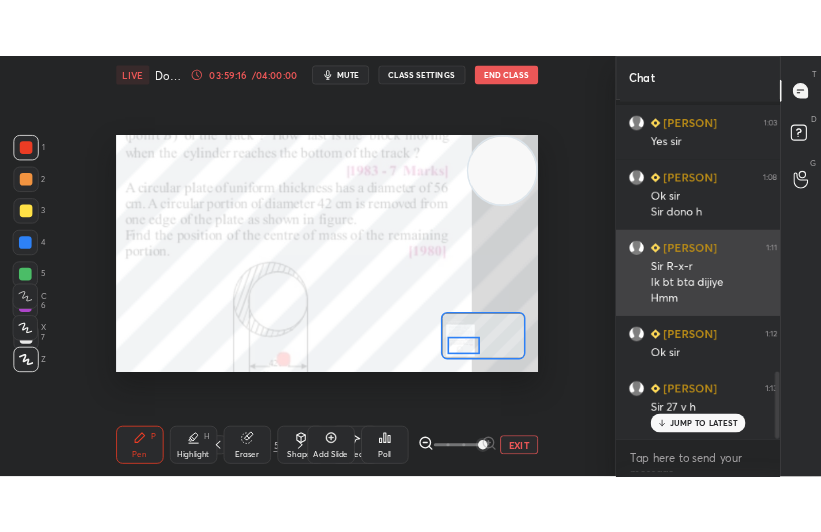 scroll, scrollTop: 404, scrollLeft: 536, axis: both 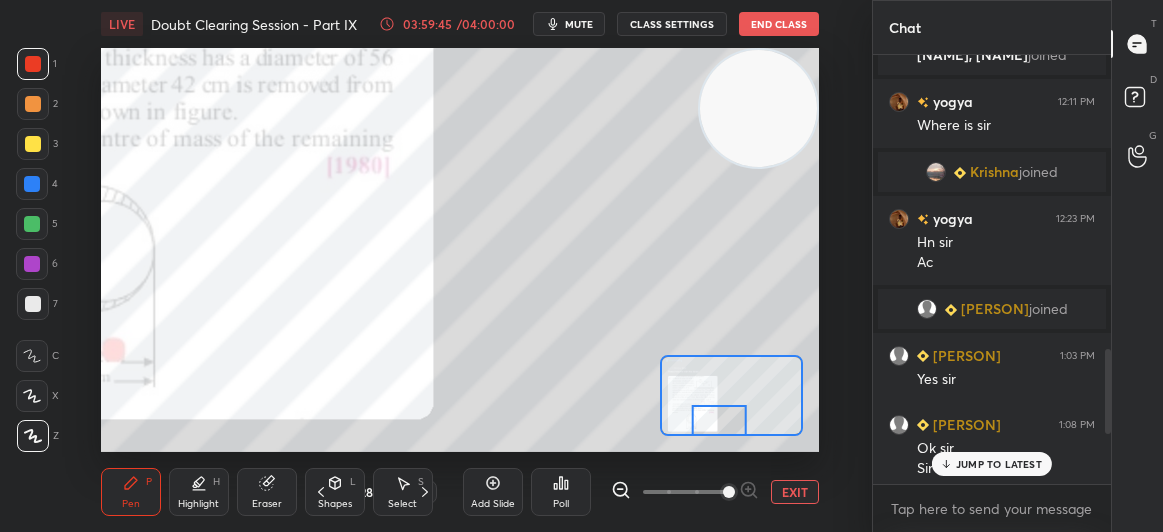 click on "JUMP TO LATEST" at bounding box center (992, 464) 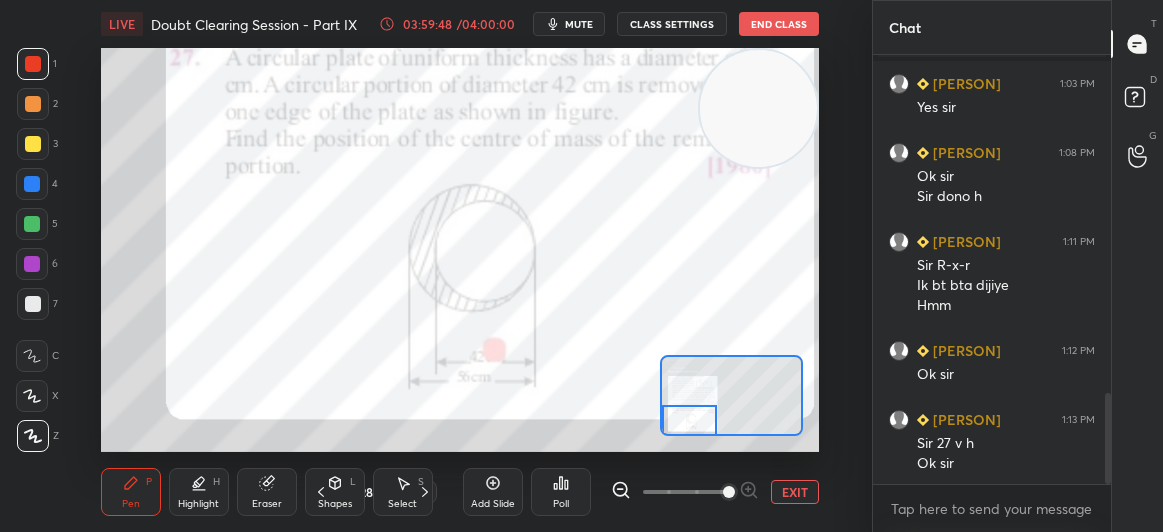 click at bounding box center [33, 64] 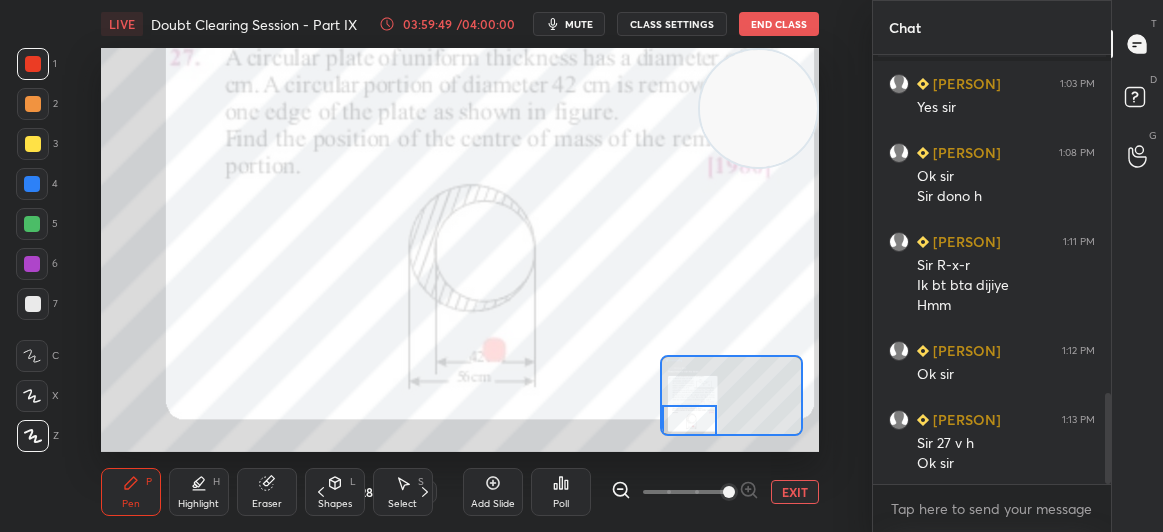 click on "Highlight" at bounding box center [198, 504] 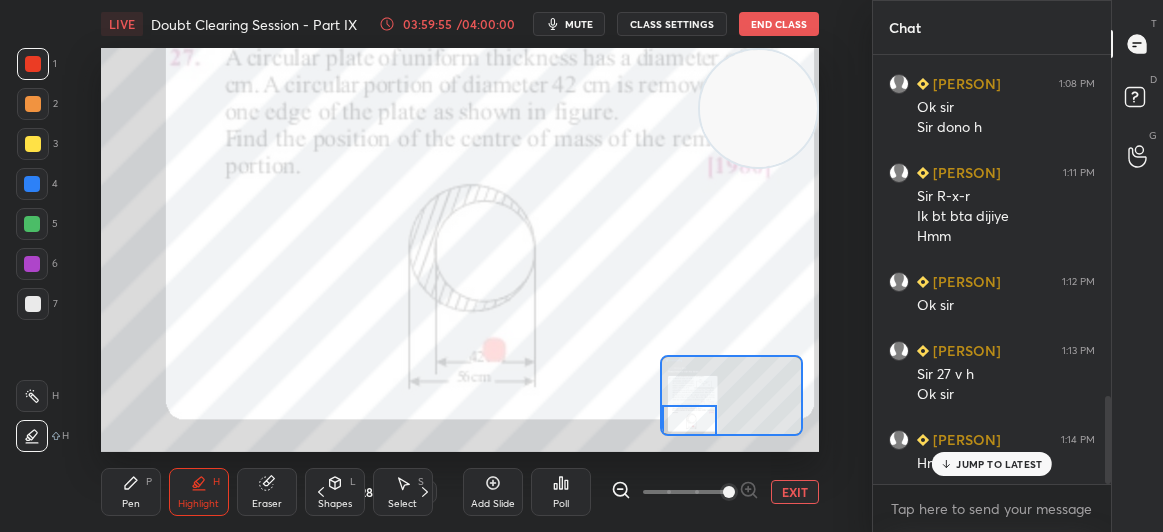 click on "Pen P" at bounding box center [131, 492] 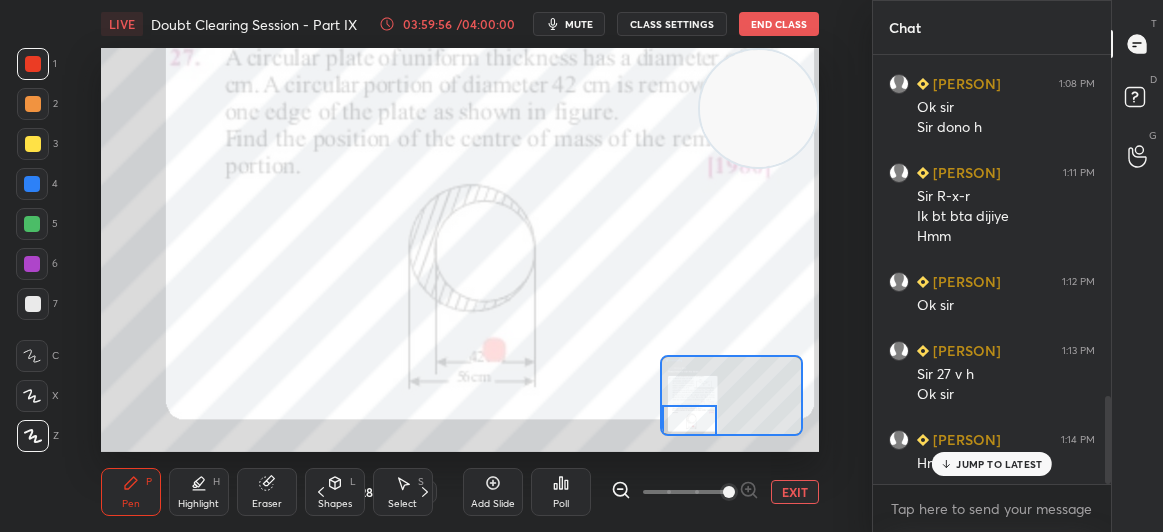 click on "Pen" at bounding box center (131, 504) 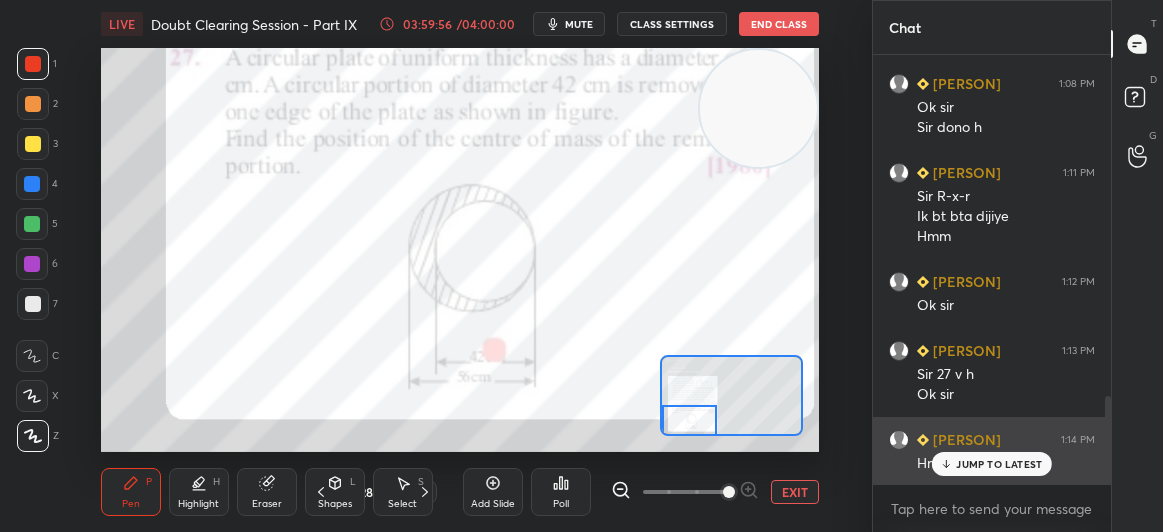 click on "JUMP TO LATEST" at bounding box center [999, 464] 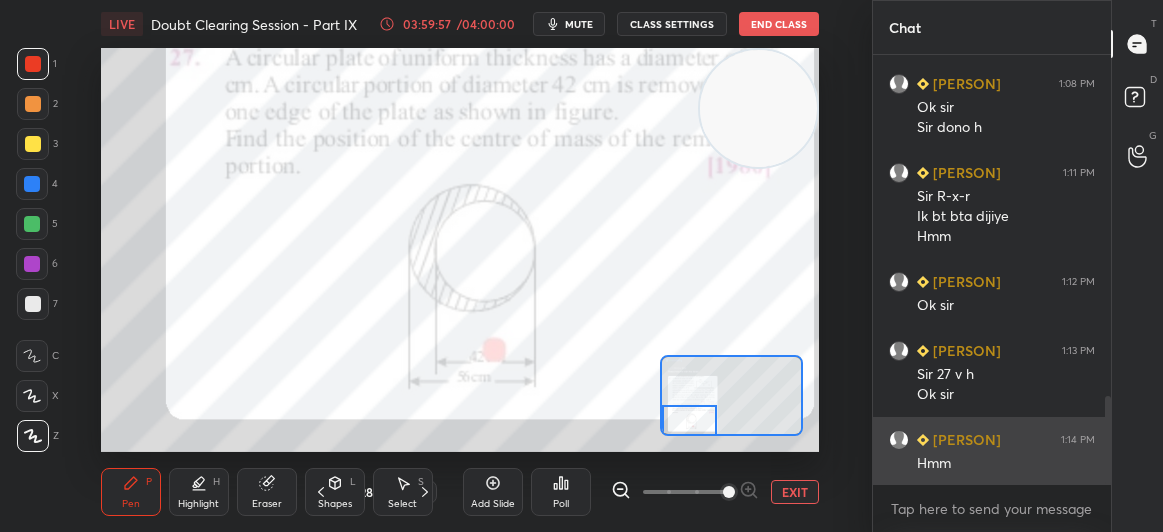 click on "[PERSON] 1:14 PM Hmm" at bounding box center [992, 451] 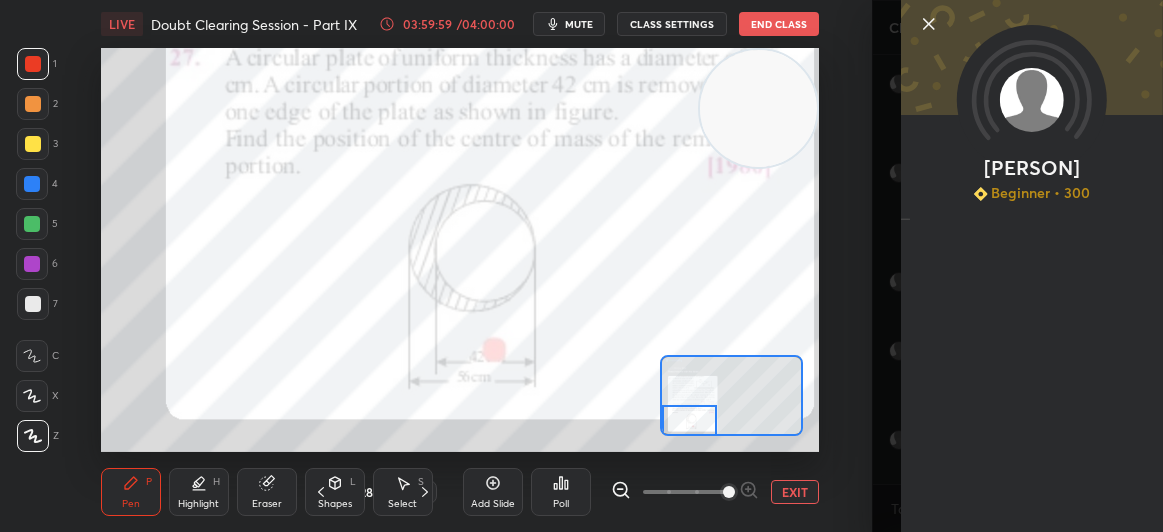 click 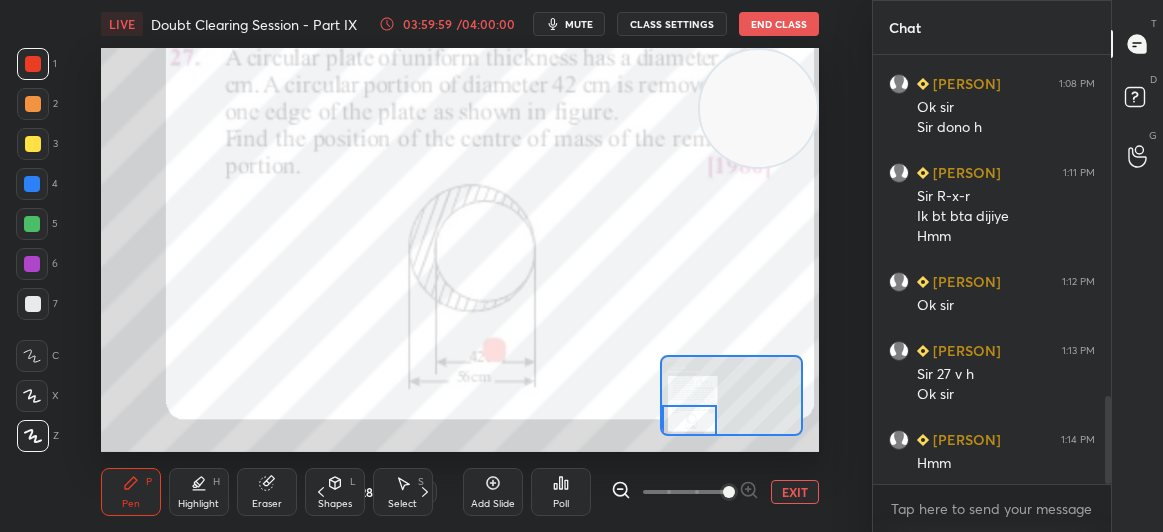 click on "[PERSON] Beginner   •   300" at bounding box center (1017, 266) 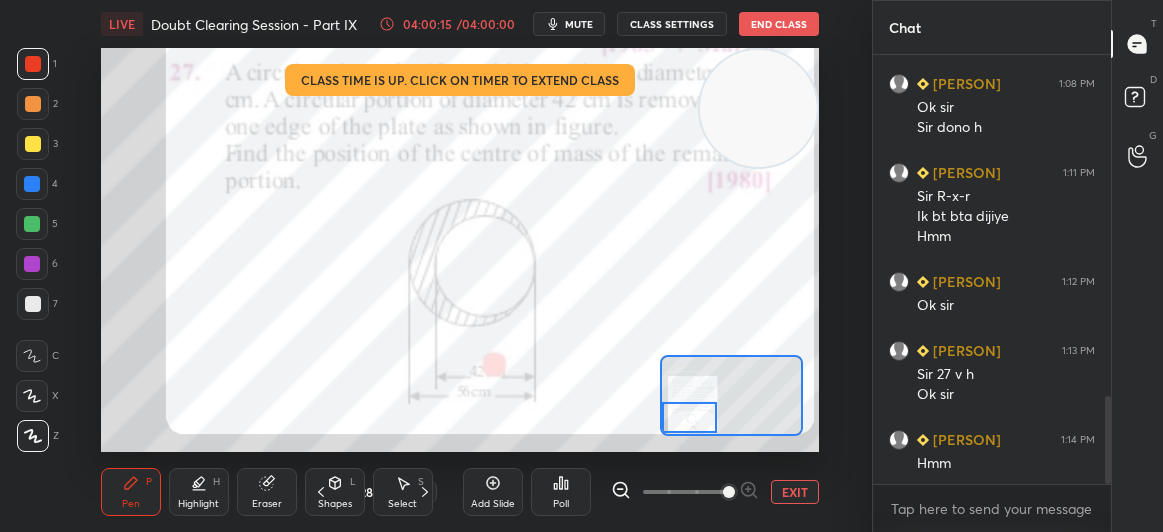click on "1" at bounding box center [37, 68] 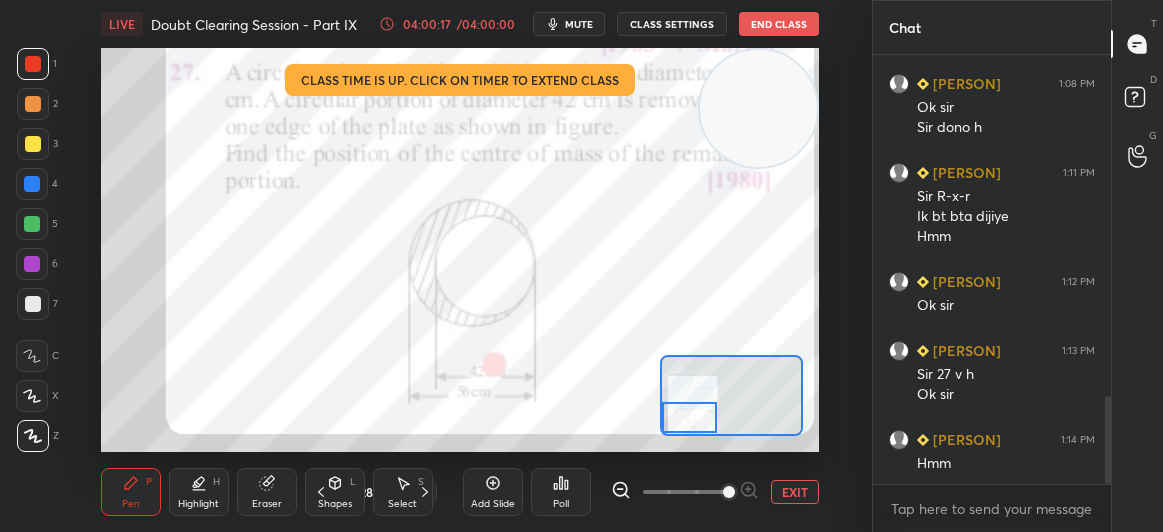 click at bounding box center [32, 184] 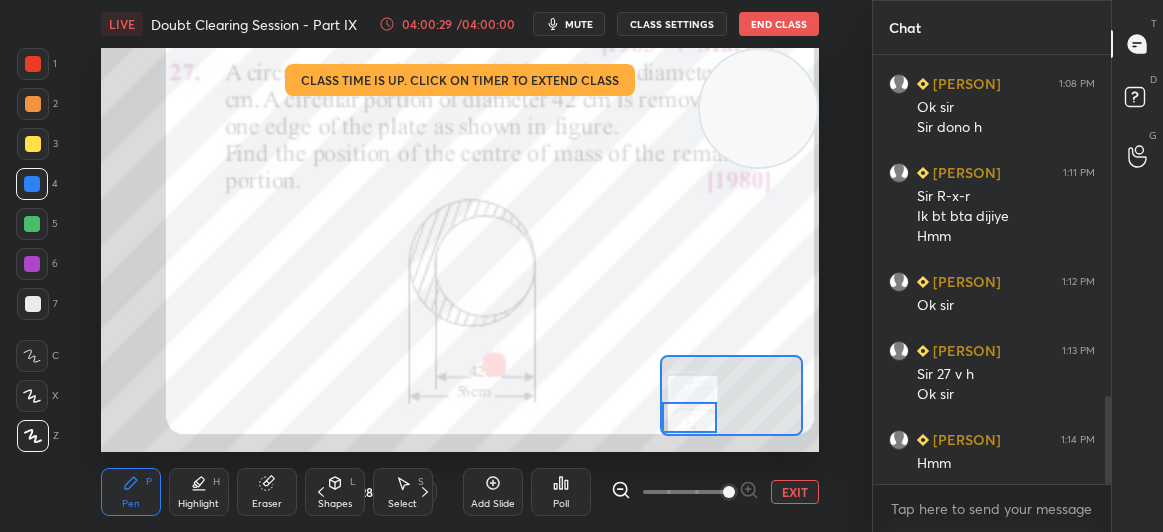 click 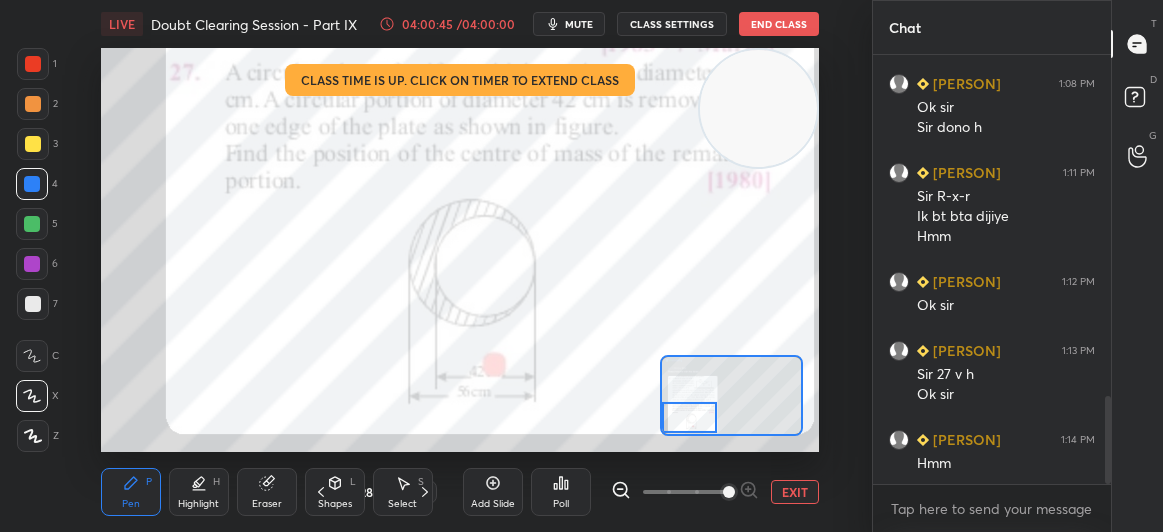 click at bounding box center (33, 64) 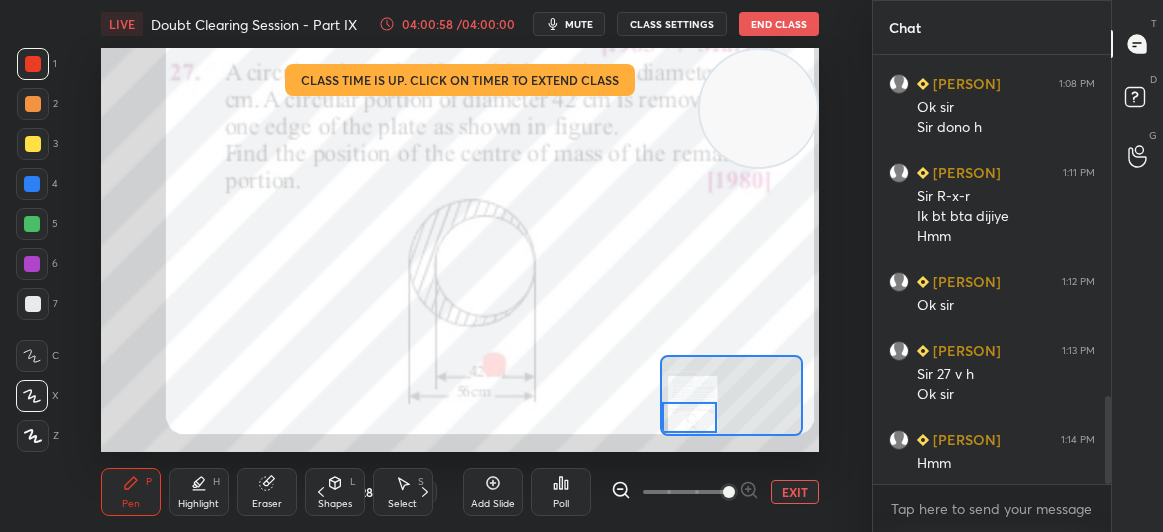 click on "Eraser" at bounding box center (267, 492) 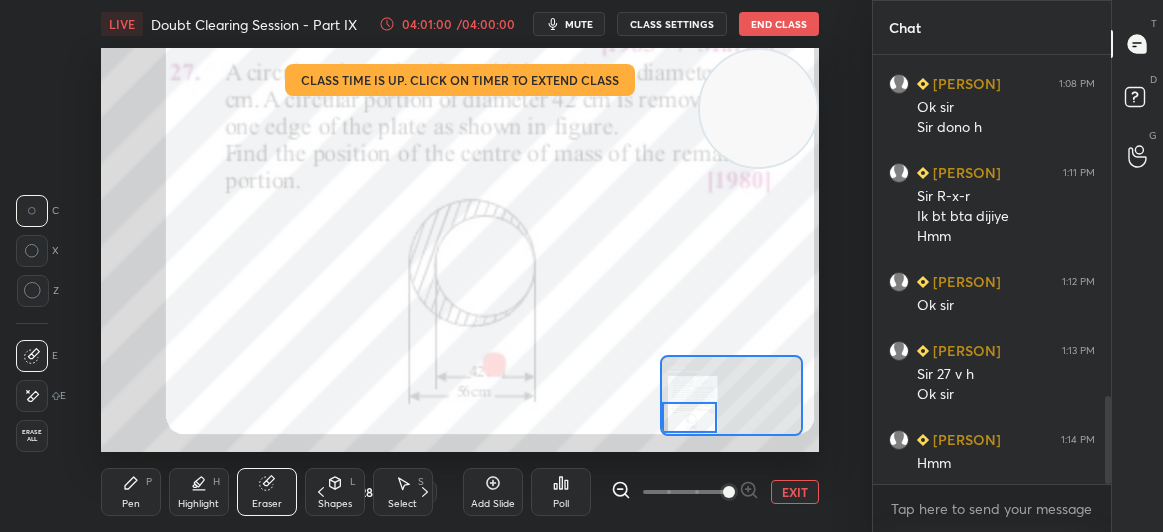 click on "Pen P" at bounding box center [131, 492] 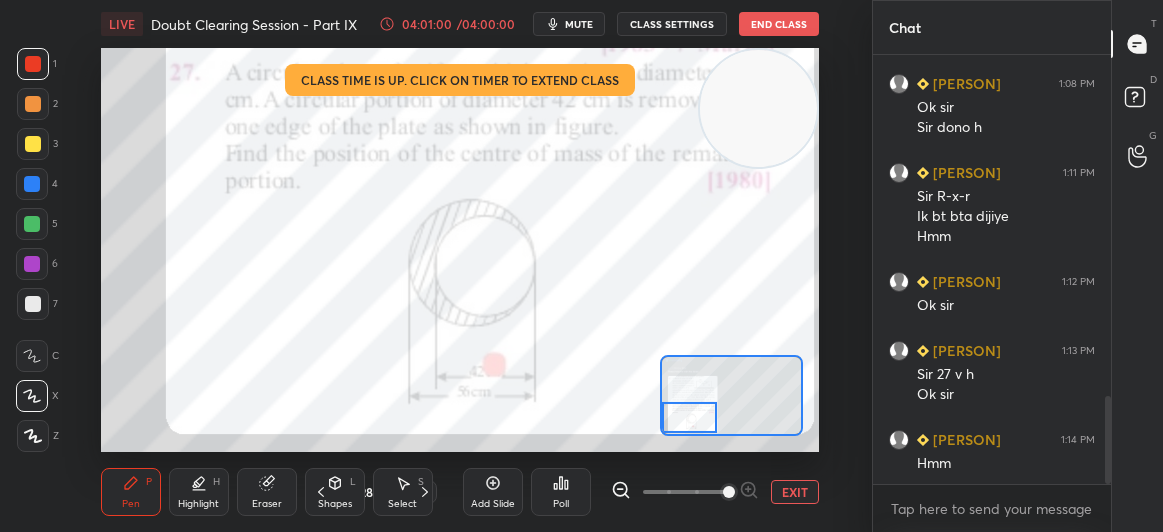 click on "Pen P" at bounding box center [131, 492] 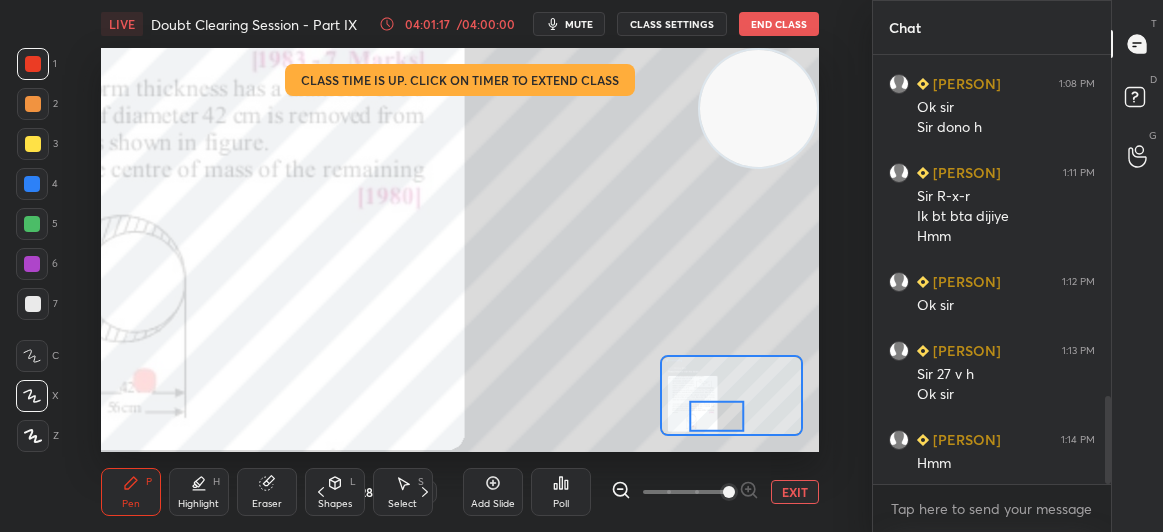 click on "3" at bounding box center (37, 148) 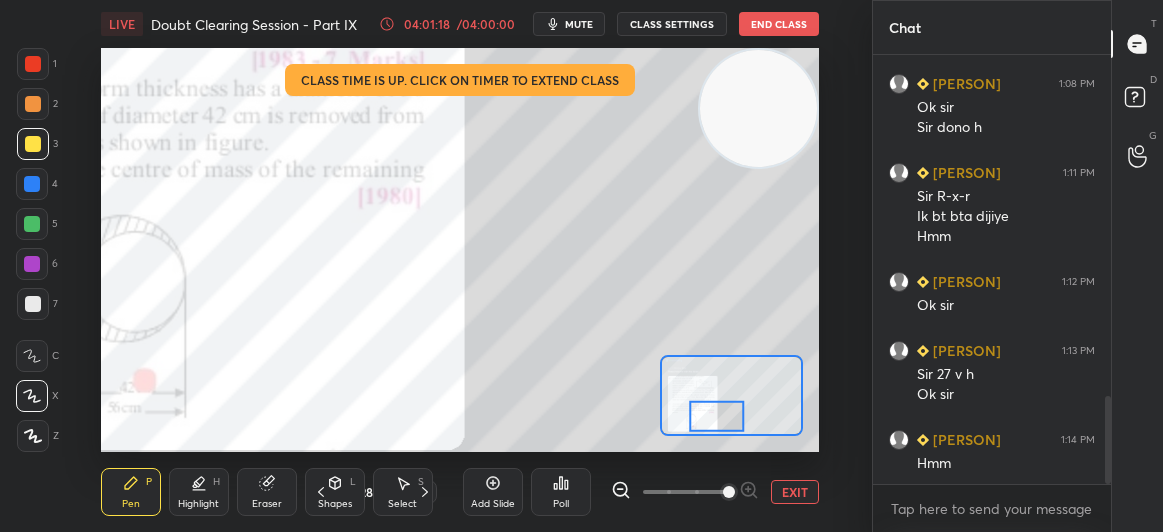 click at bounding box center (33, 144) 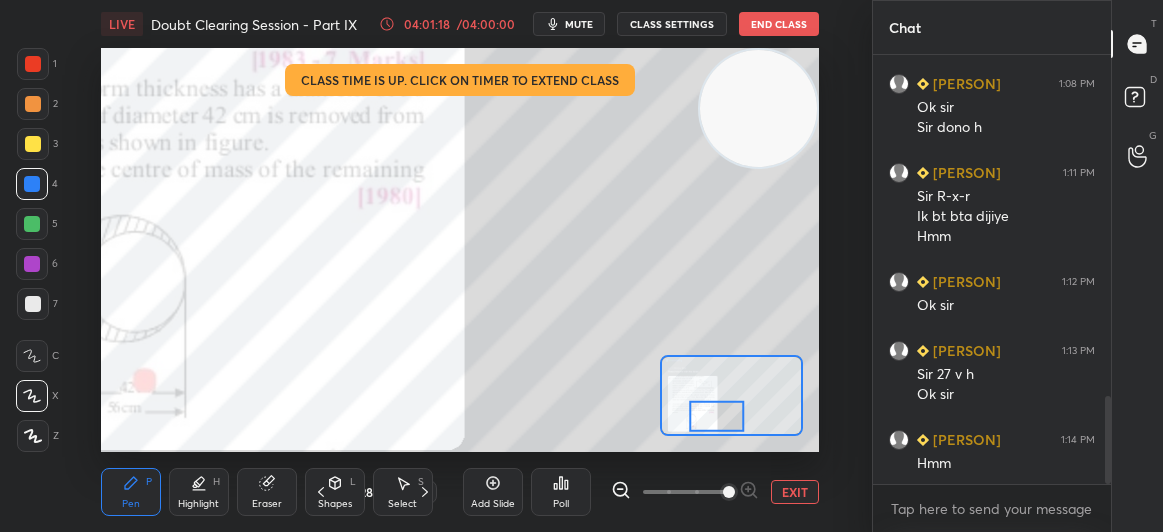 click at bounding box center [32, 184] 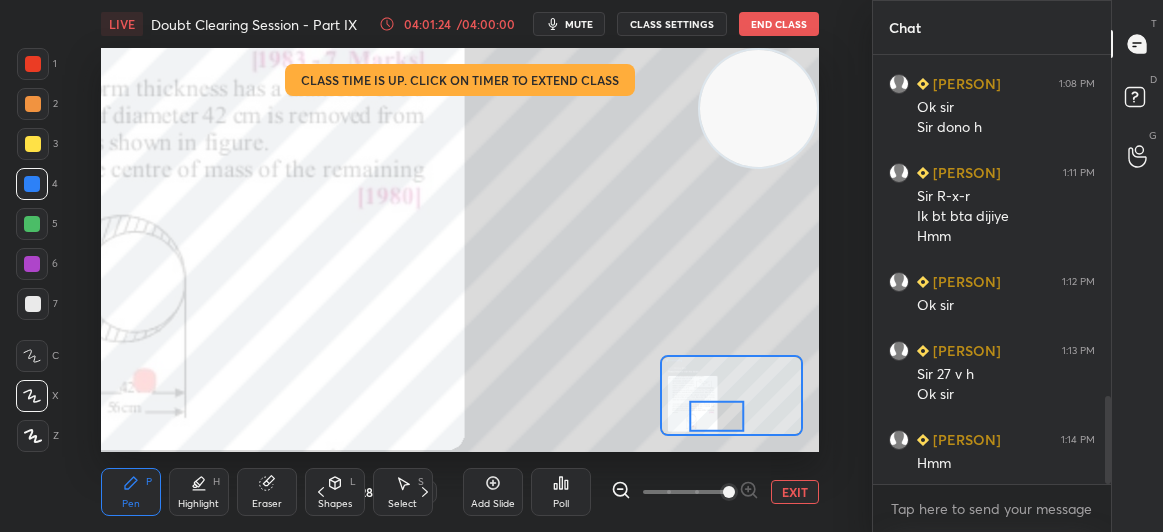 click on "1 2 3 4 5 6 7 C X Z C X Z E E Erase all   H H" at bounding box center (32, 250) 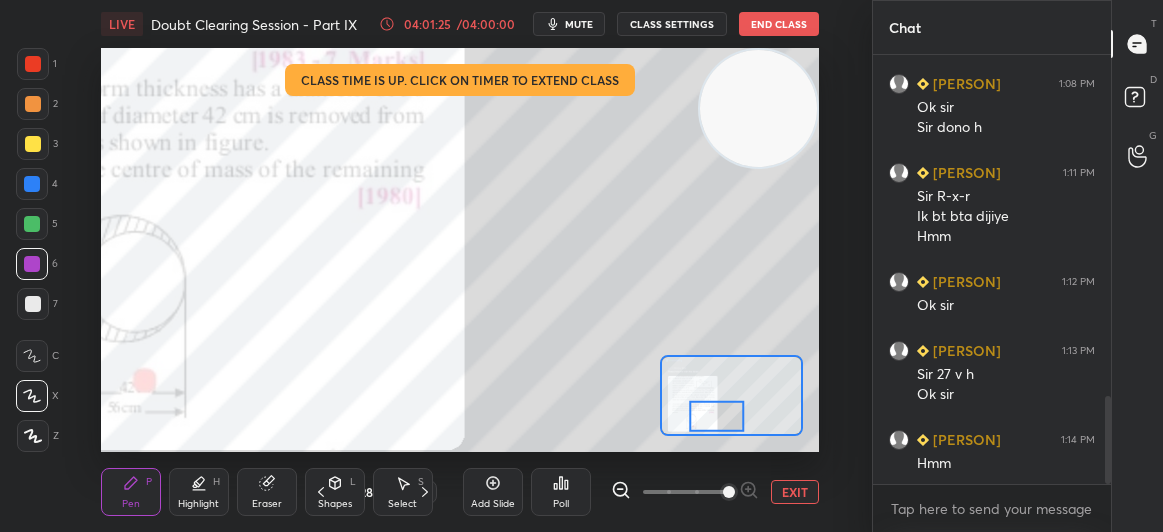 click on "1 2 3 4 5 6 7 C X Z C X Z E E Erase all   H H" at bounding box center [32, 250] 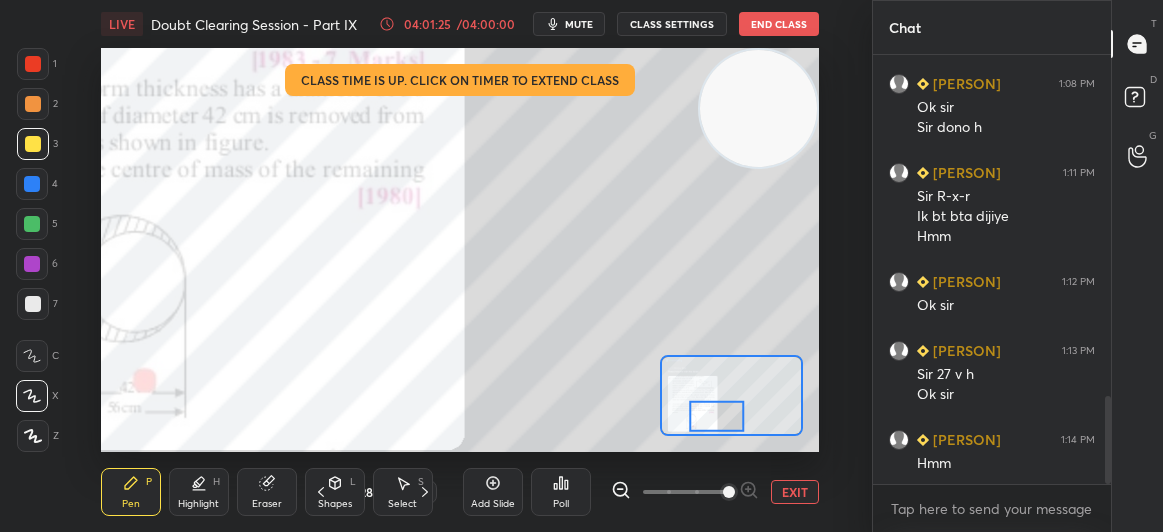click at bounding box center (33, 144) 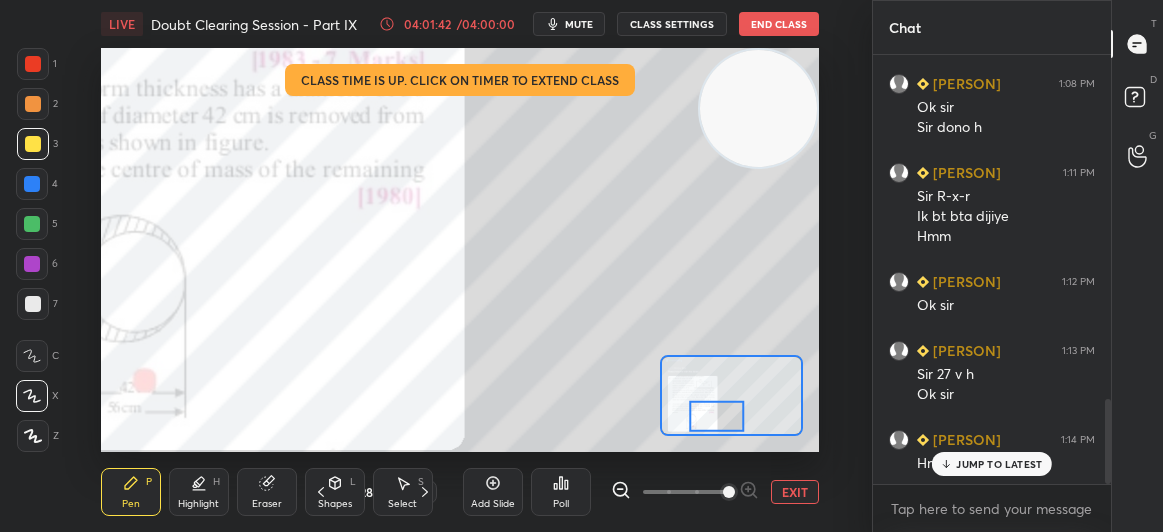 scroll, scrollTop: 1729, scrollLeft: 0, axis: vertical 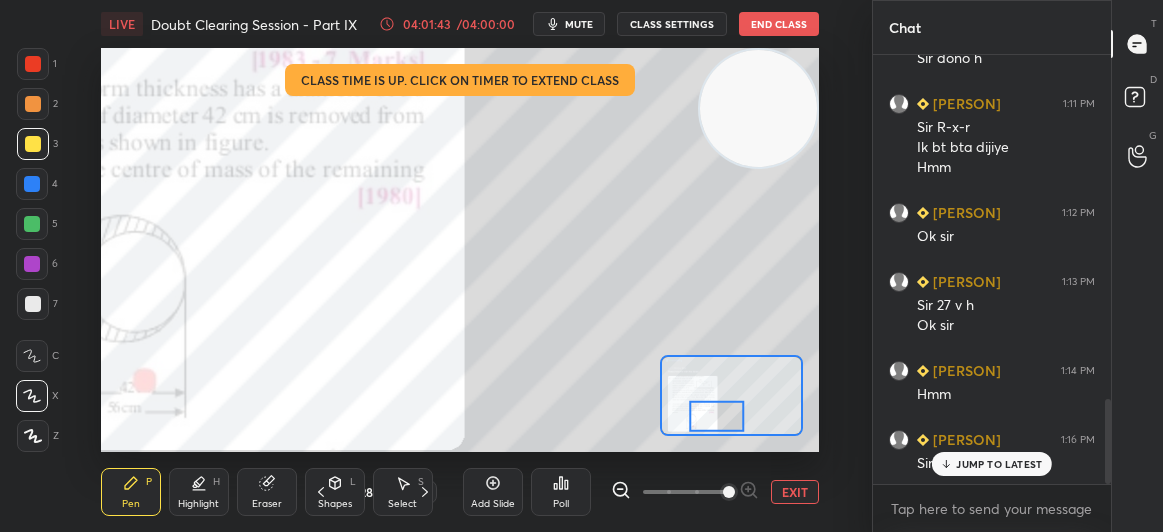 click 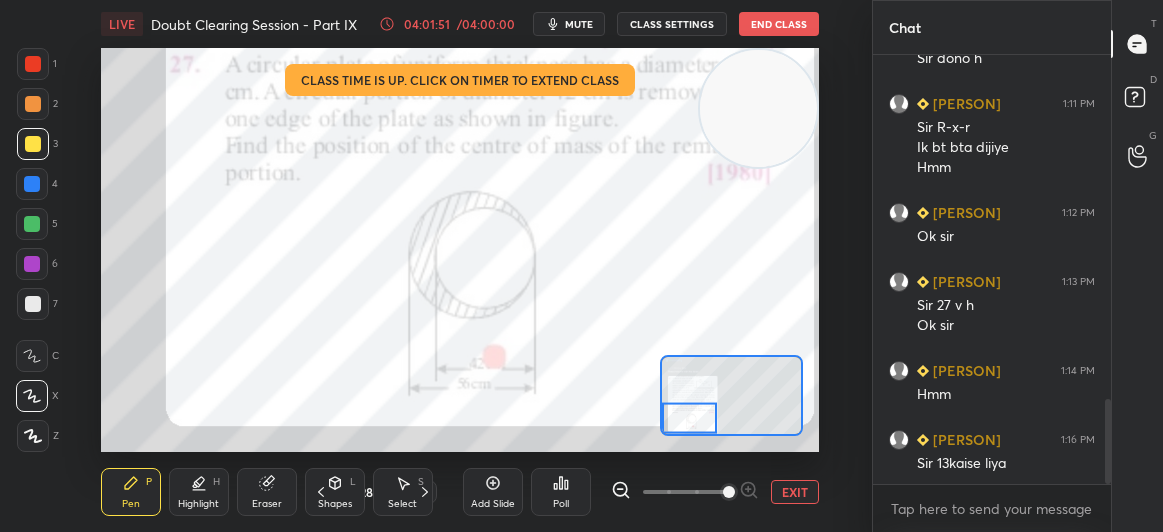 click at bounding box center [32, 184] 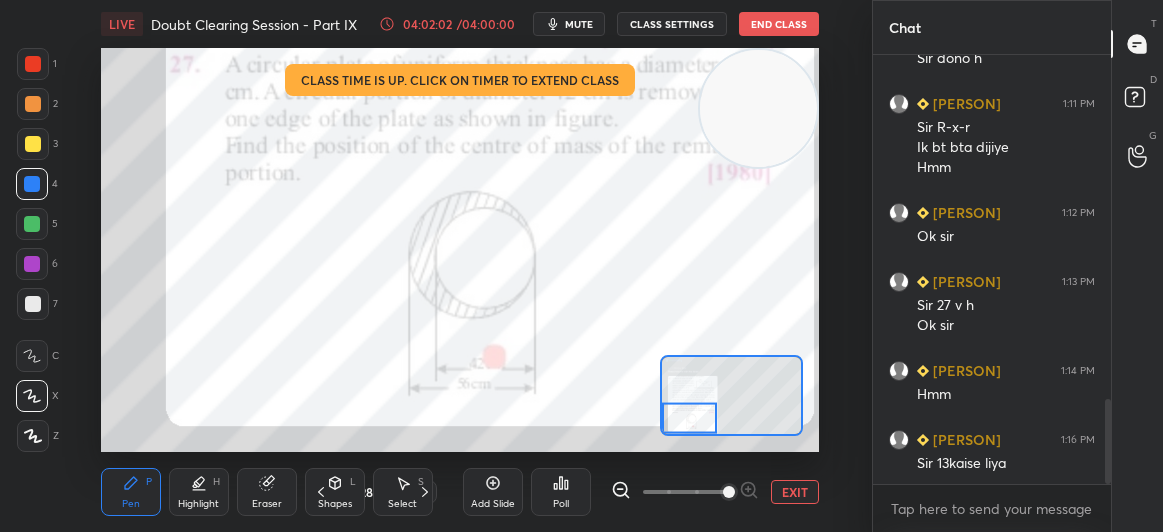 scroll, scrollTop: 1798, scrollLeft: 0, axis: vertical 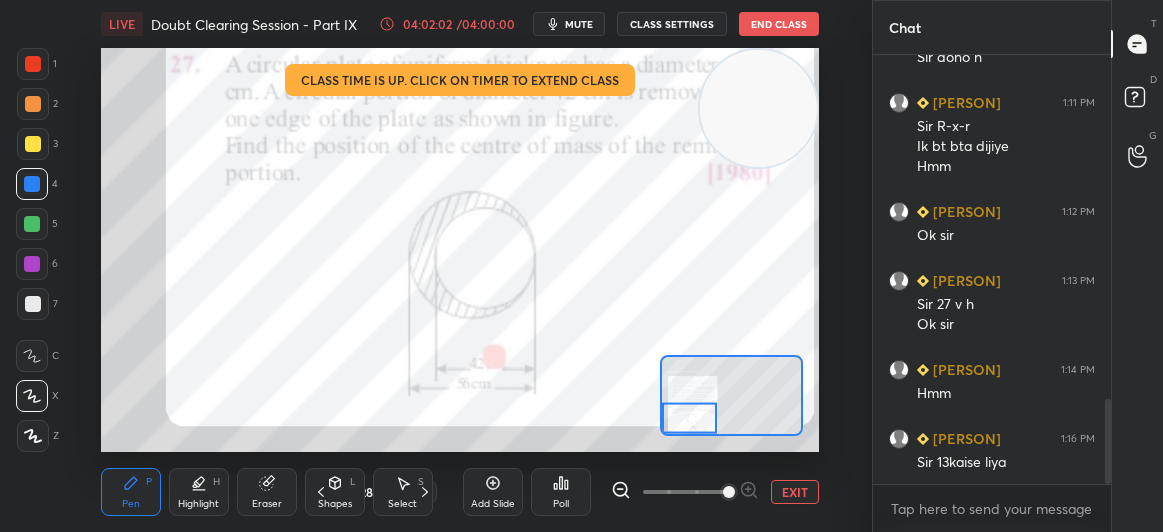 click 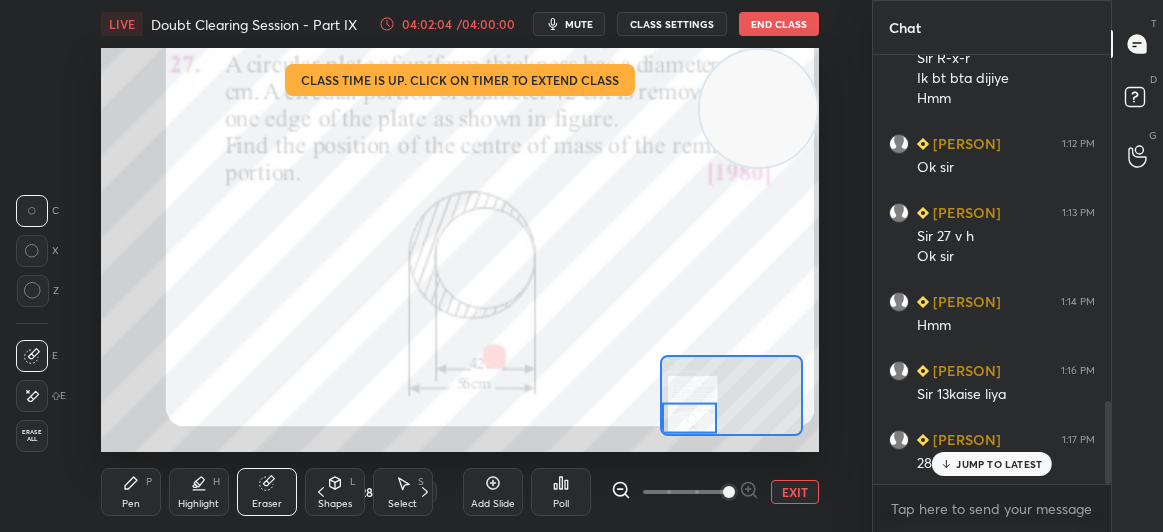 click on "Pen" at bounding box center [131, 504] 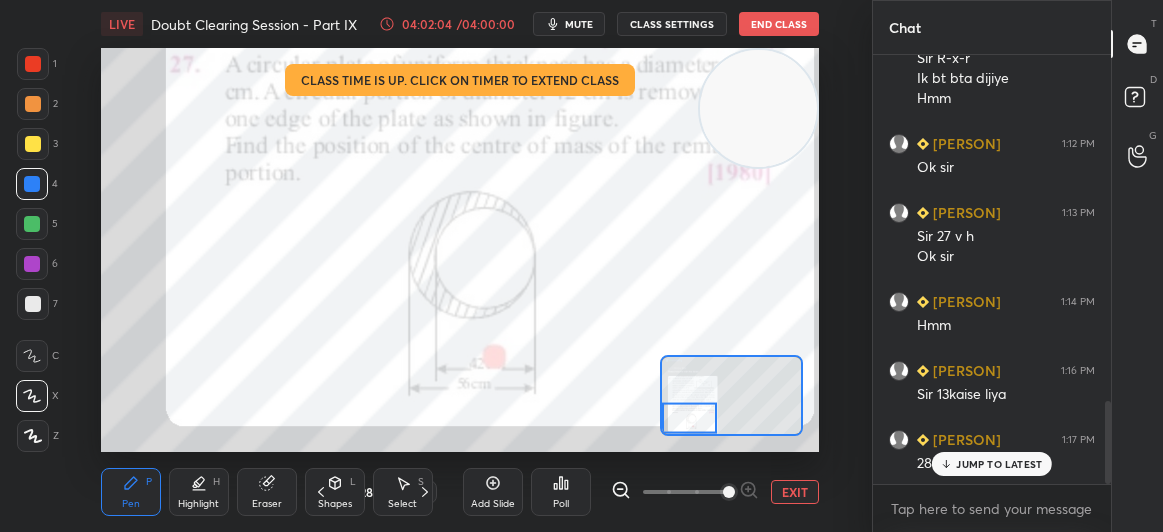 click on "Pen P" at bounding box center [131, 492] 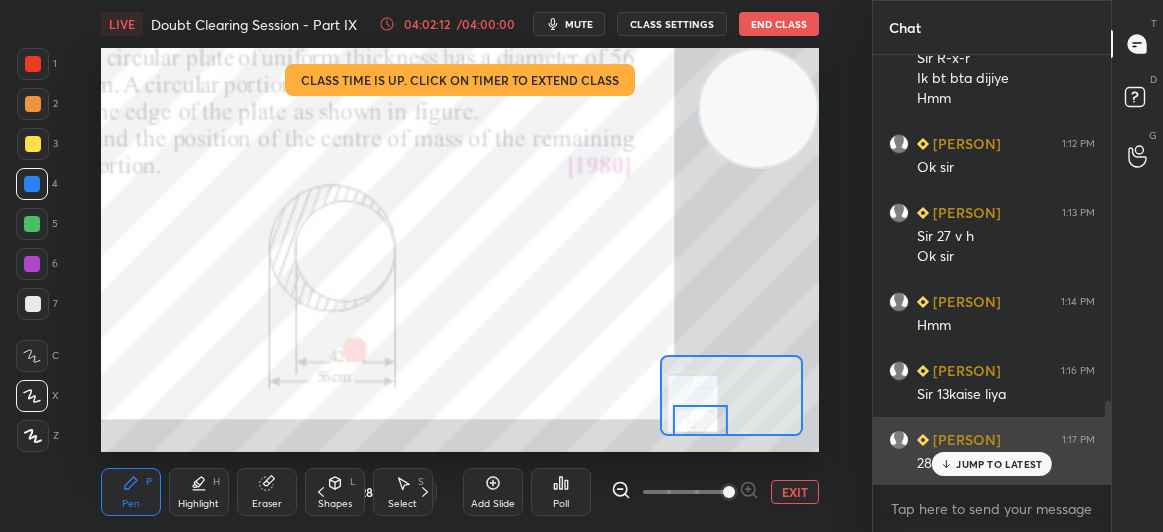 click on "JUMP TO LATEST" at bounding box center (999, 464) 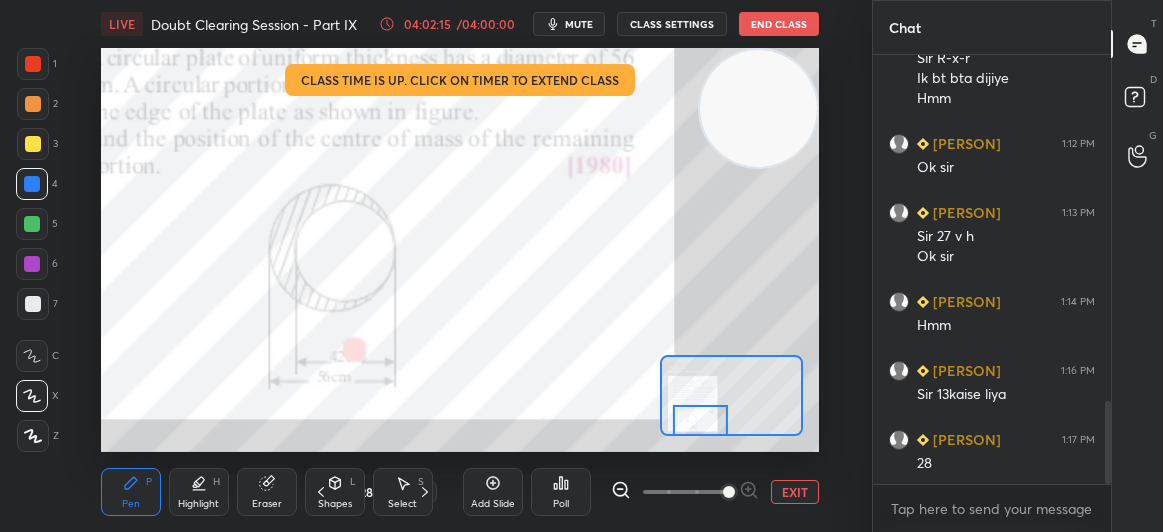 scroll, scrollTop: 1818, scrollLeft: 0, axis: vertical 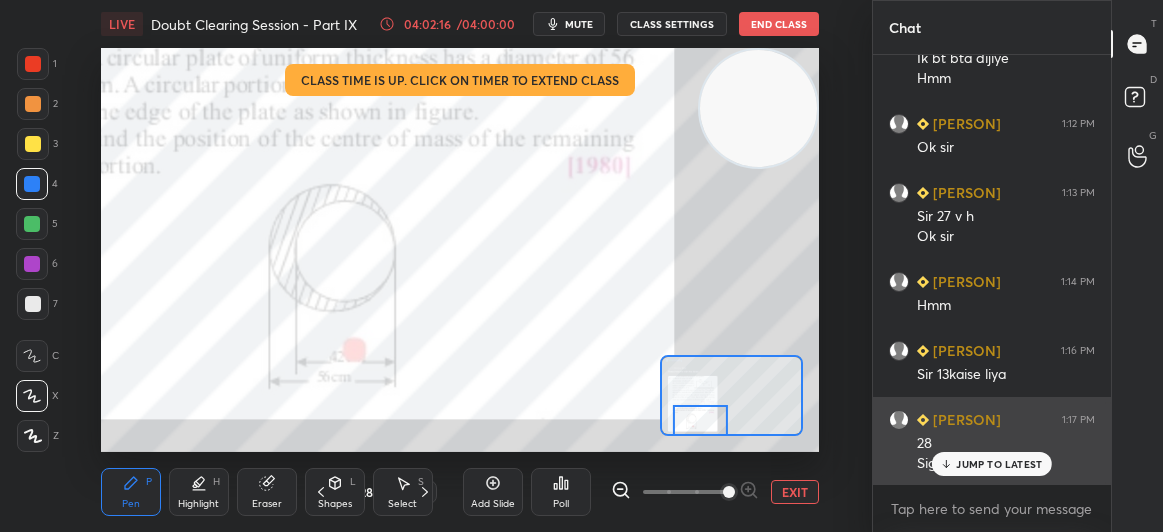 click 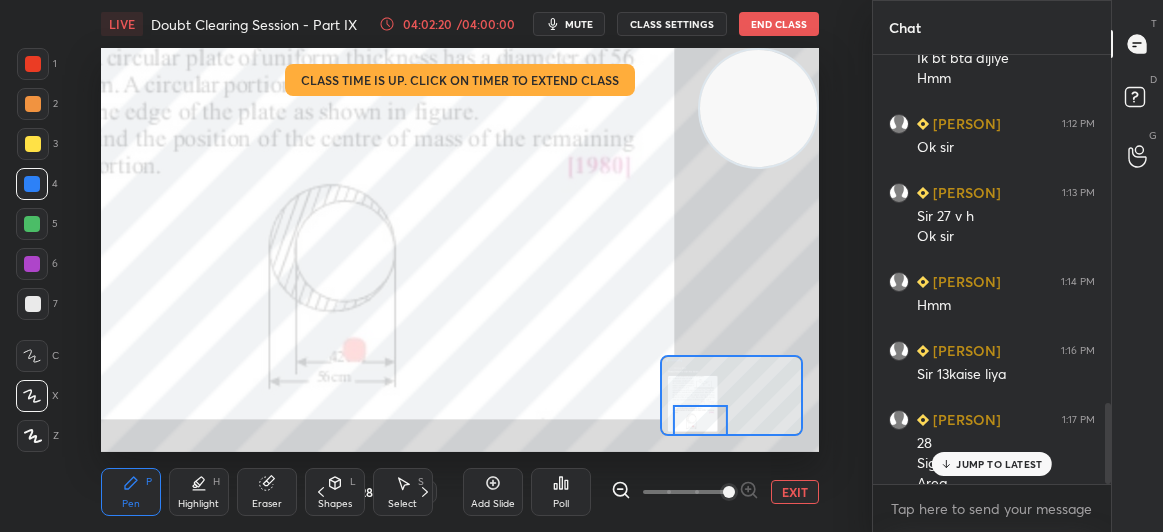 scroll, scrollTop: 1838, scrollLeft: 0, axis: vertical 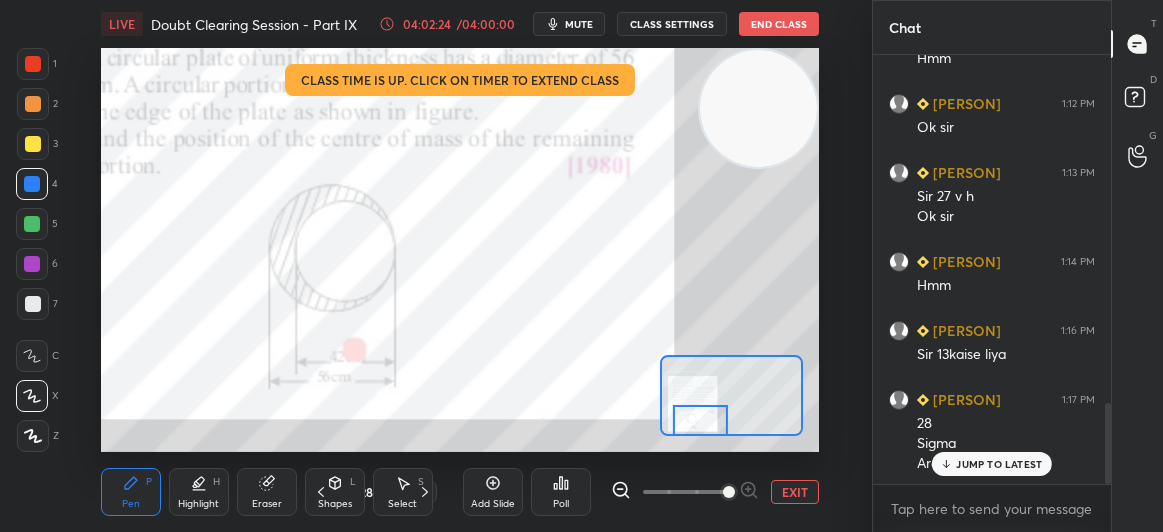 click on "1" at bounding box center [37, 64] 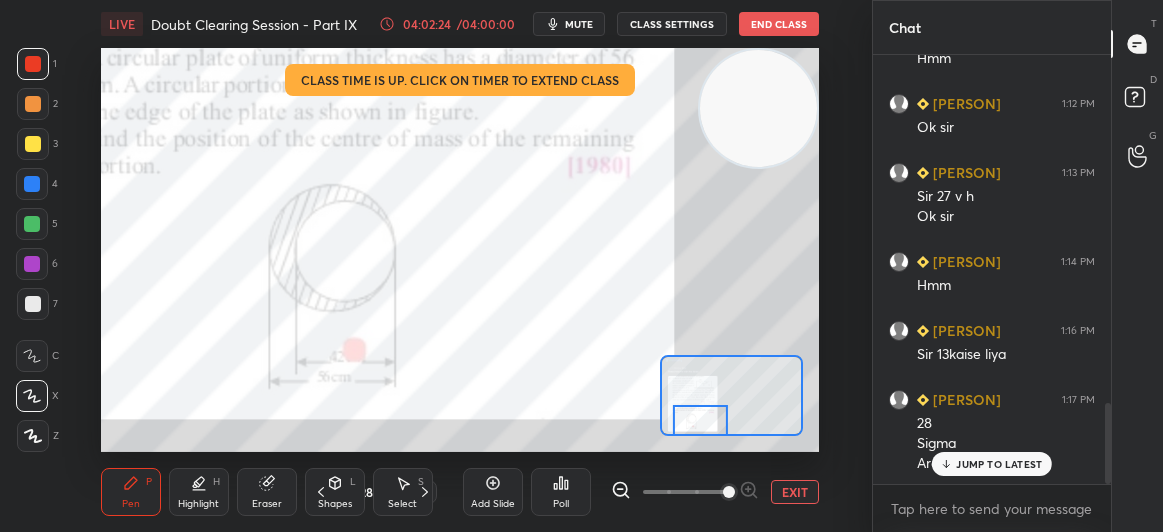 click at bounding box center (33, 64) 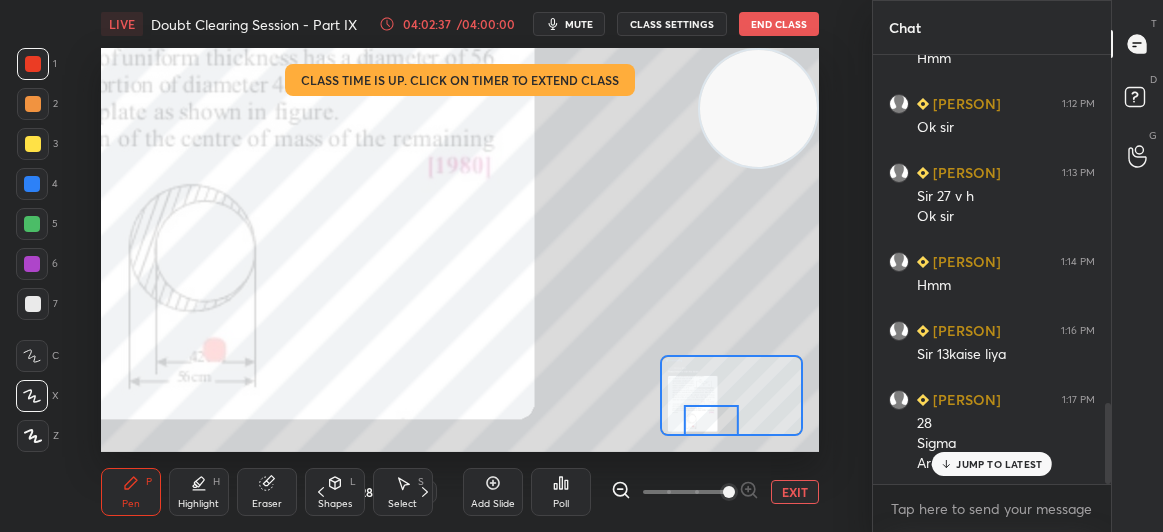 click on "[PERSON] 1:17 PM 28 Sigma Area" at bounding box center [992, 431] 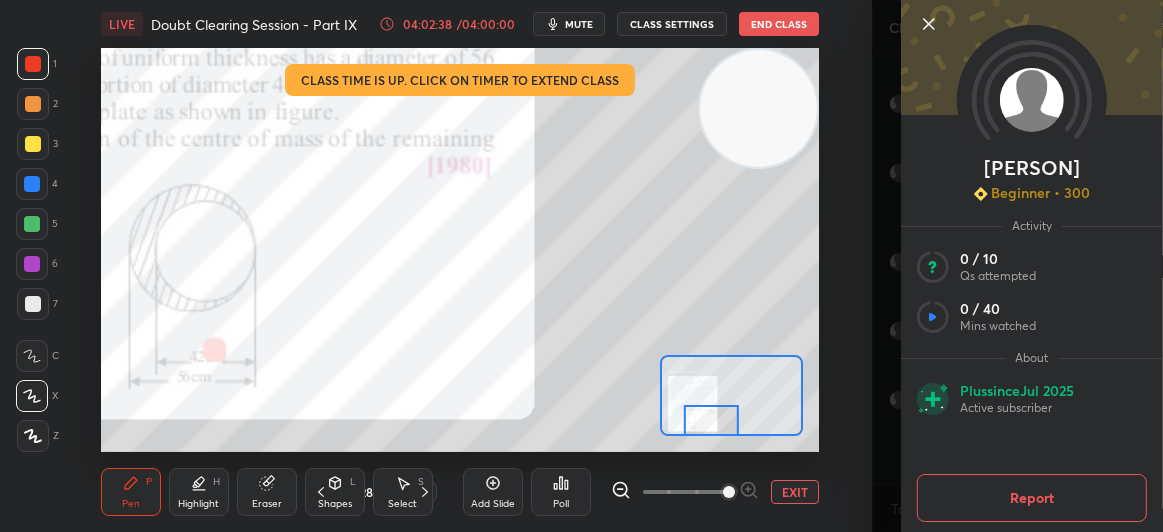click 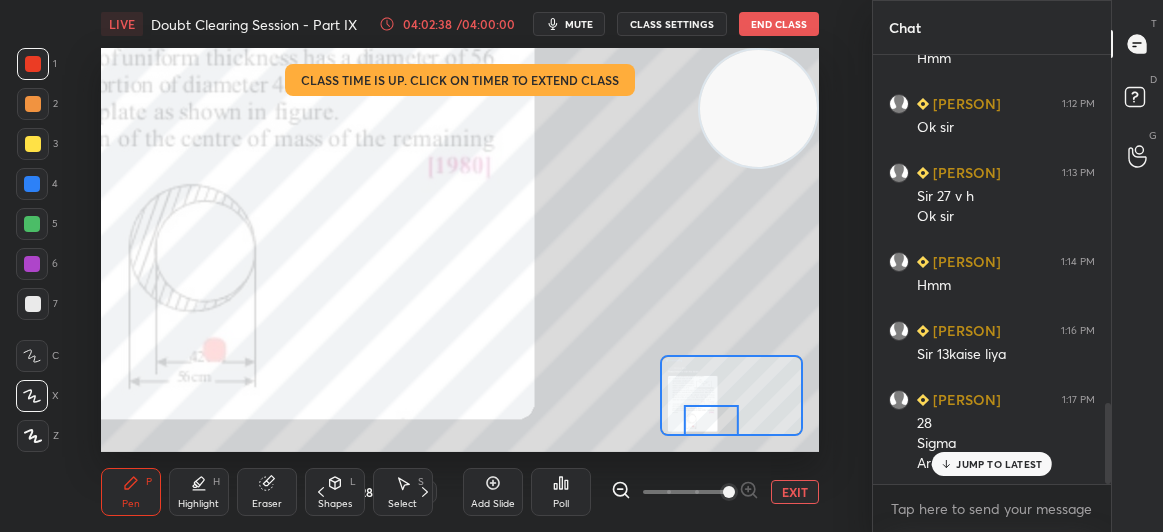 click on "[PERSON] Beginner   •   300" at bounding box center (1017, 266) 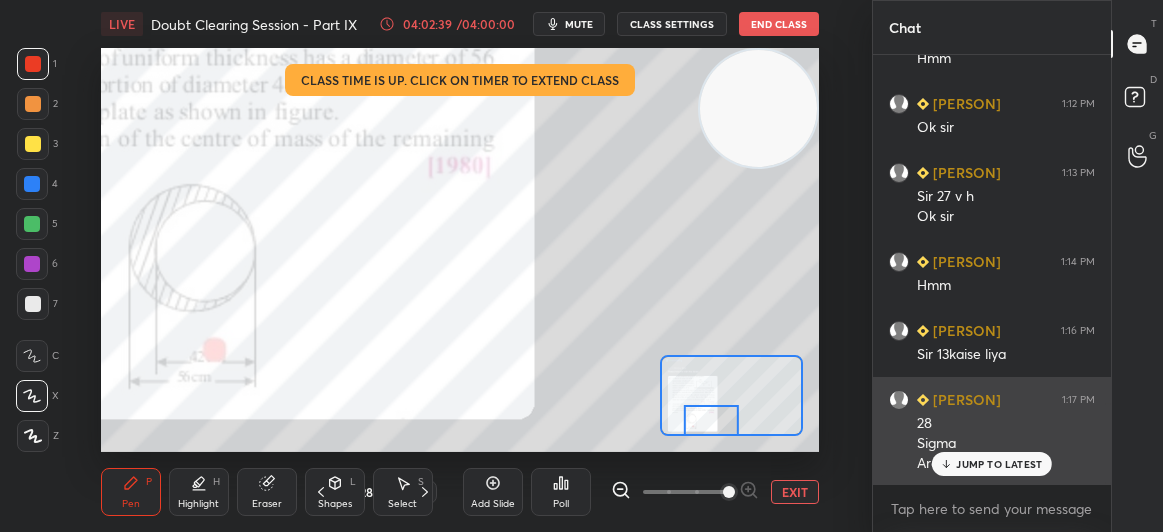 click on "JUMP TO LATEST" at bounding box center (992, 464) 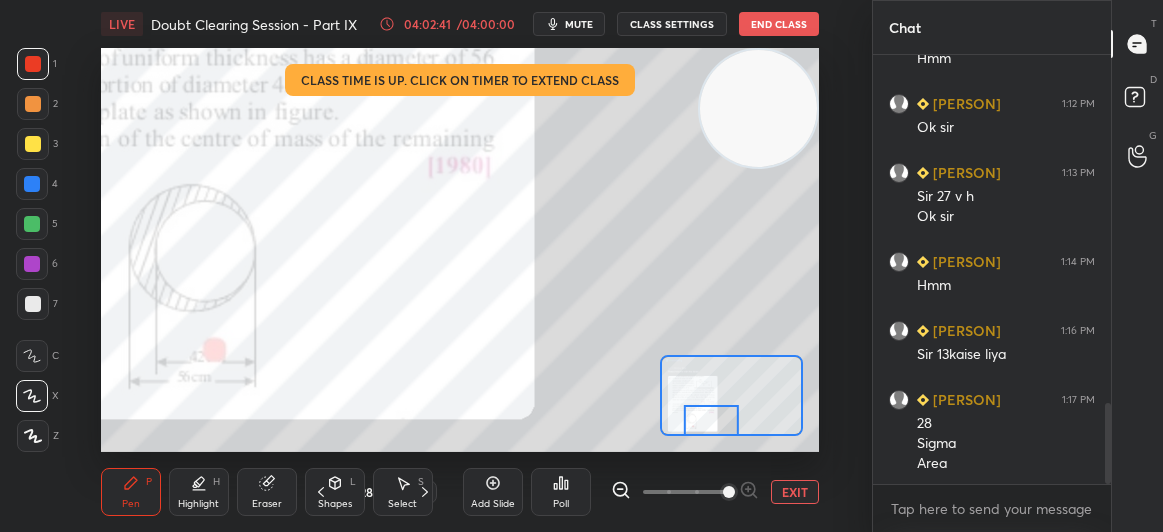 click at bounding box center [33, 144] 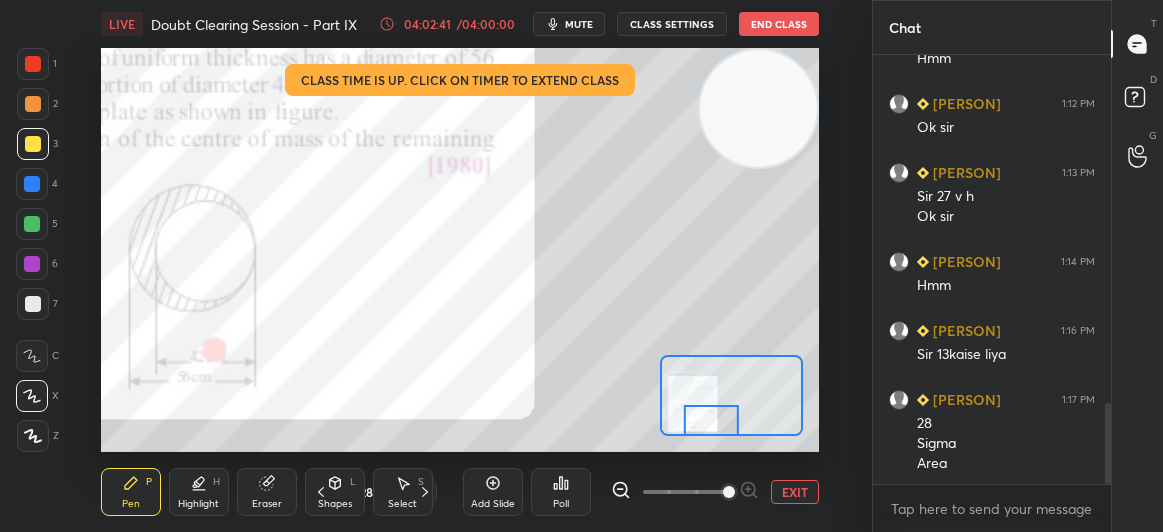 click at bounding box center [33, 144] 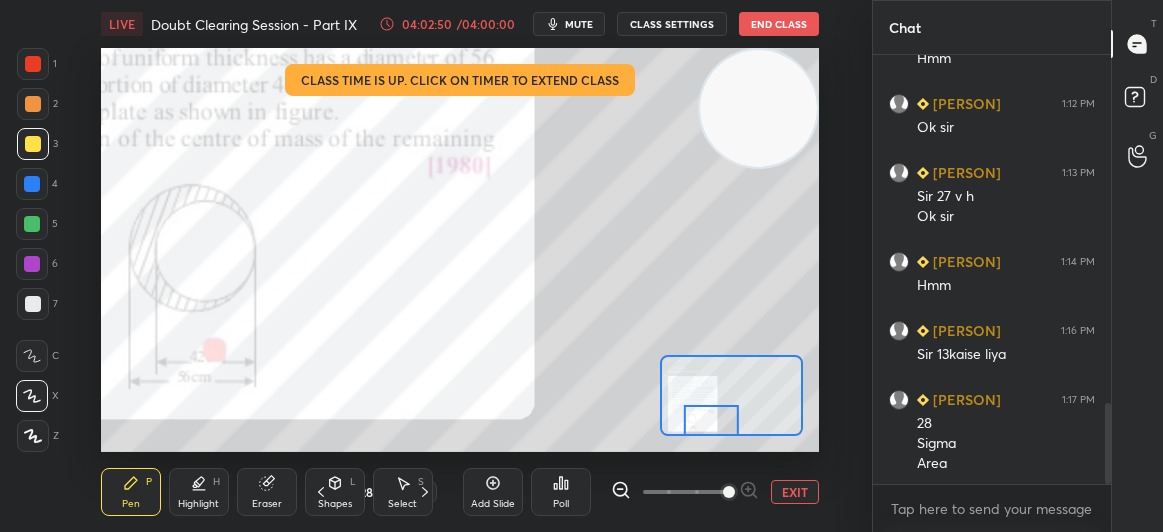 click at bounding box center [33, 64] 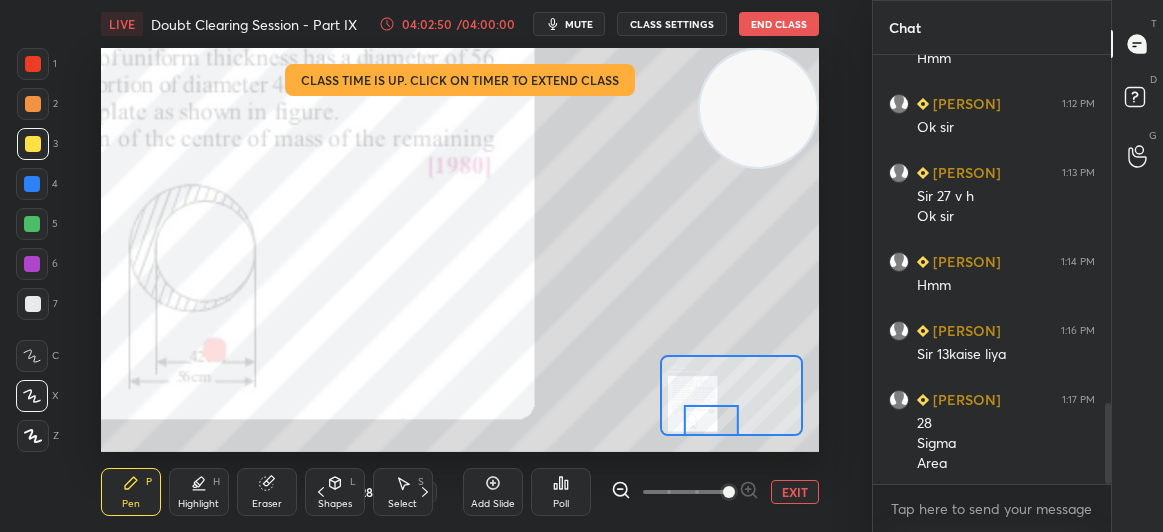 scroll, scrollTop: 1858, scrollLeft: 0, axis: vertical 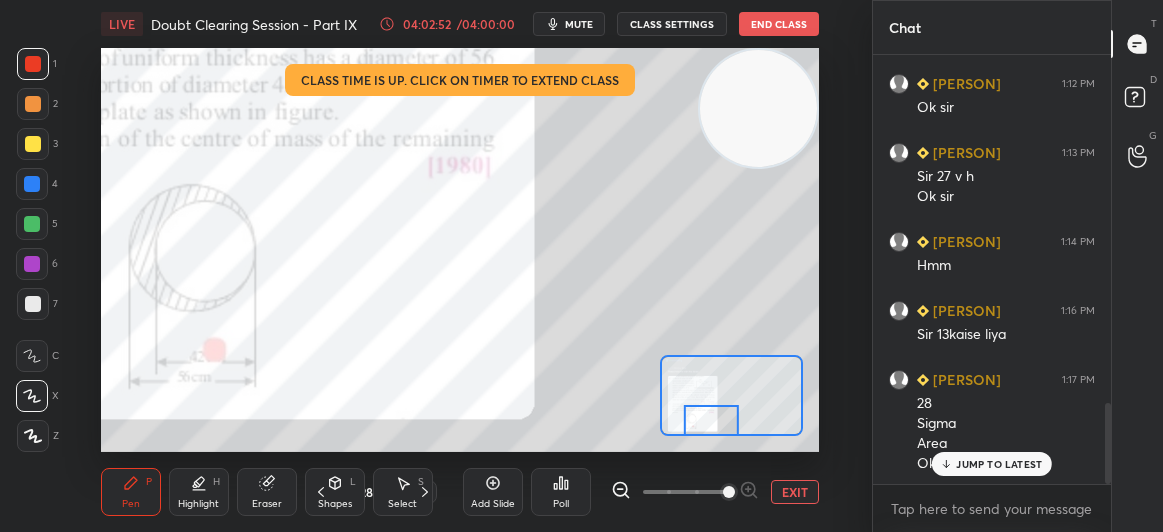 click on "JUMP TO LATEST" at bounding box center [999, 464] 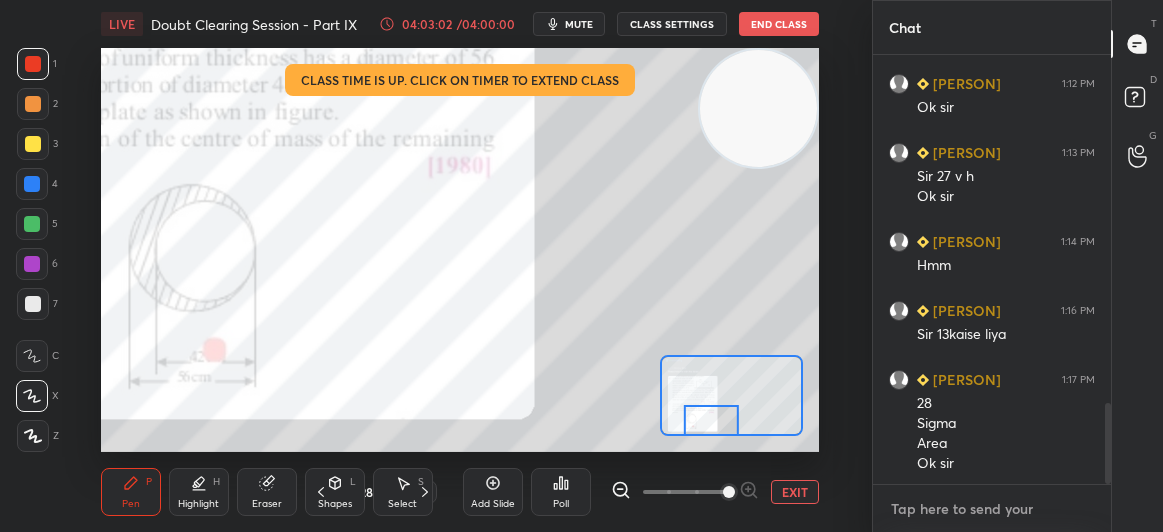 type on "x" 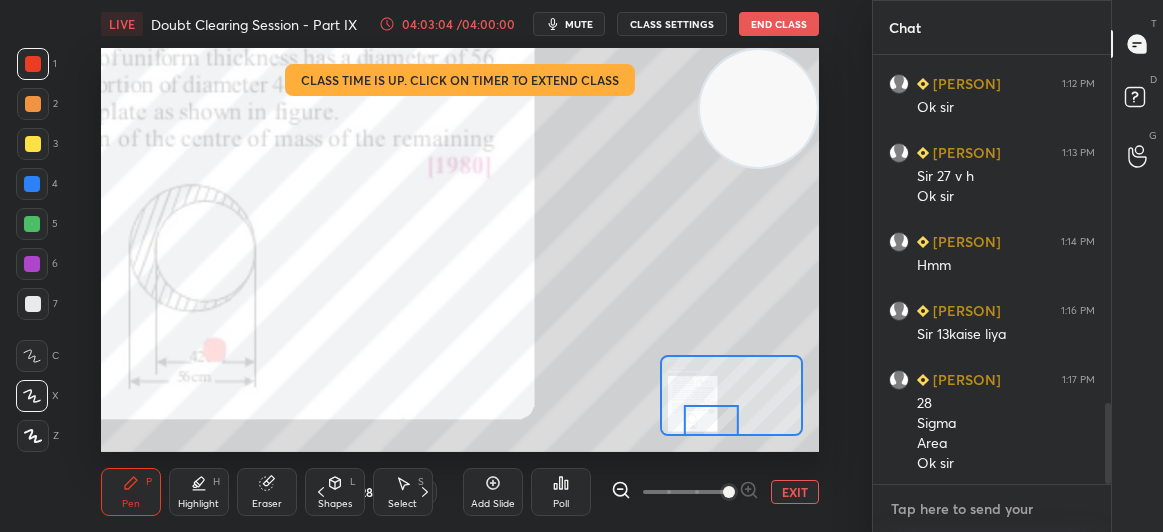 paste on "https://www.doubtnut.com/qna/17089419" 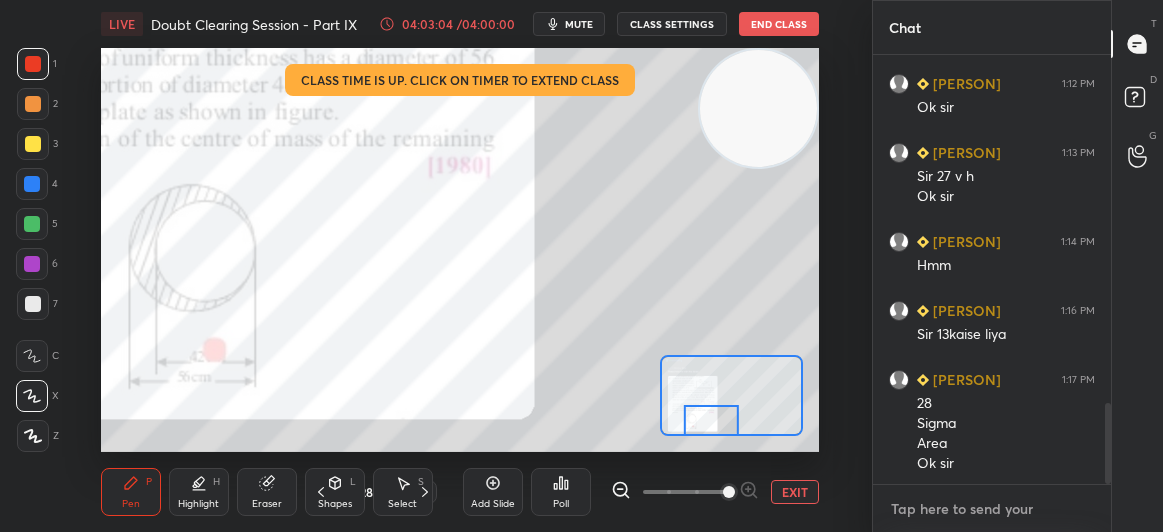 type on "https://www.doubtnut.com/qna/17089419" 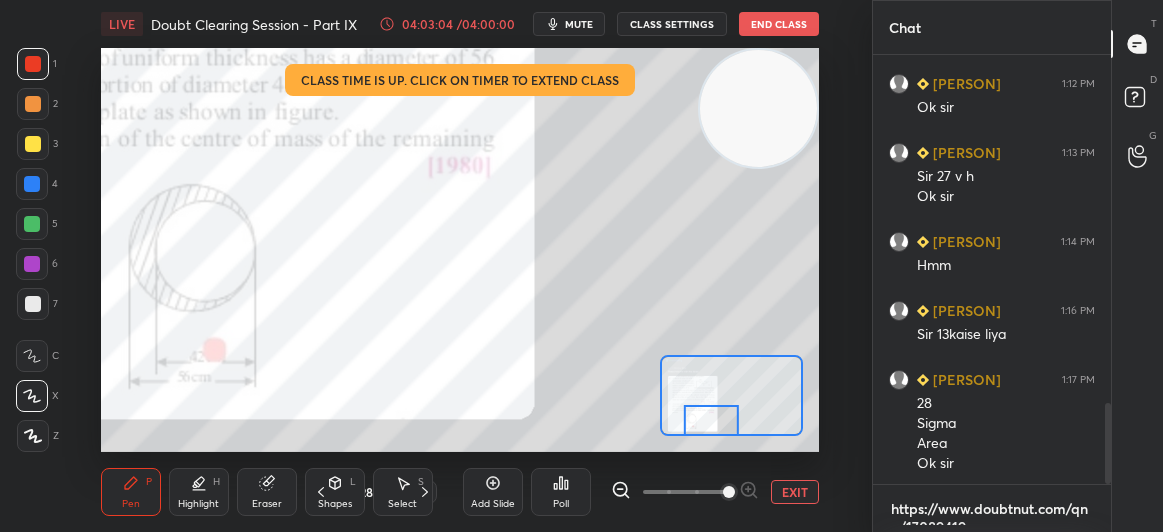 scroll, scrollTop: 0, scrollLeft: 0, axis: both 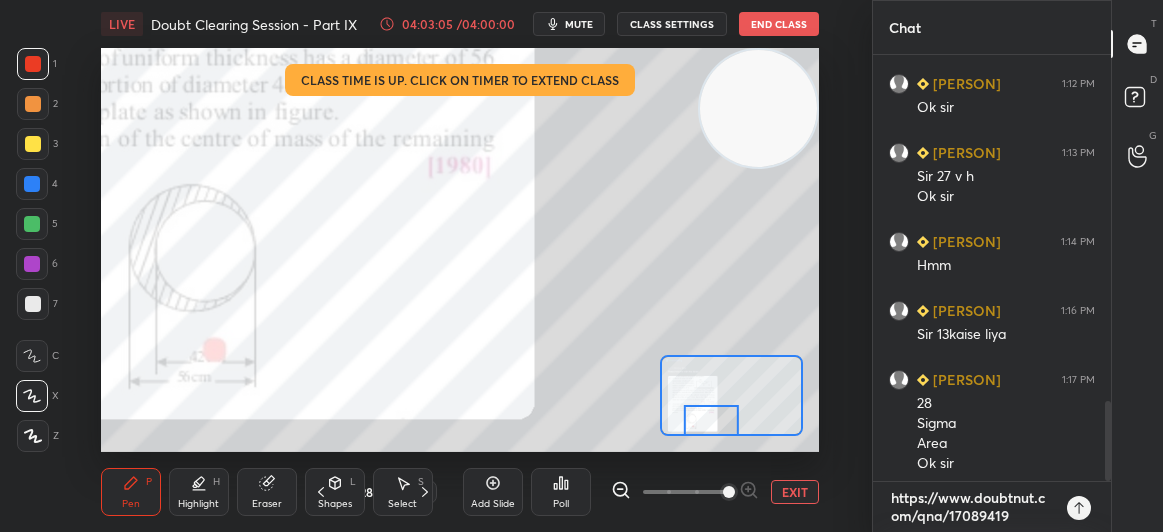 type 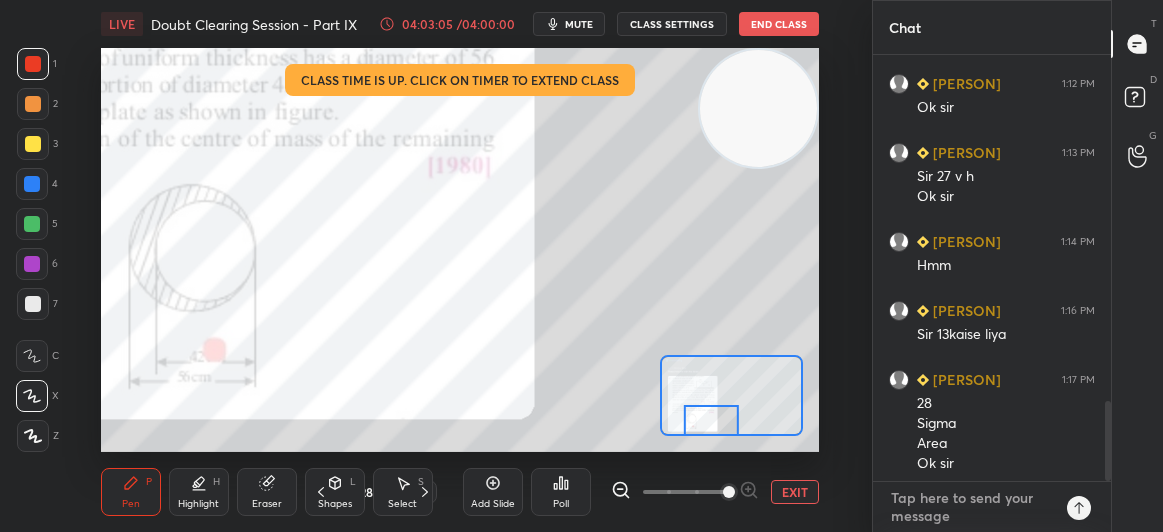scroll, scrollTop: 6, scrollLeft: 6, axis: both 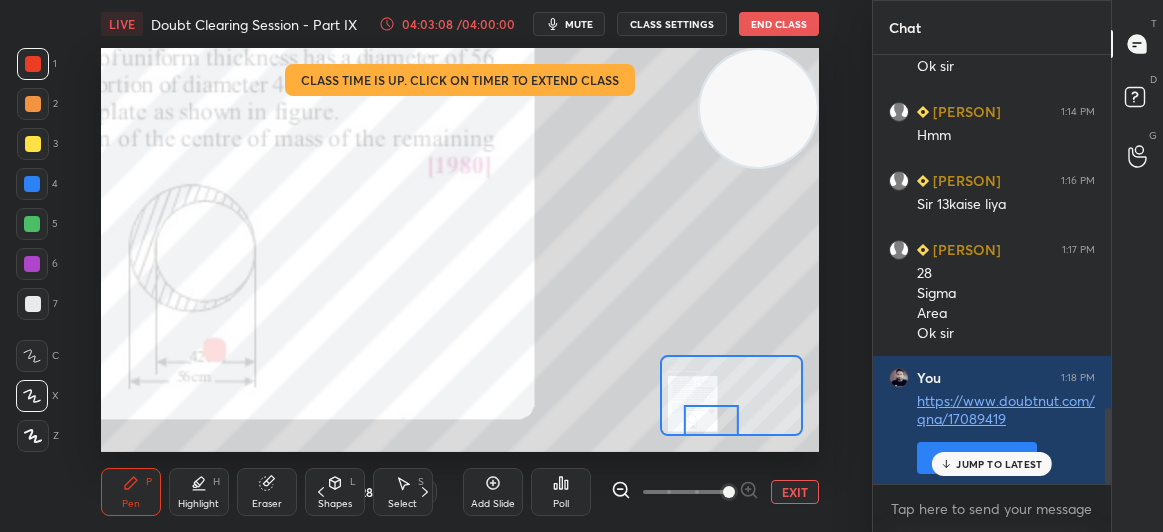 click on "JUMP TO LATEST" at bounding box center (999, 464) 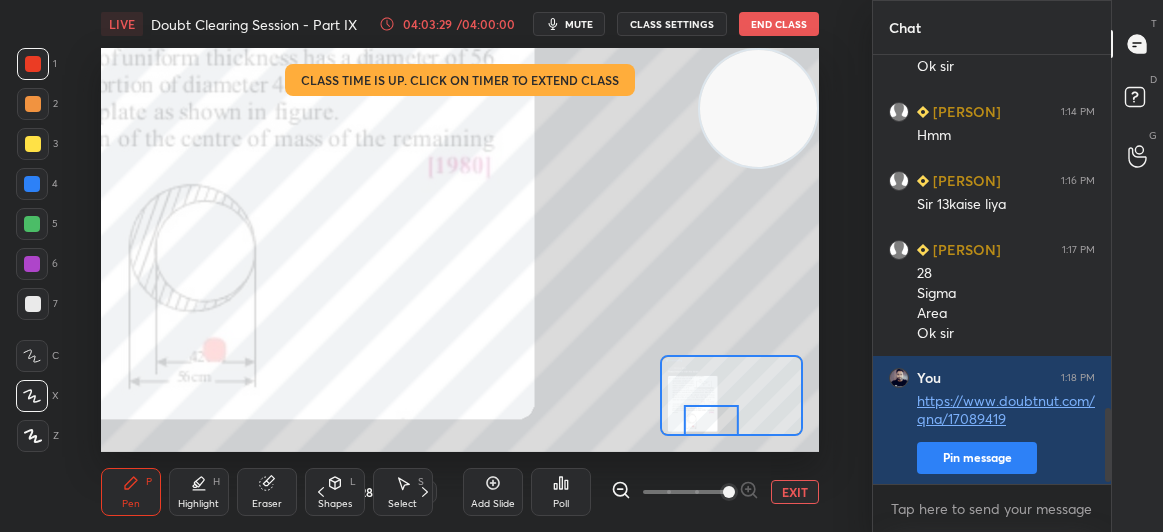 scroll, scrollTop: 2057, scrollLeft: 0, axis: vertical 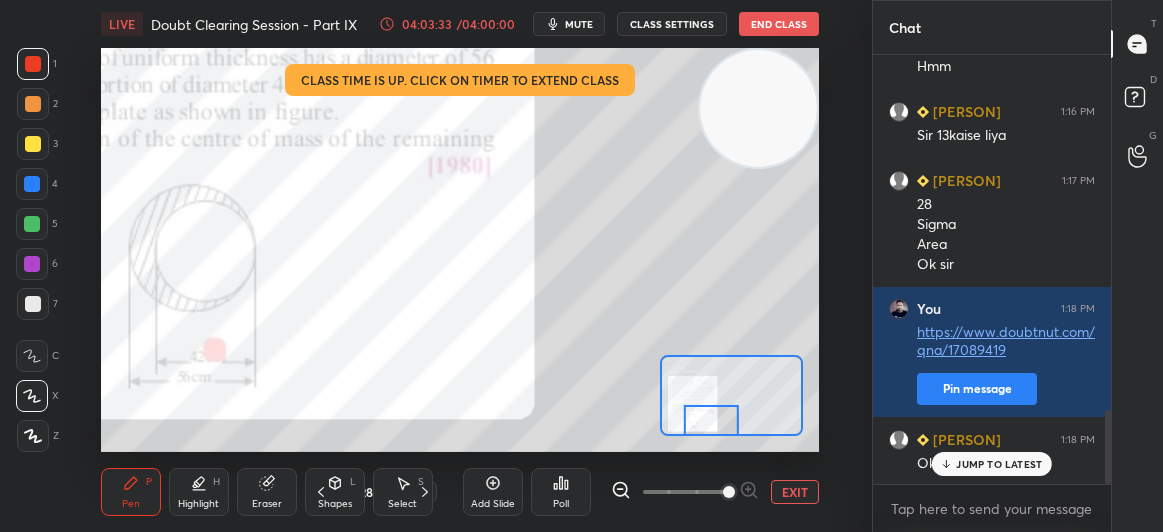 click on "LIVE Doubt Clearing Session - Part IX 04:03:33 /  04:00:00 mute CLASS SETTINGS End Class" at bounding box center (460, 24) 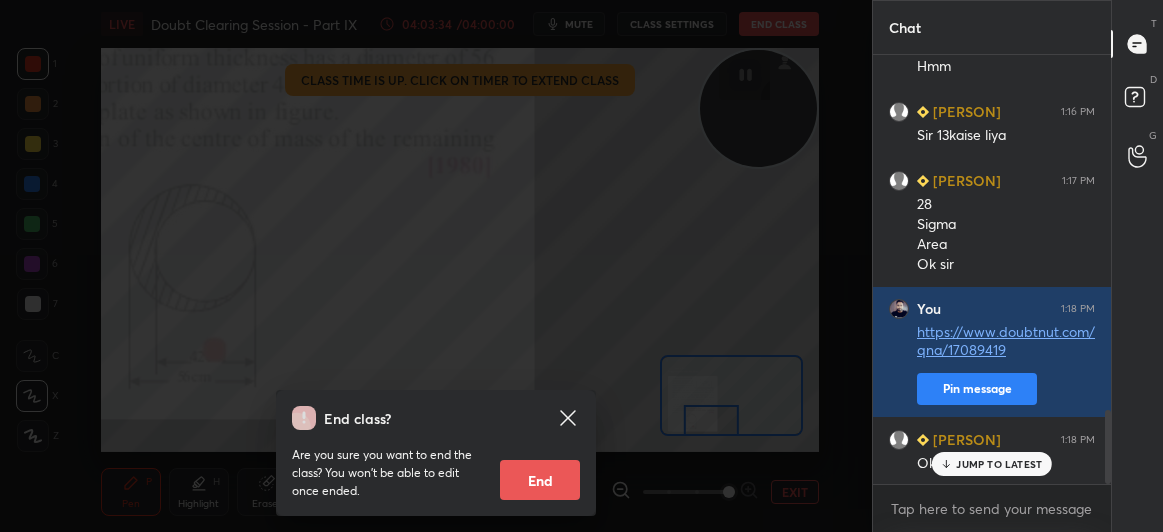 click on "End" at bounding box center [540, 480] 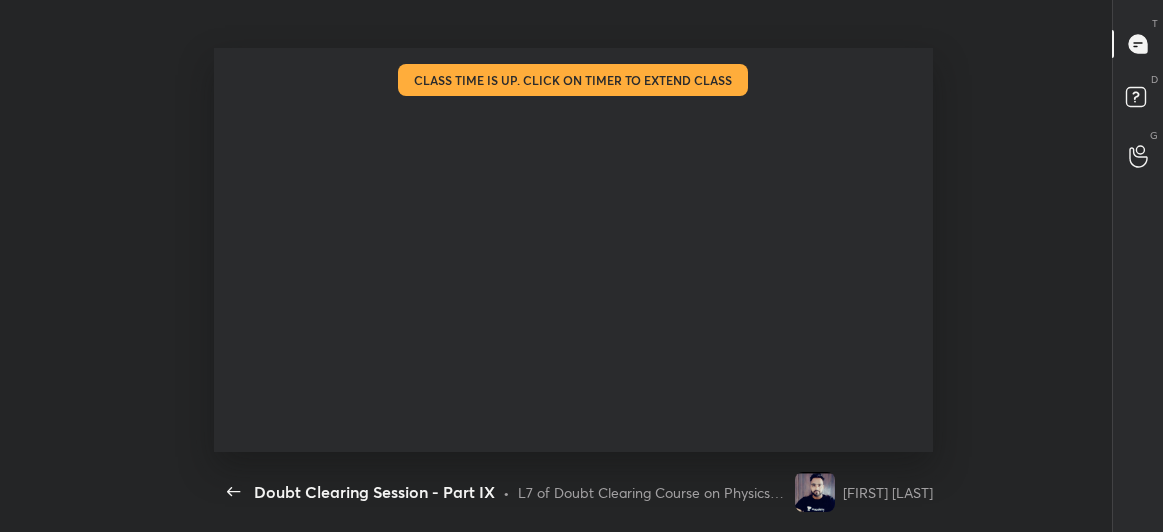 type on "x" 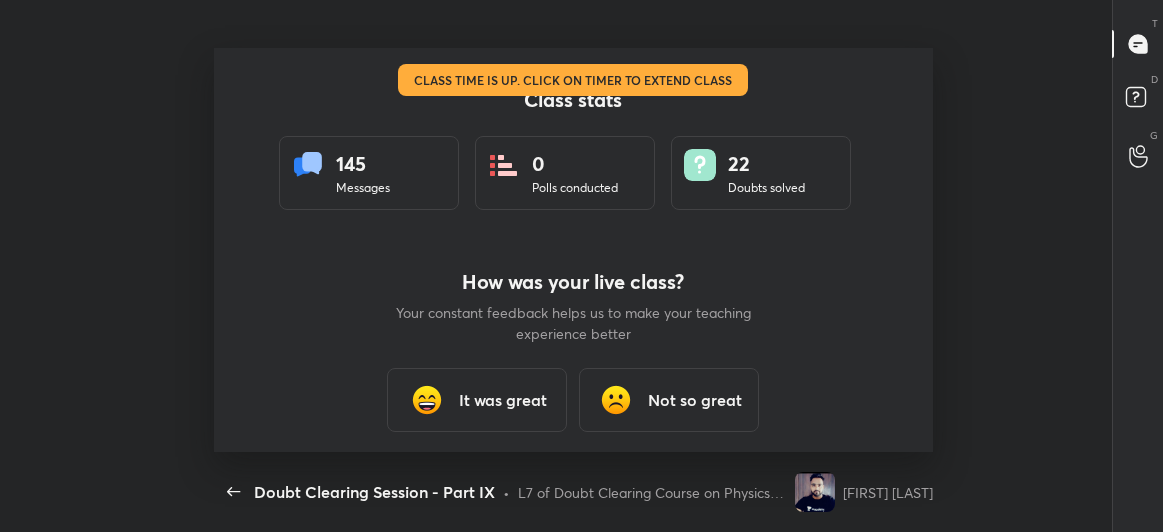 scroll, scrollTop: 99595, scrollLeft: 99014, axis: both 